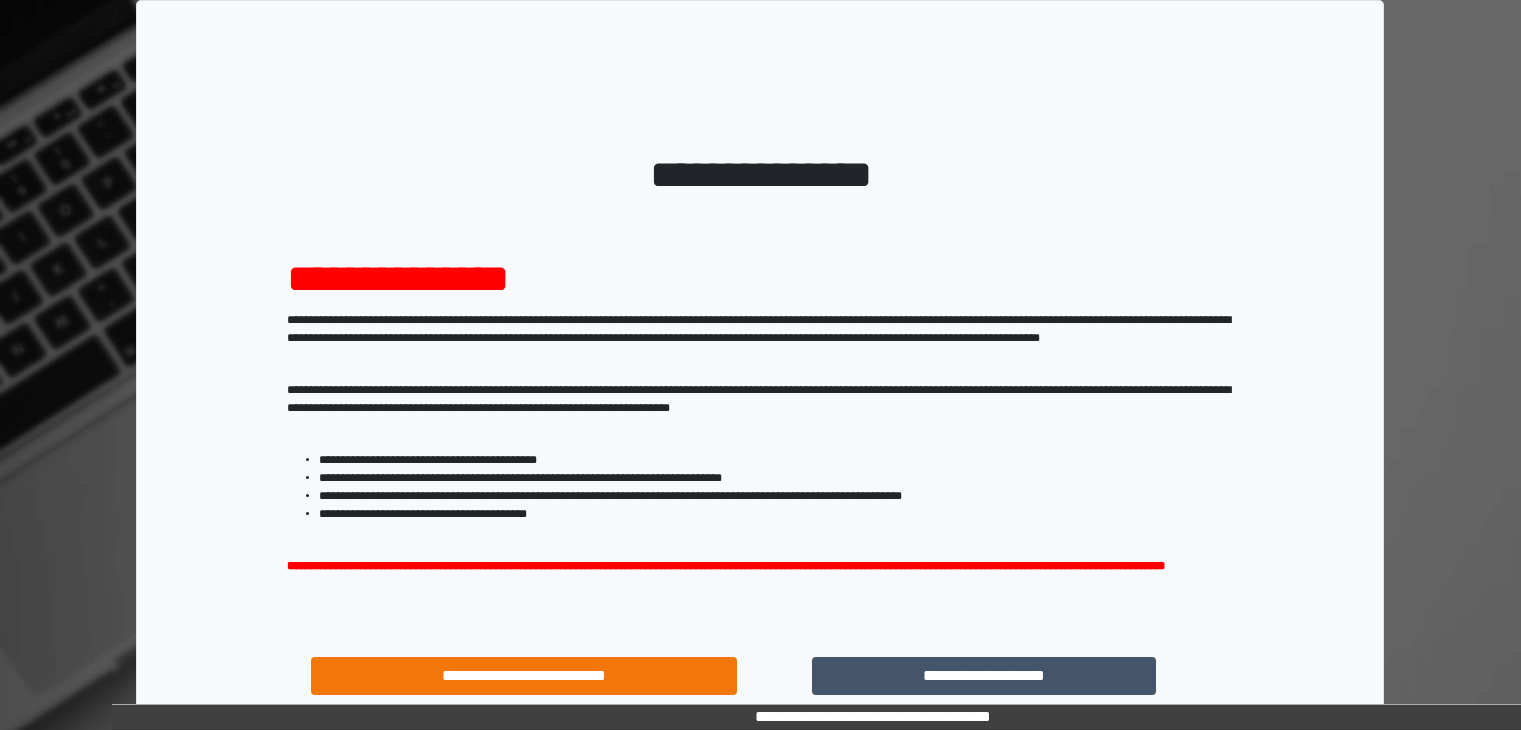 scroll, scrollTop: 0, scrollLeft: 0, axis: both 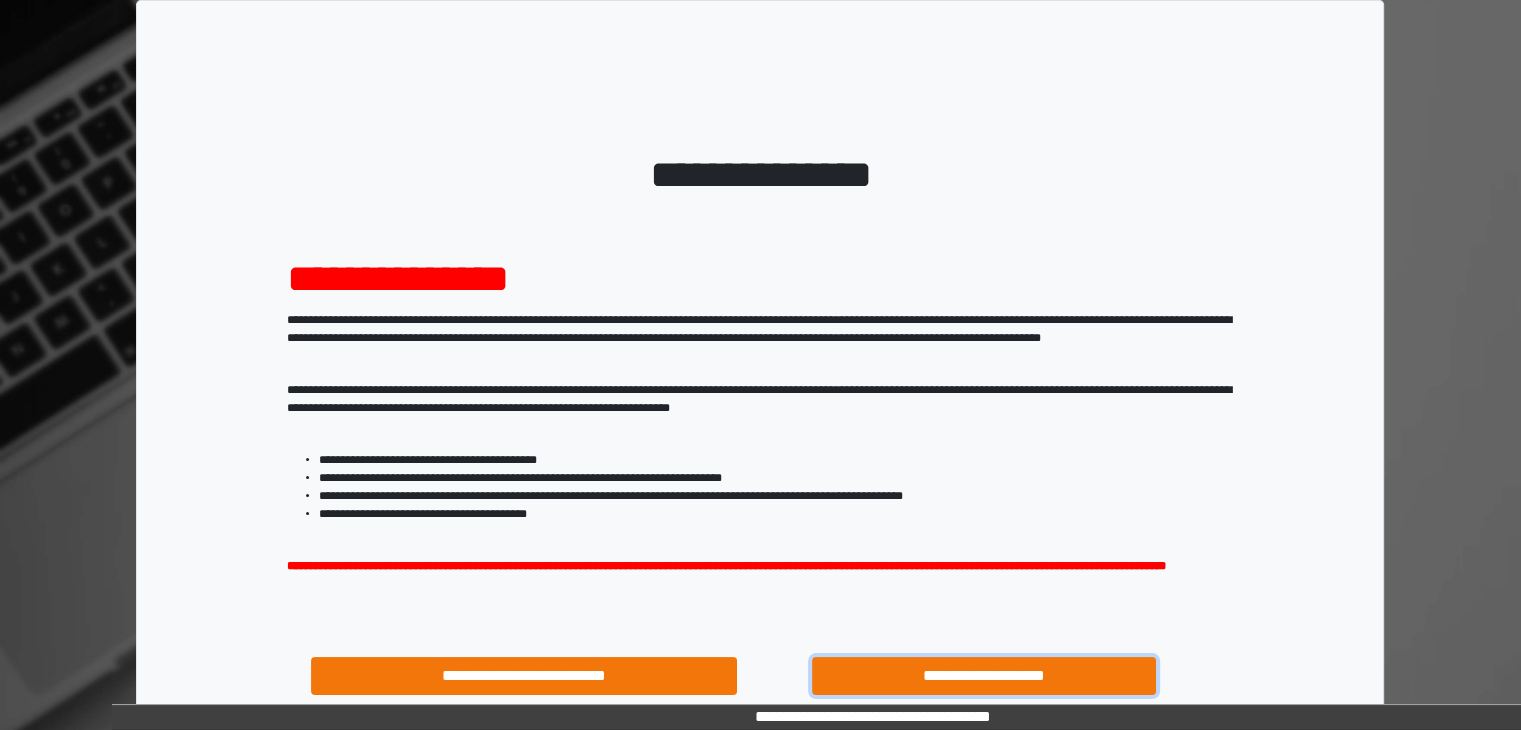 click on "**********" at bounding box center [984, 676] 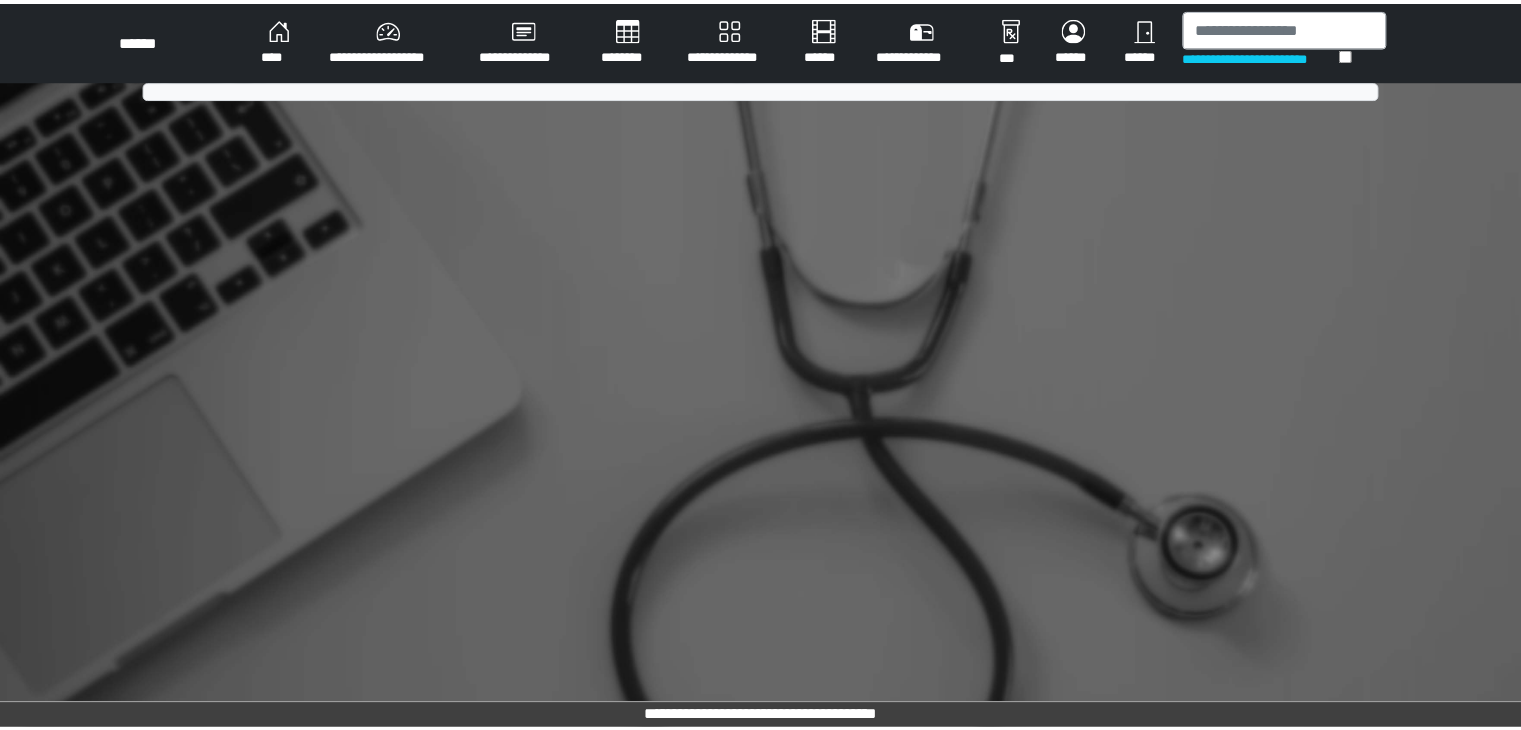scroll, scrollTop: 0, scrollLeft: 0, axis: both 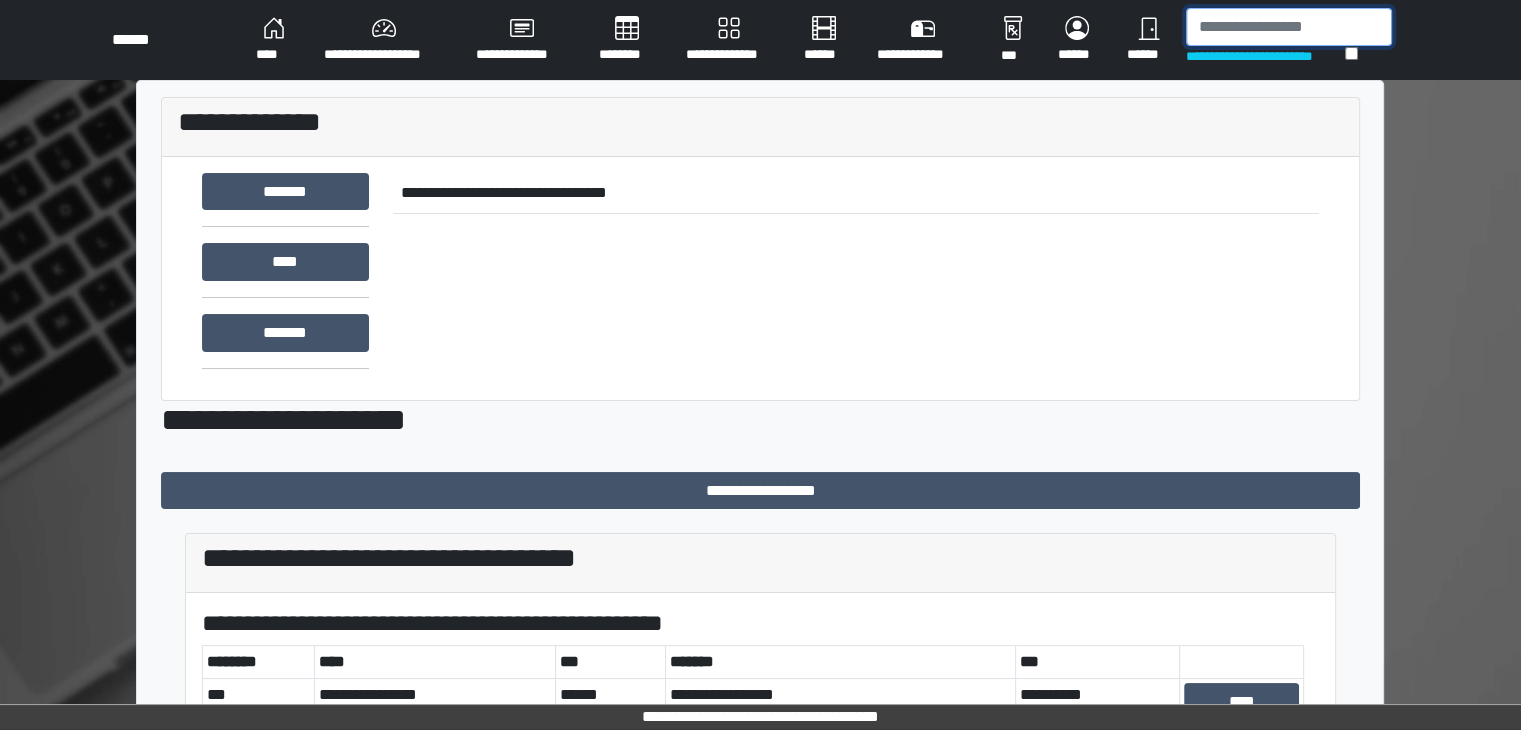 click at bounding box center [1289, 27] 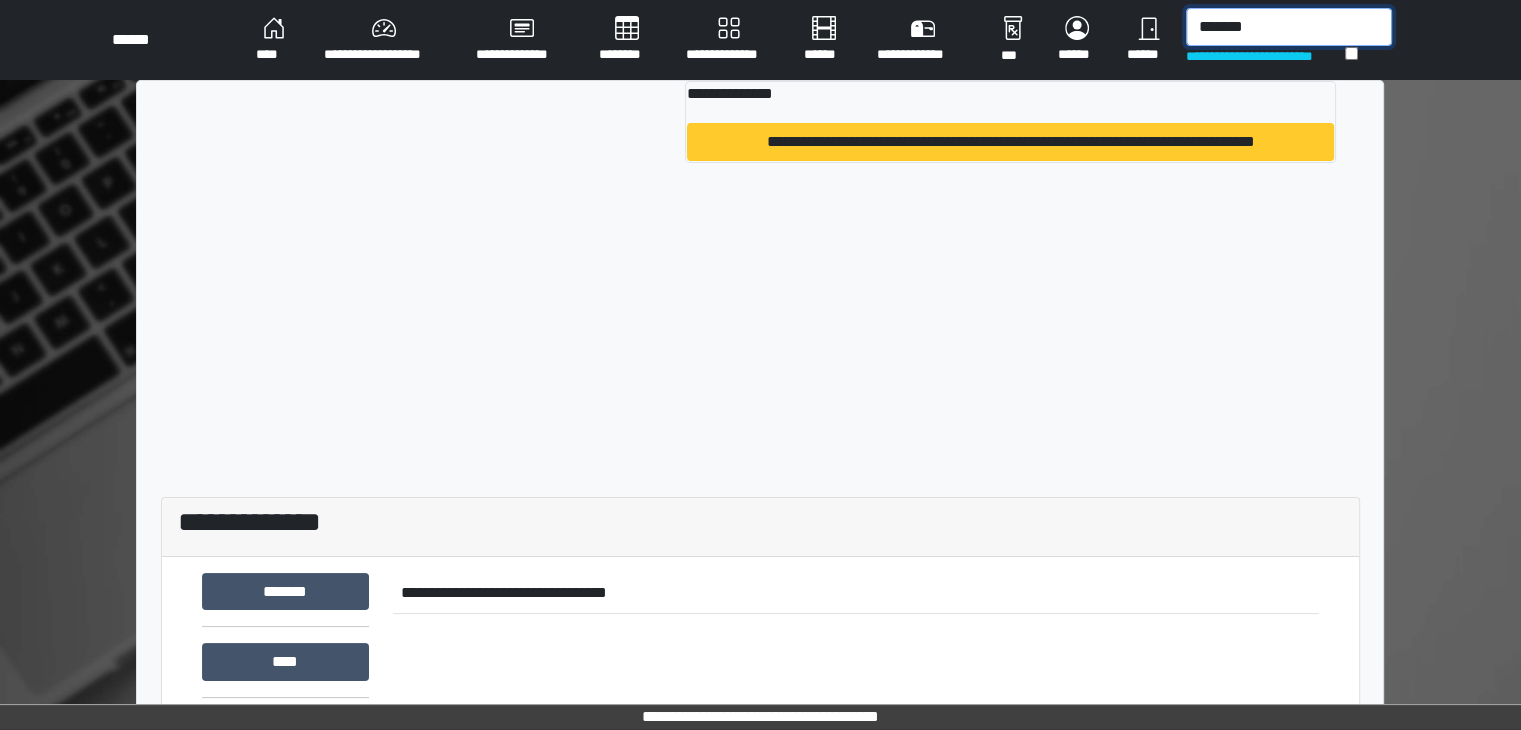 type on "*******" 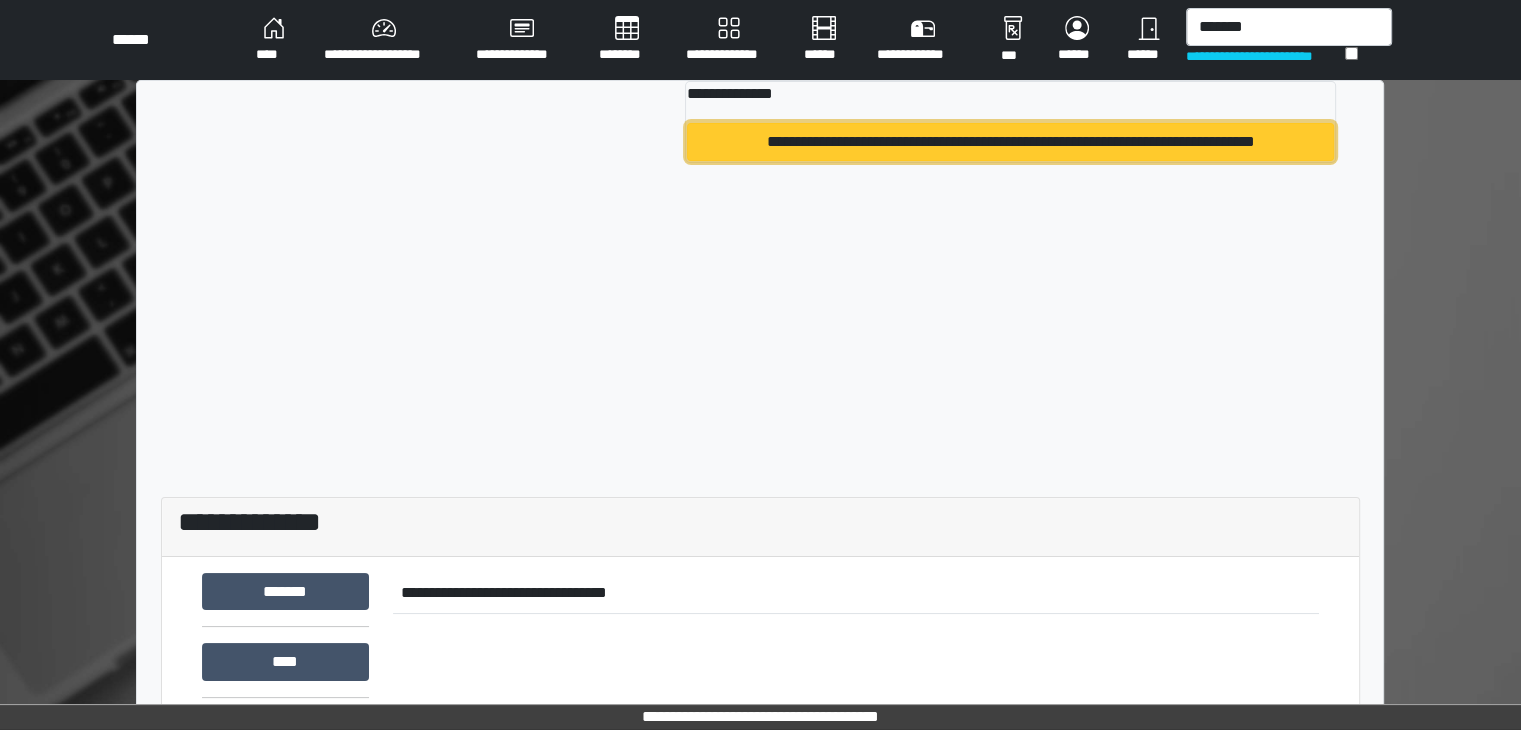 click on "**********" at bounding box center [1010, 142] 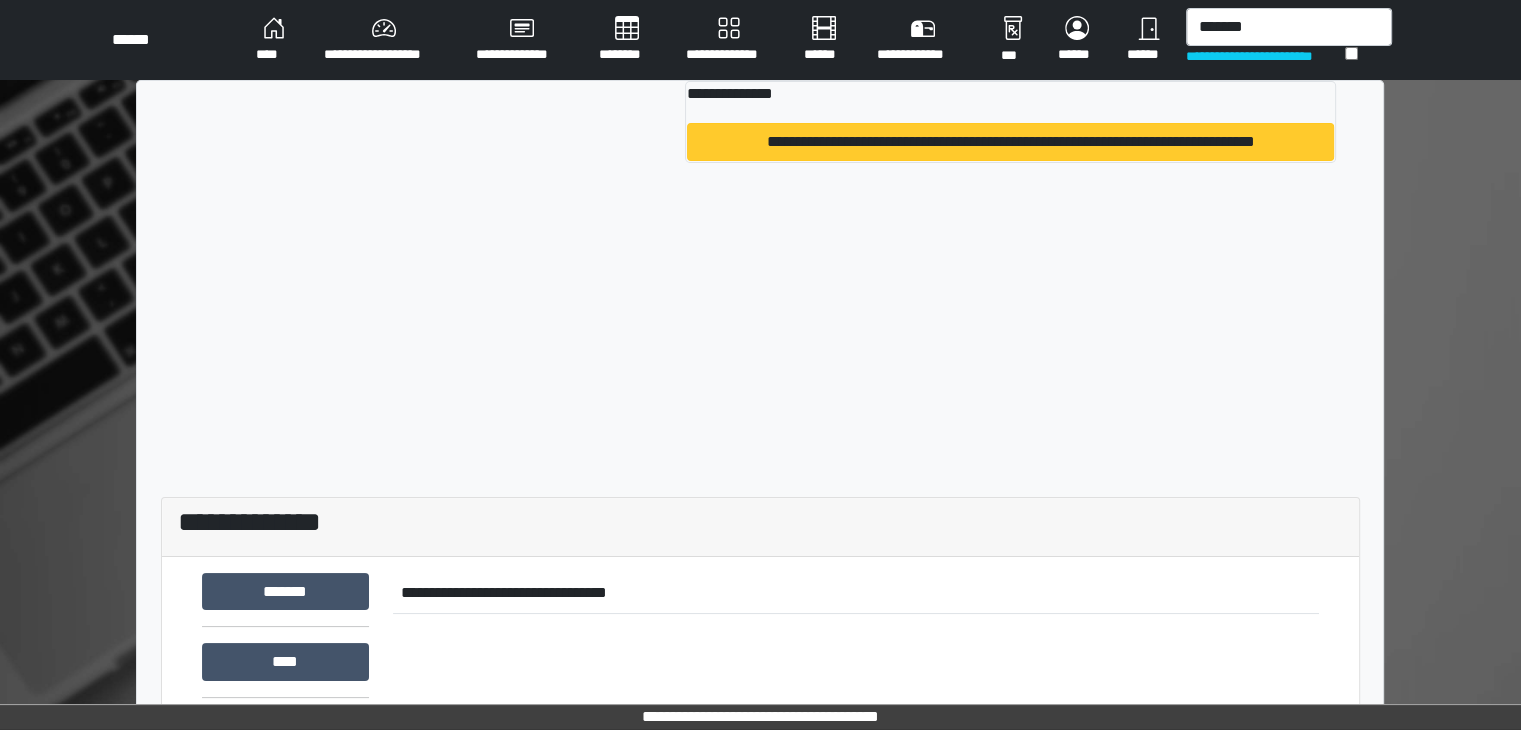 type 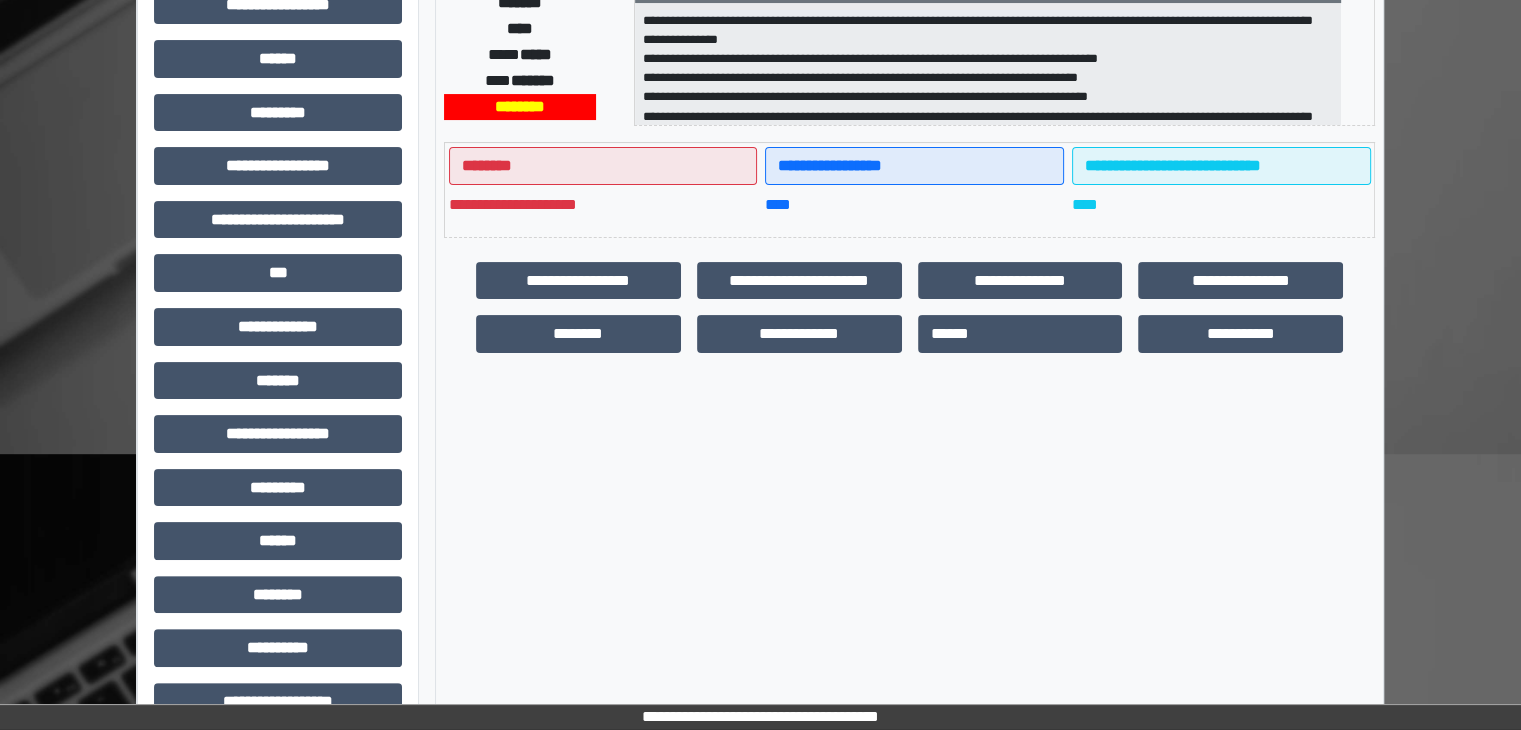 scroll, scrollTop: 400, scrollLeft: 0, axis: vertical 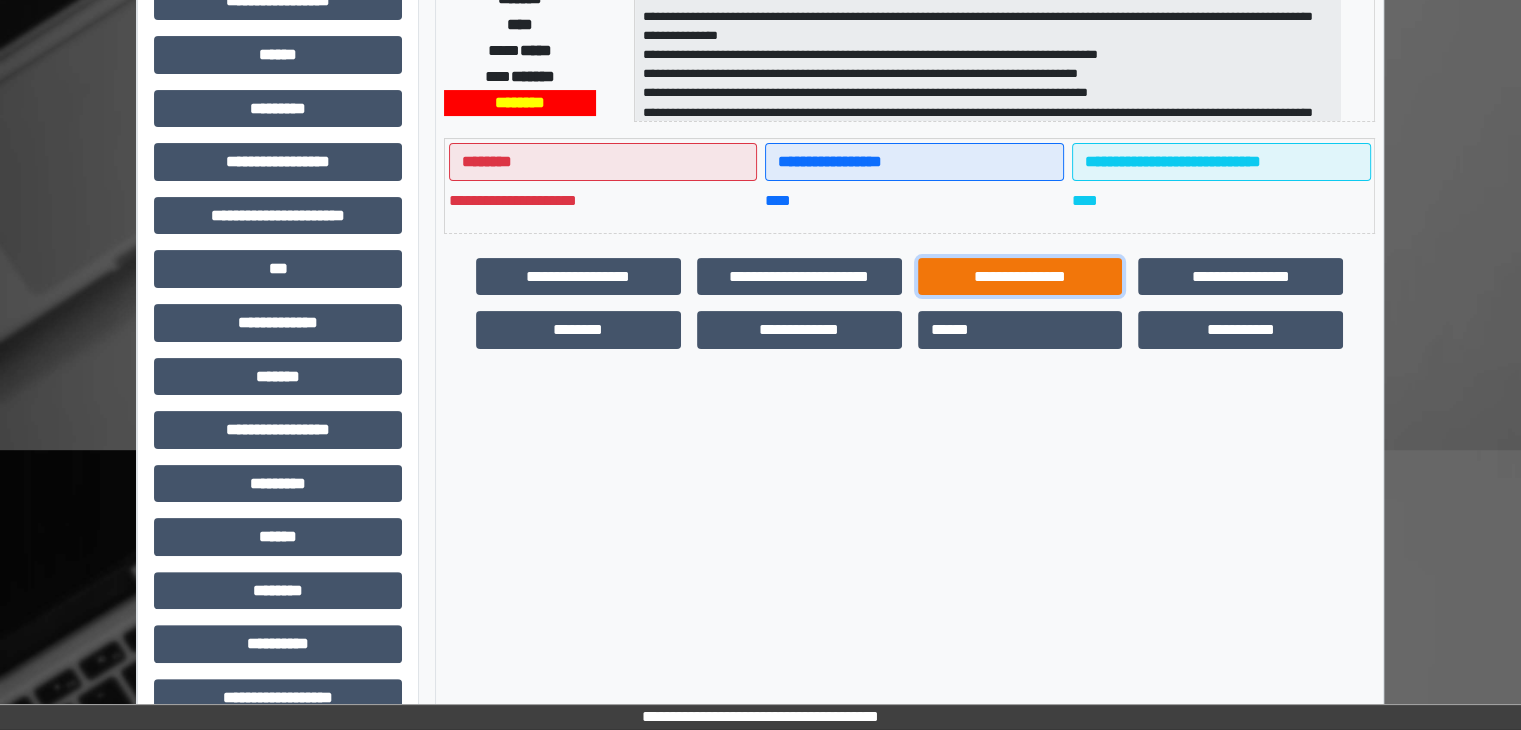 click on "**********" at bounding box center [1020, 277] 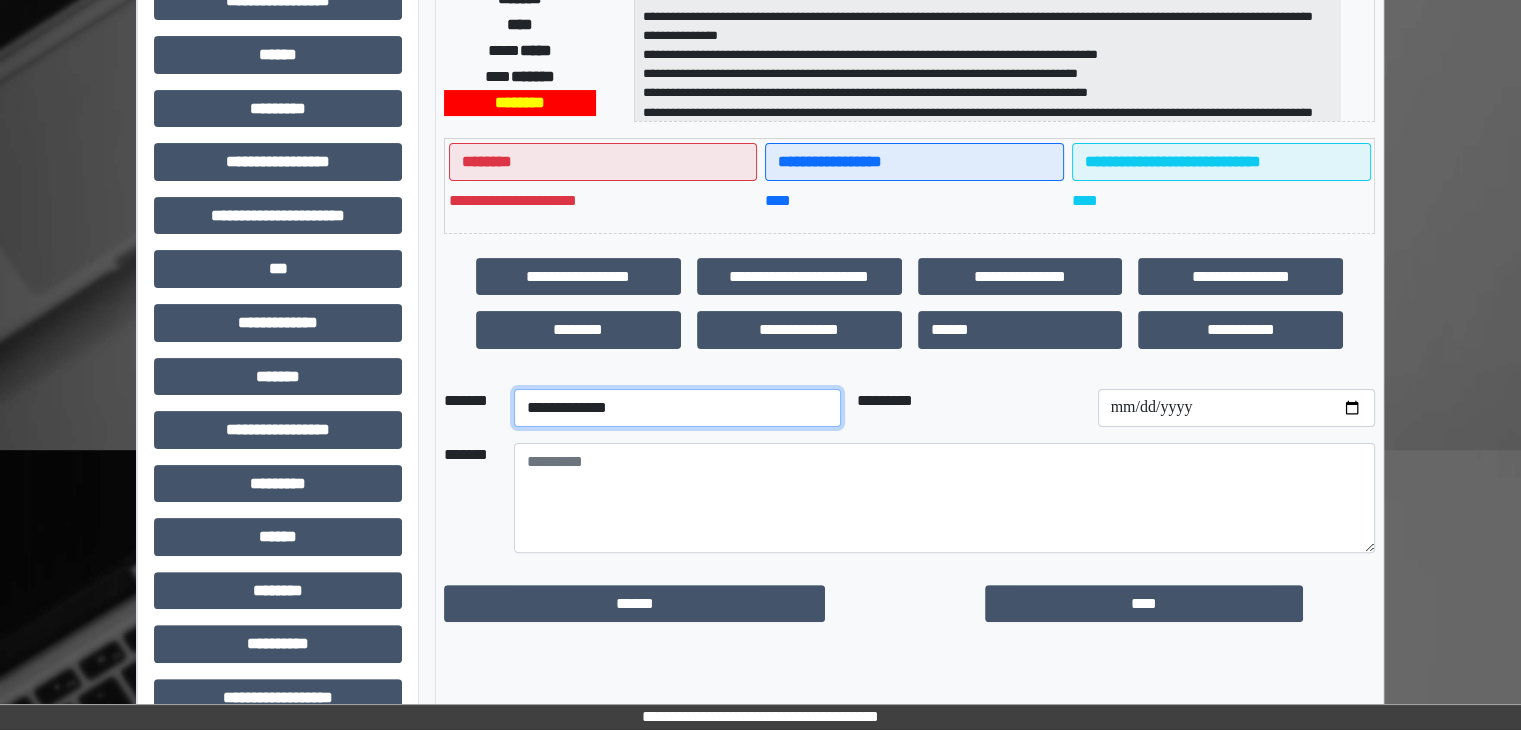 click on "**********" at bounding box center (677, 408) 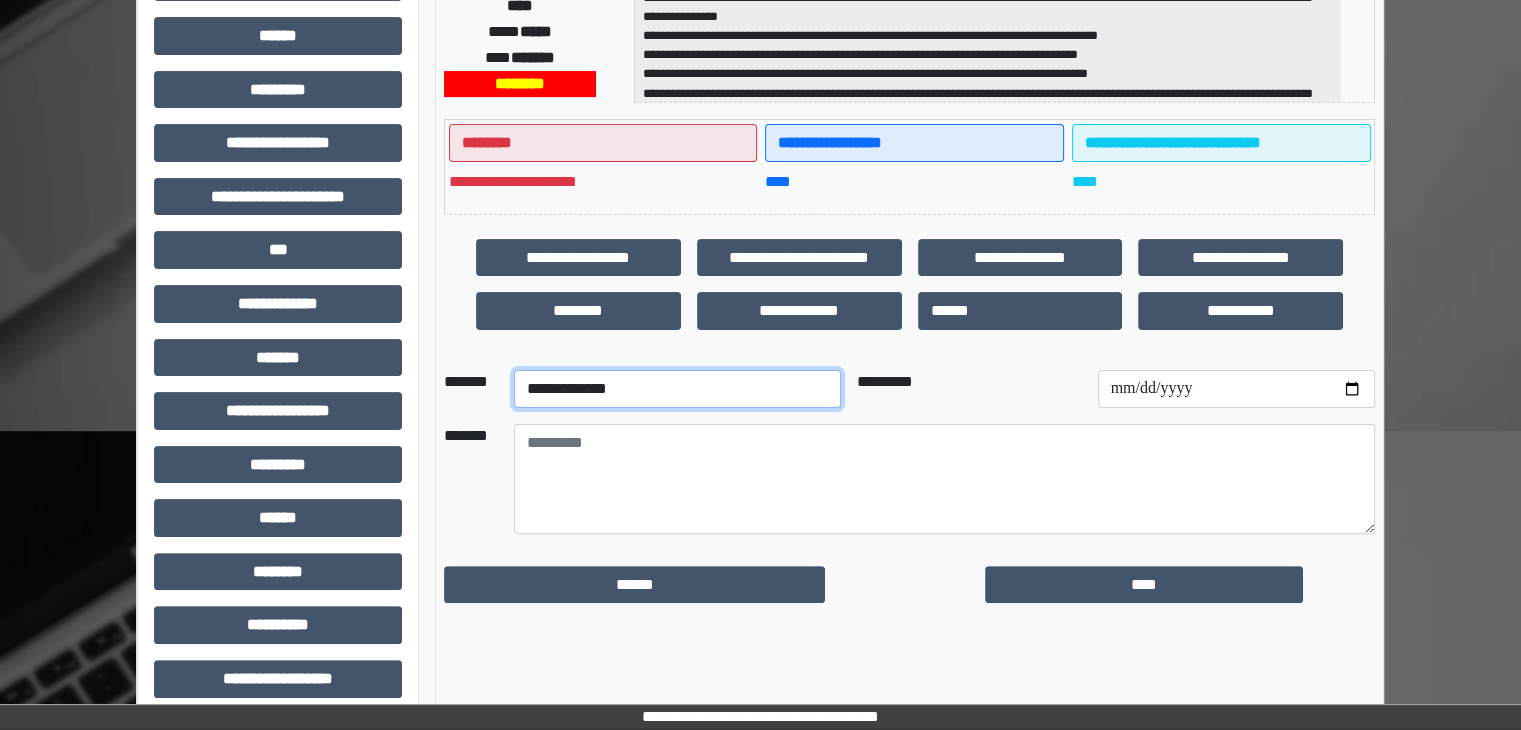 scroll, scrollTop: 436, scrollLeft: 0, axis: vertical 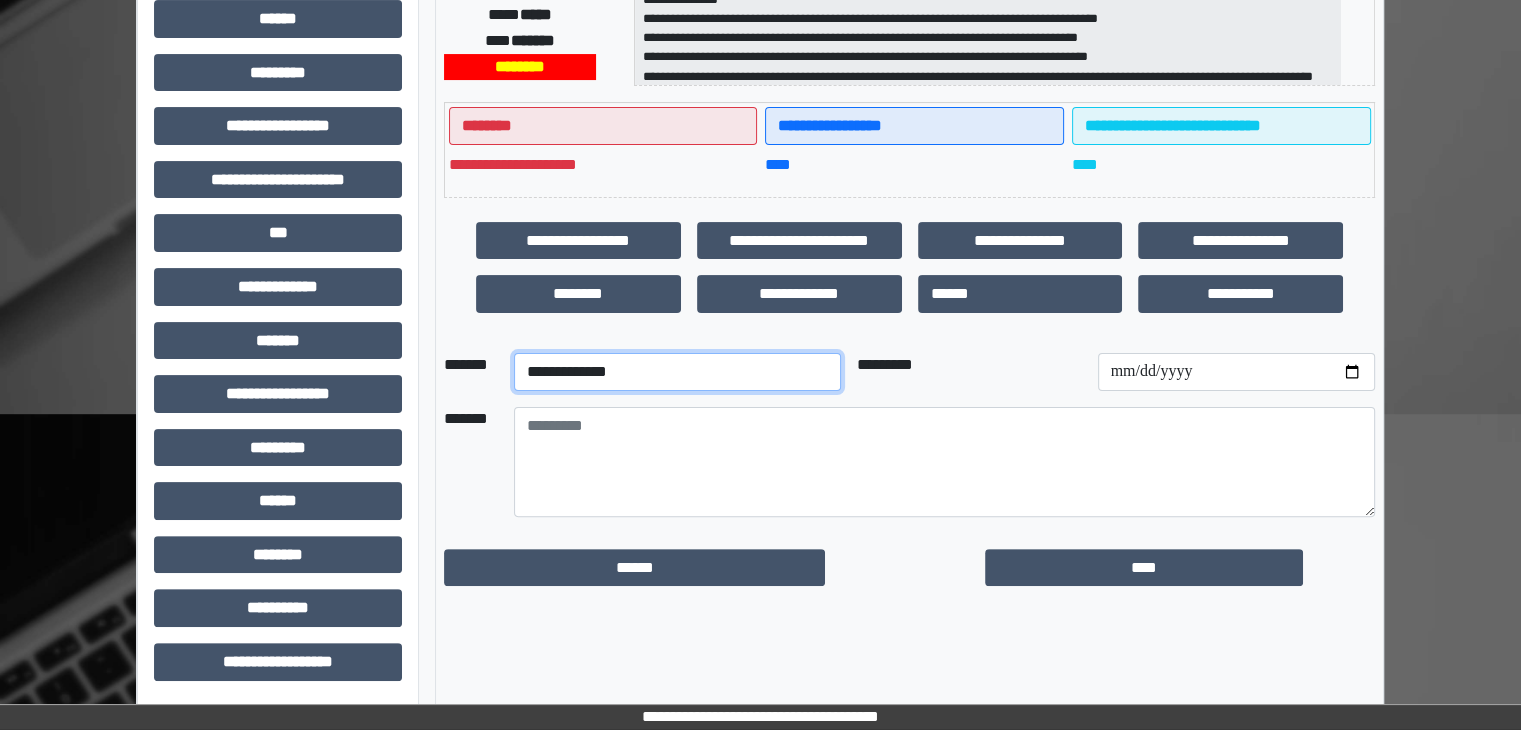 click on "**********" at bounding box center (677, 372) 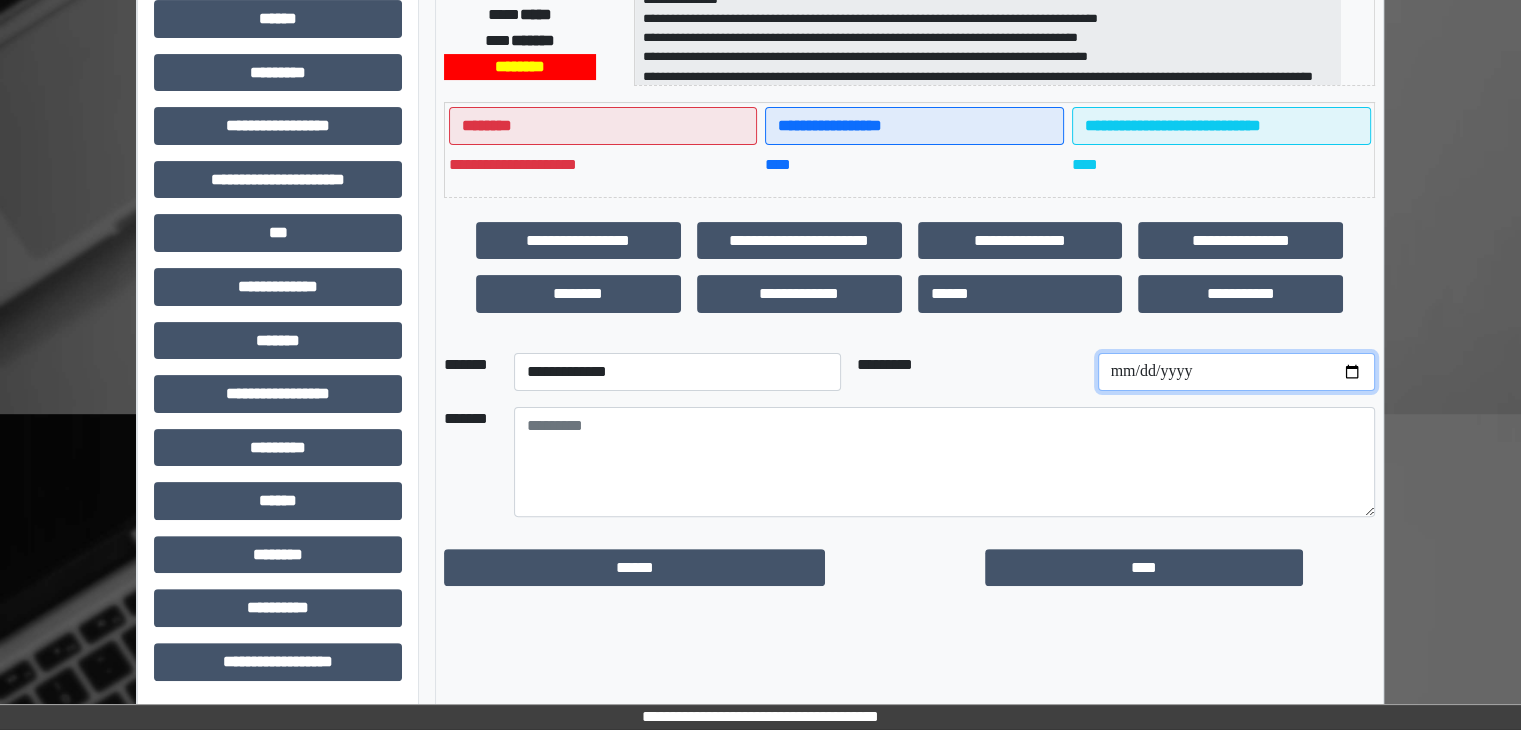 click at bounding box center [1236, 372] 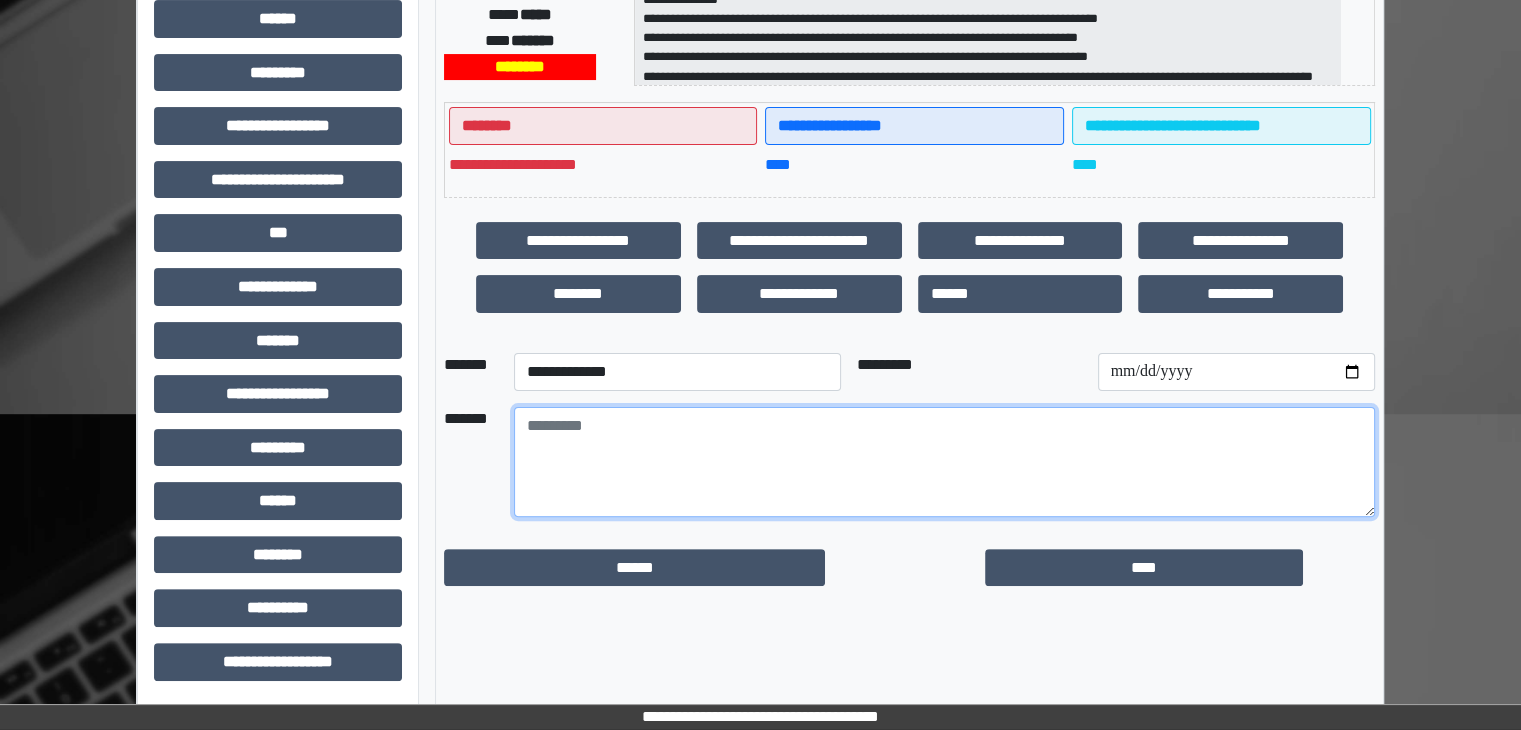 click at bounding box center (944, 462) 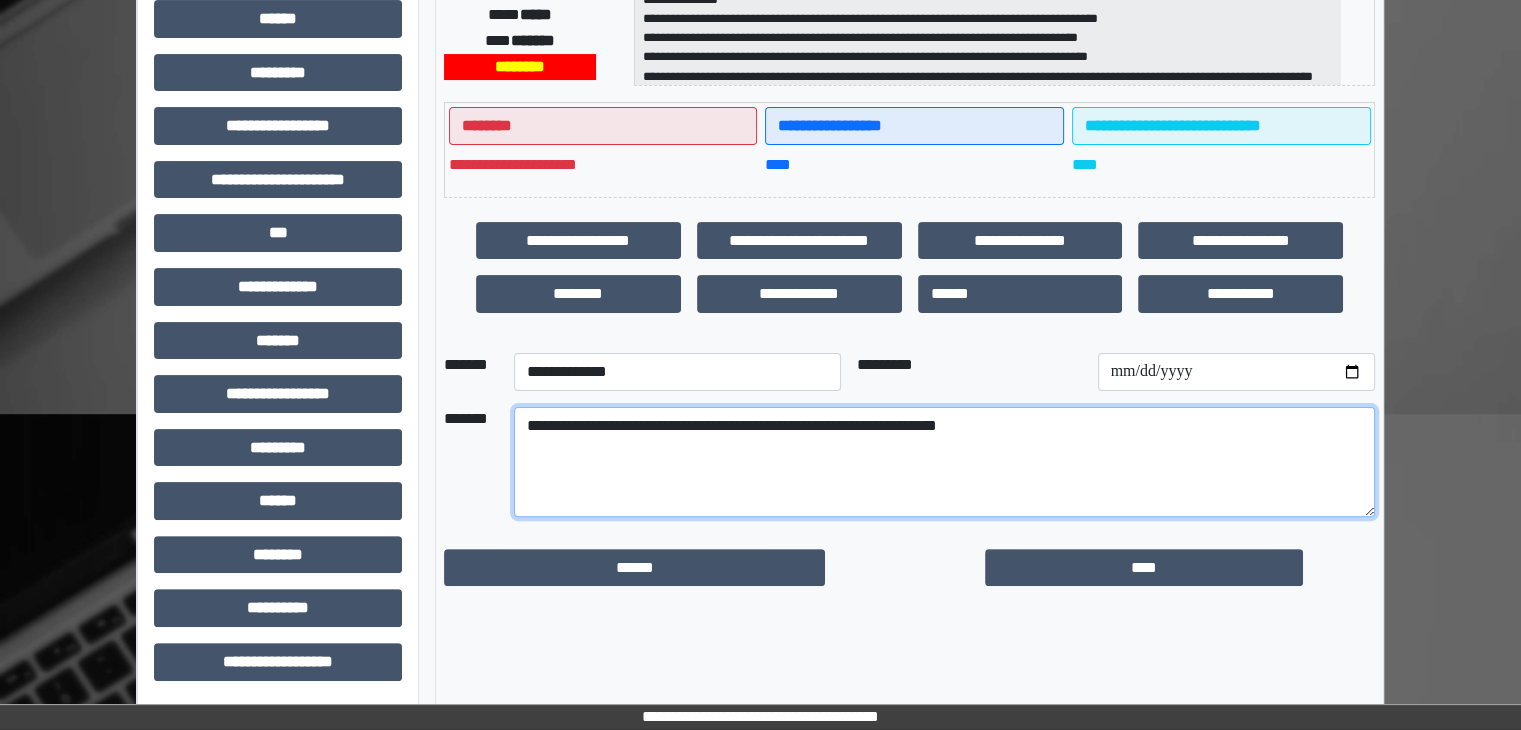 drag, startPoint x: 522, startPoint y: 418, endPoint x: 1036, endPoint y: 441, distance: 514.51434 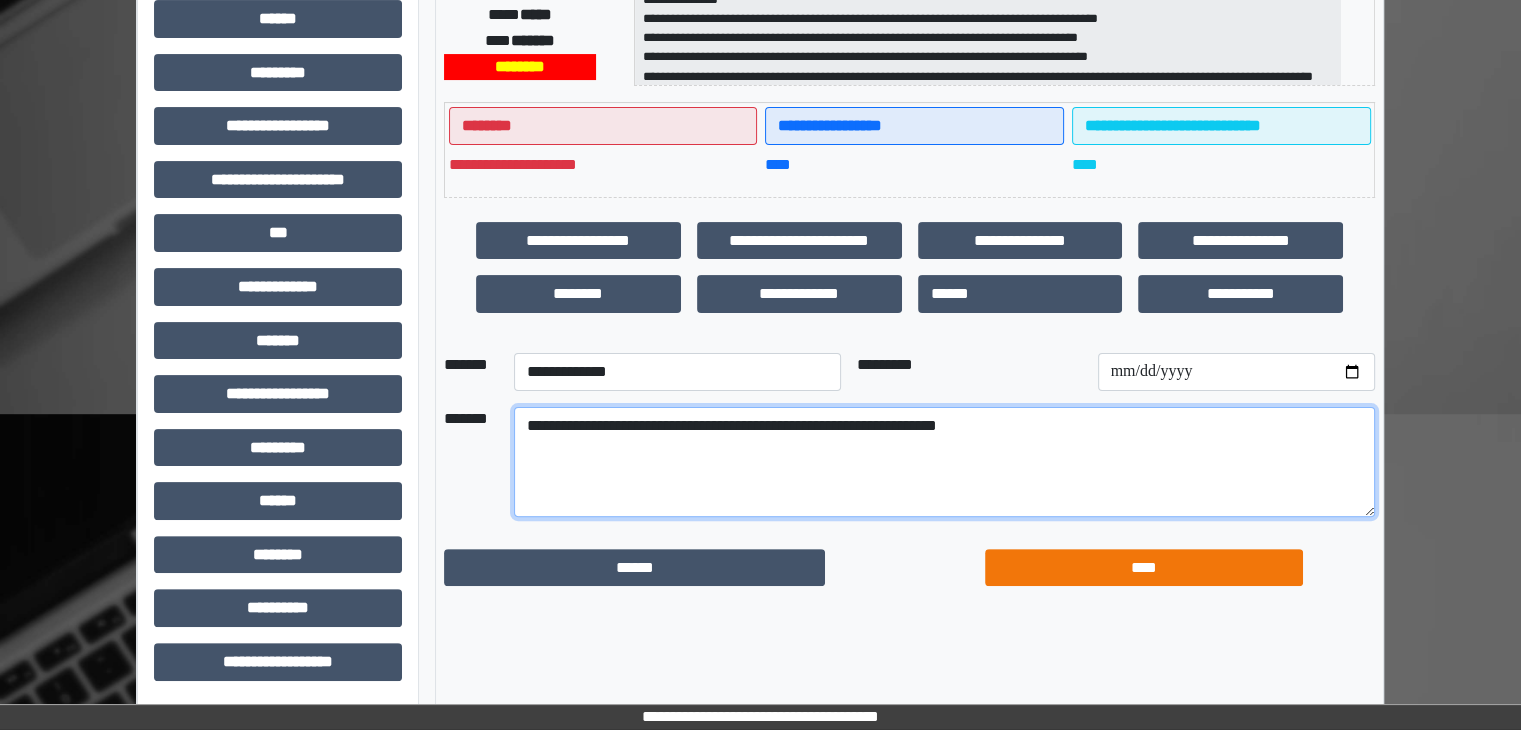 type on "**********" 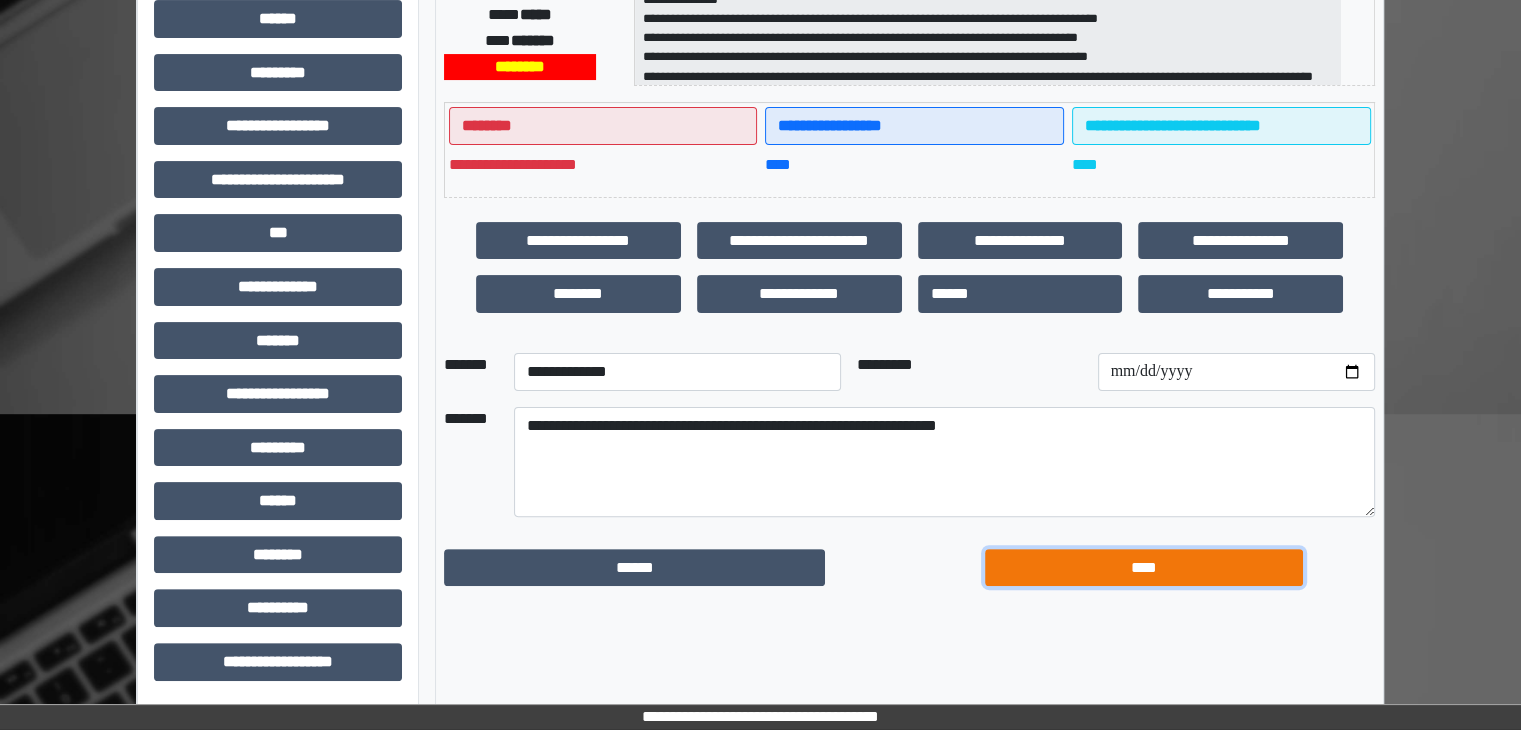 click on "****" at bounding box center [1144, 568] 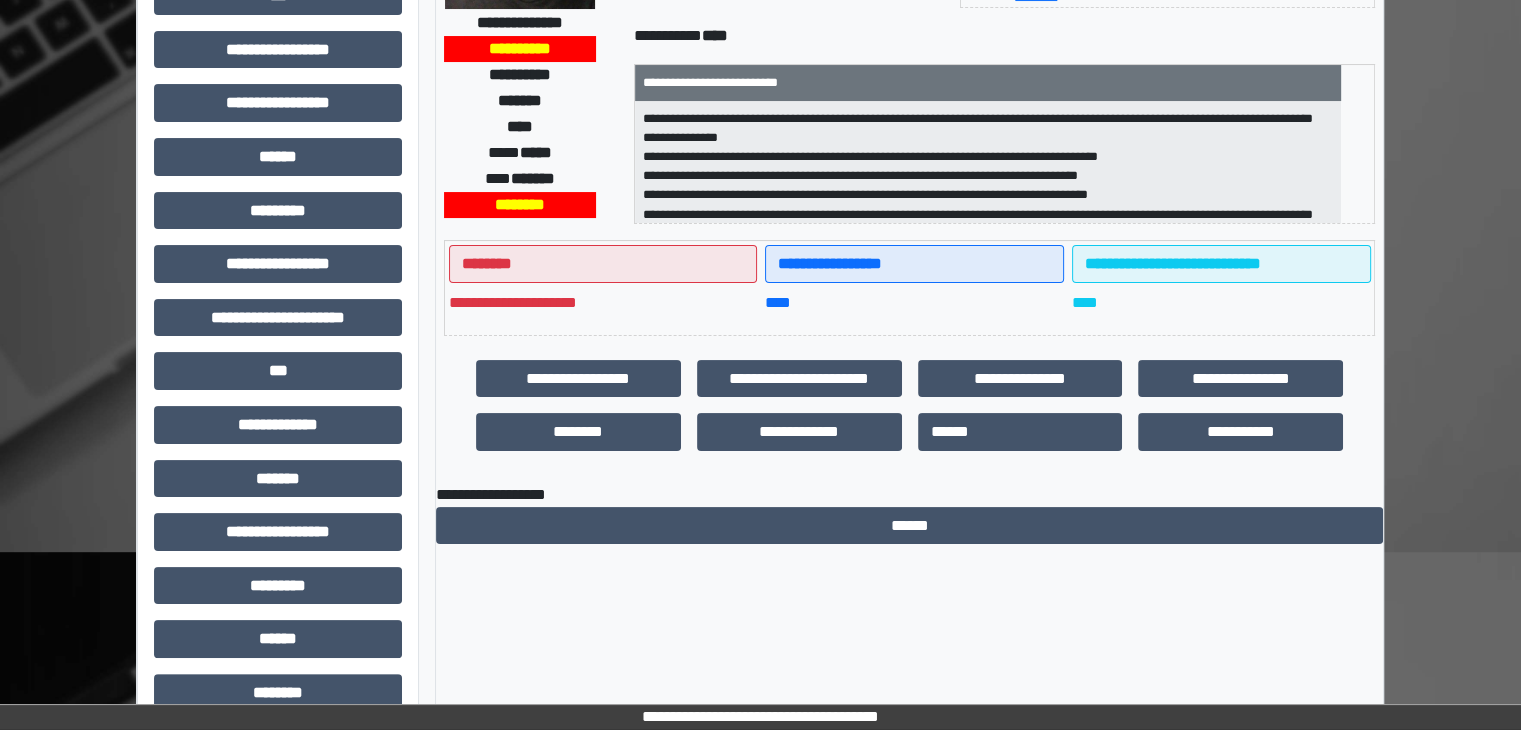 scroll, scrollTop: 0, scrollLeft: 0, axis: both 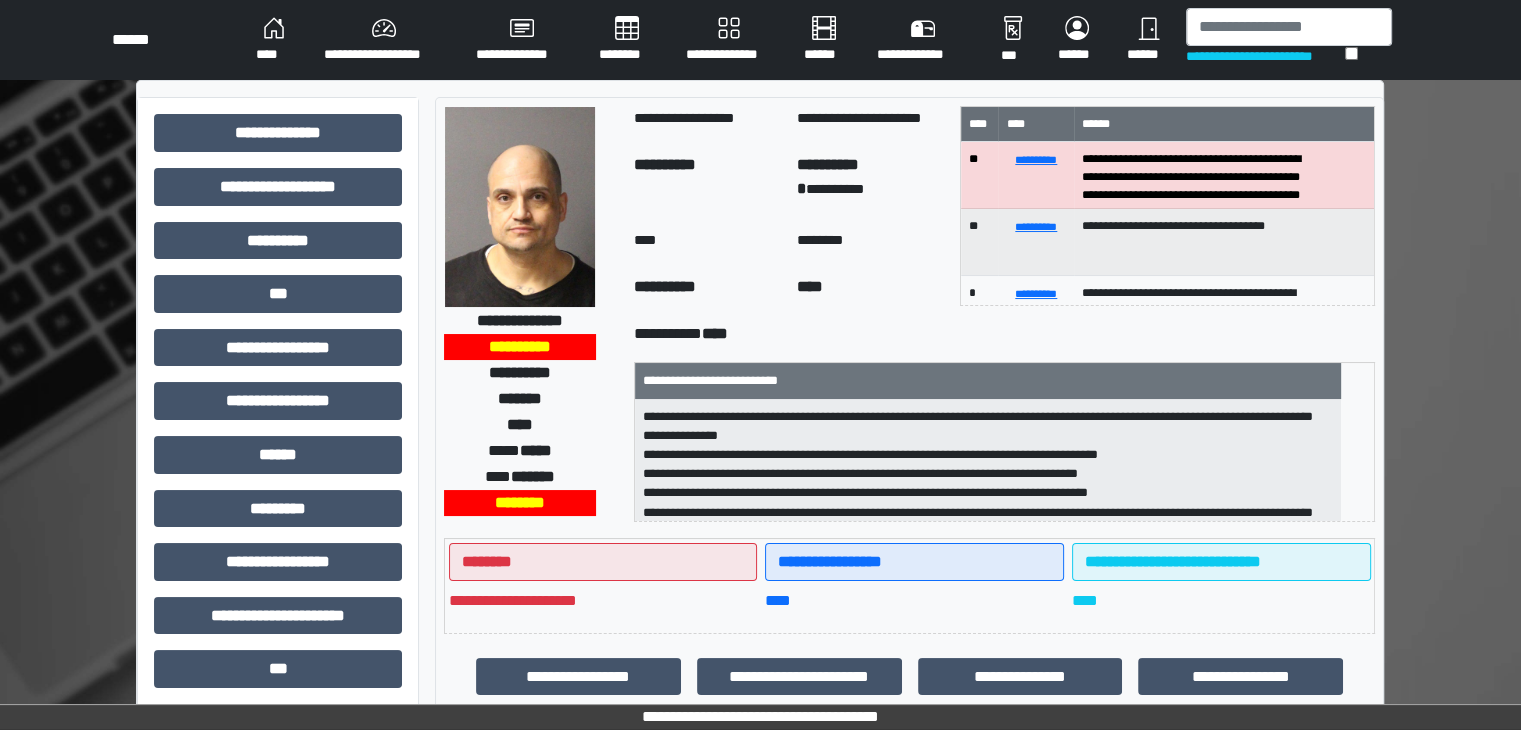 click on "********" at bounding box center (626, 40) 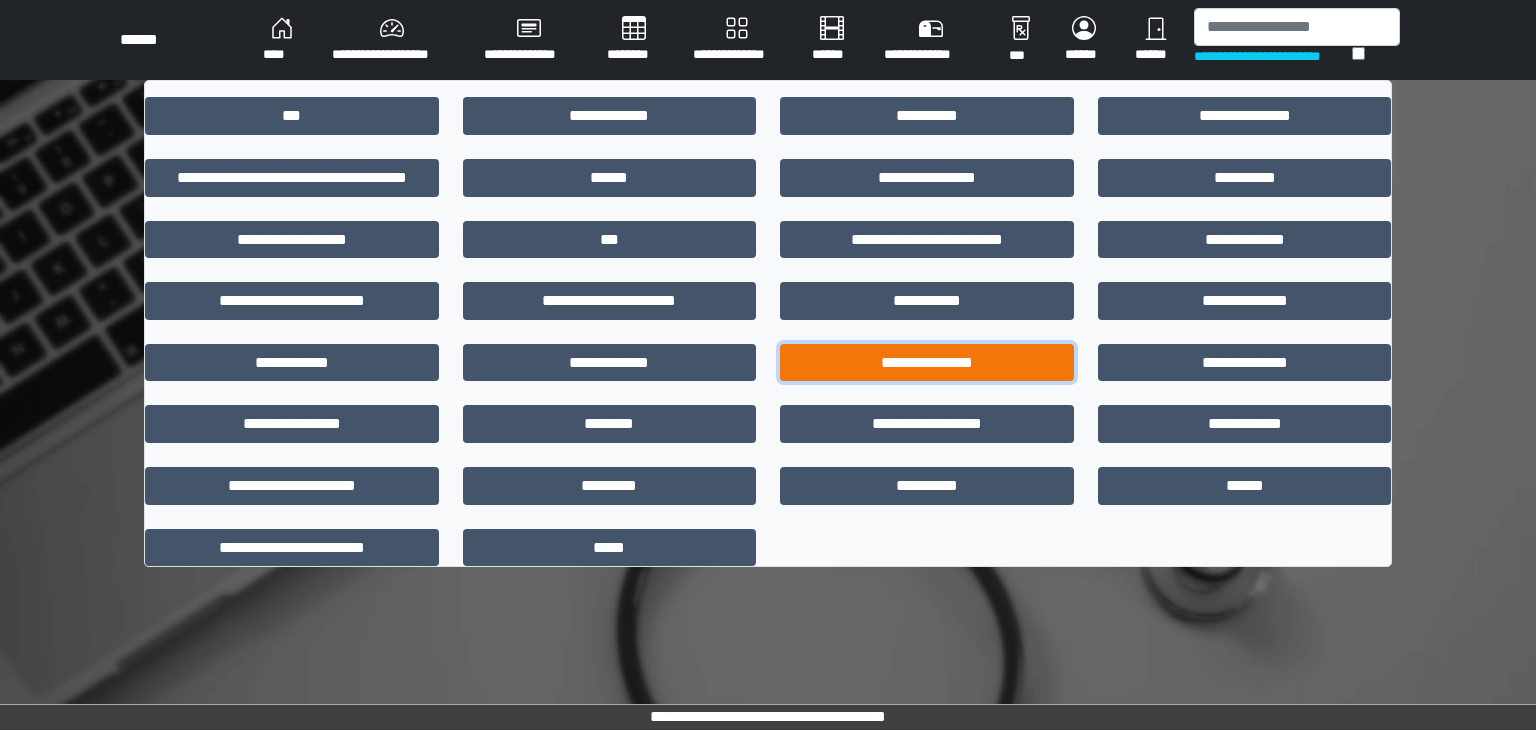 click on "**********" at bounding box center [927, 363] 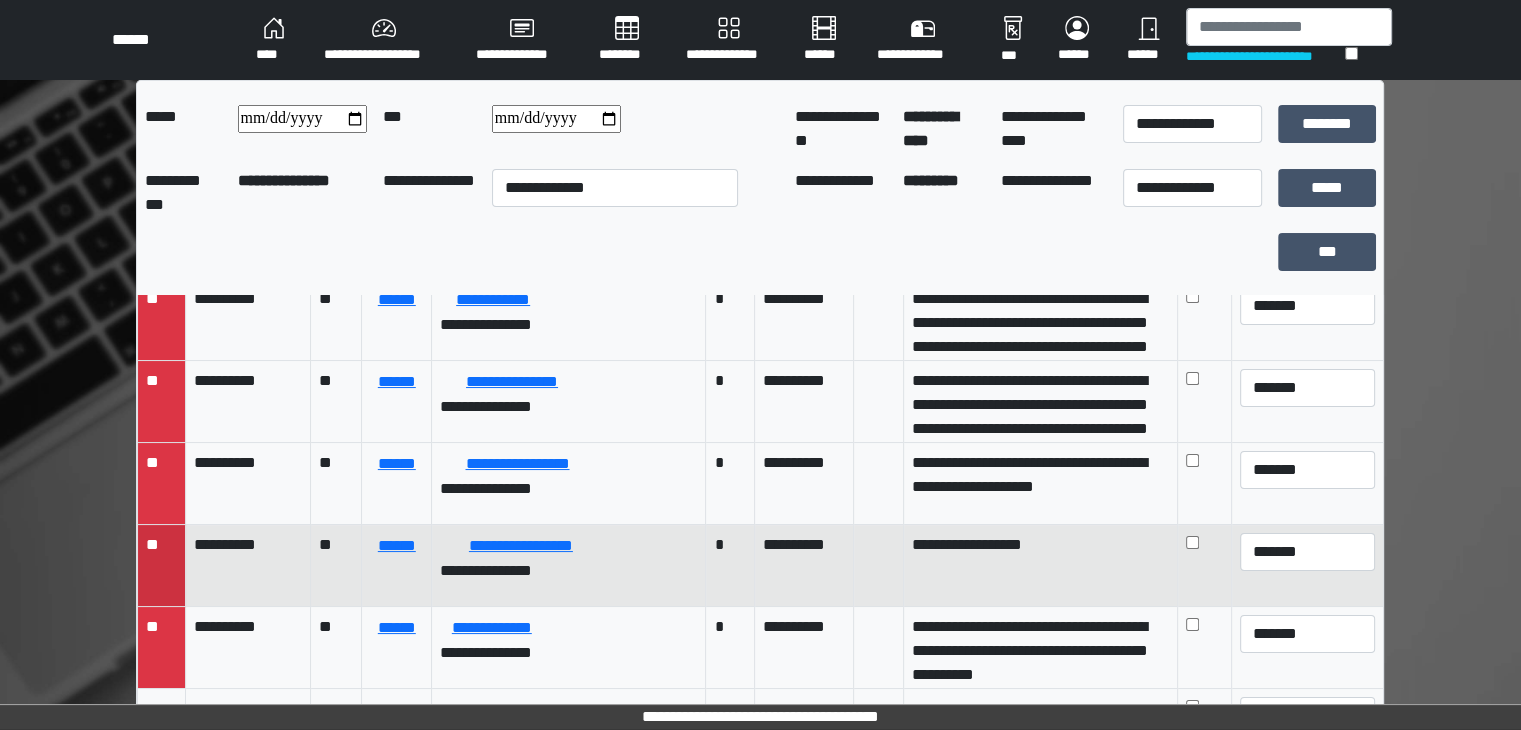 scroll, scrollTop: 2286, scrollLeft: 0, axis: vertical 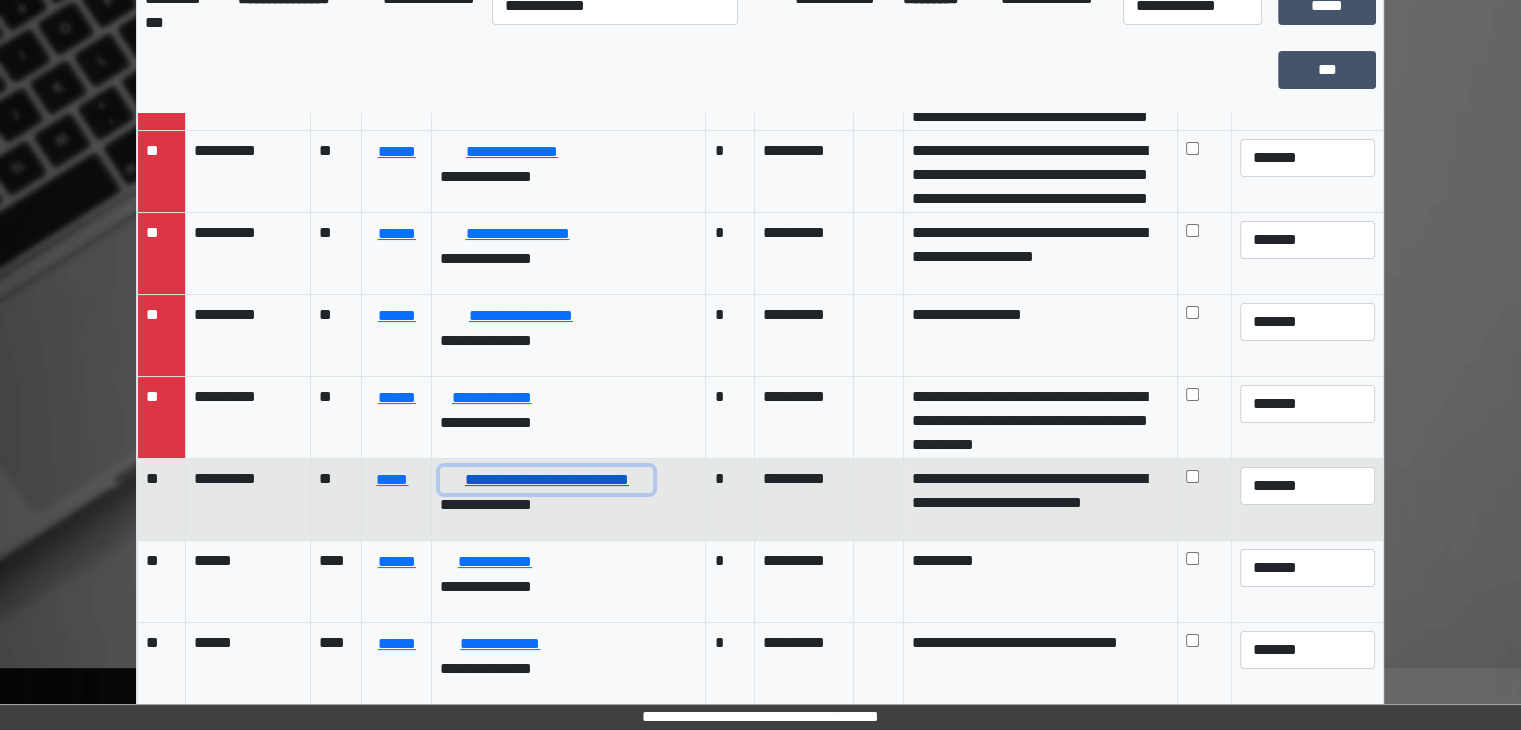 click on "**********" at bounding box center [546, 480] 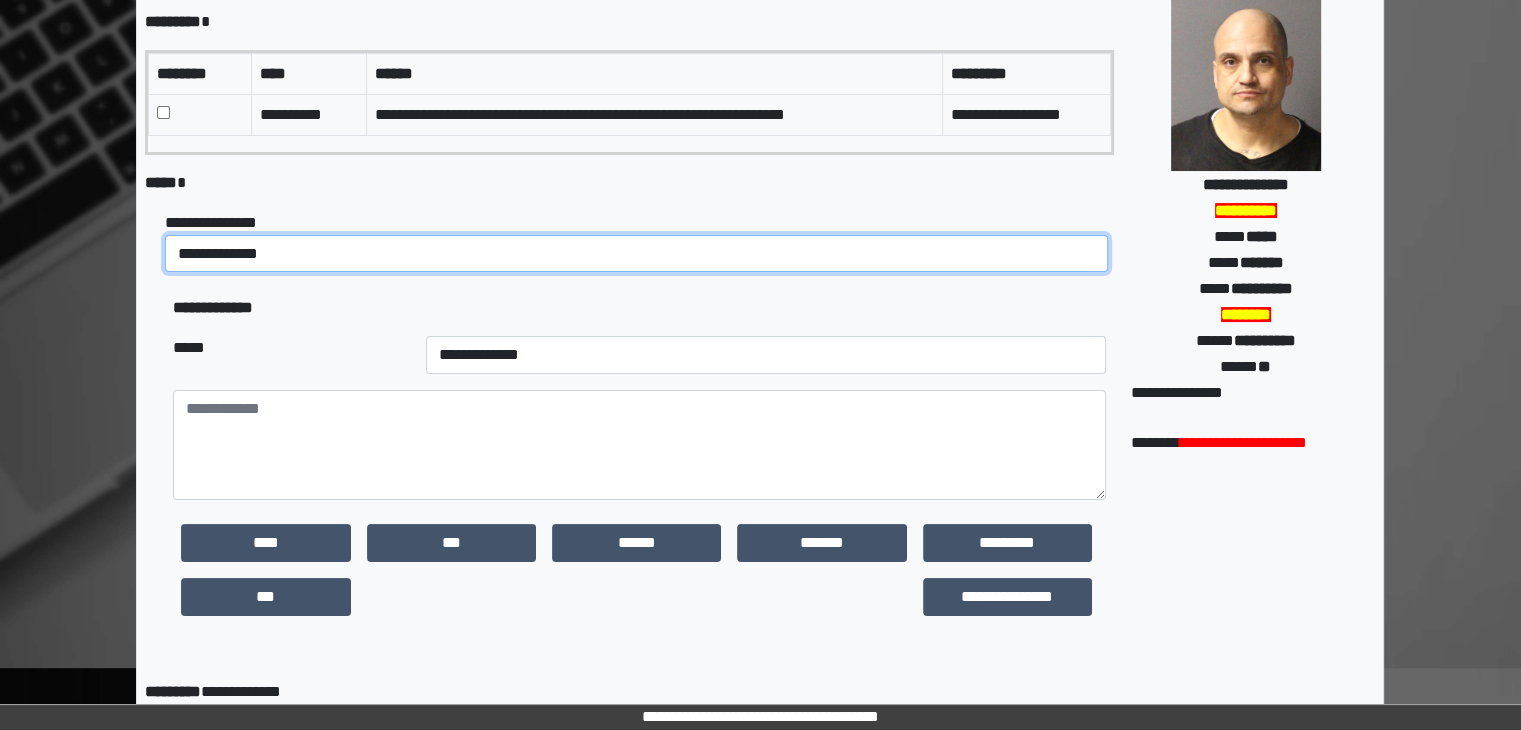 click on "**********" at bounding box center (636, 254) 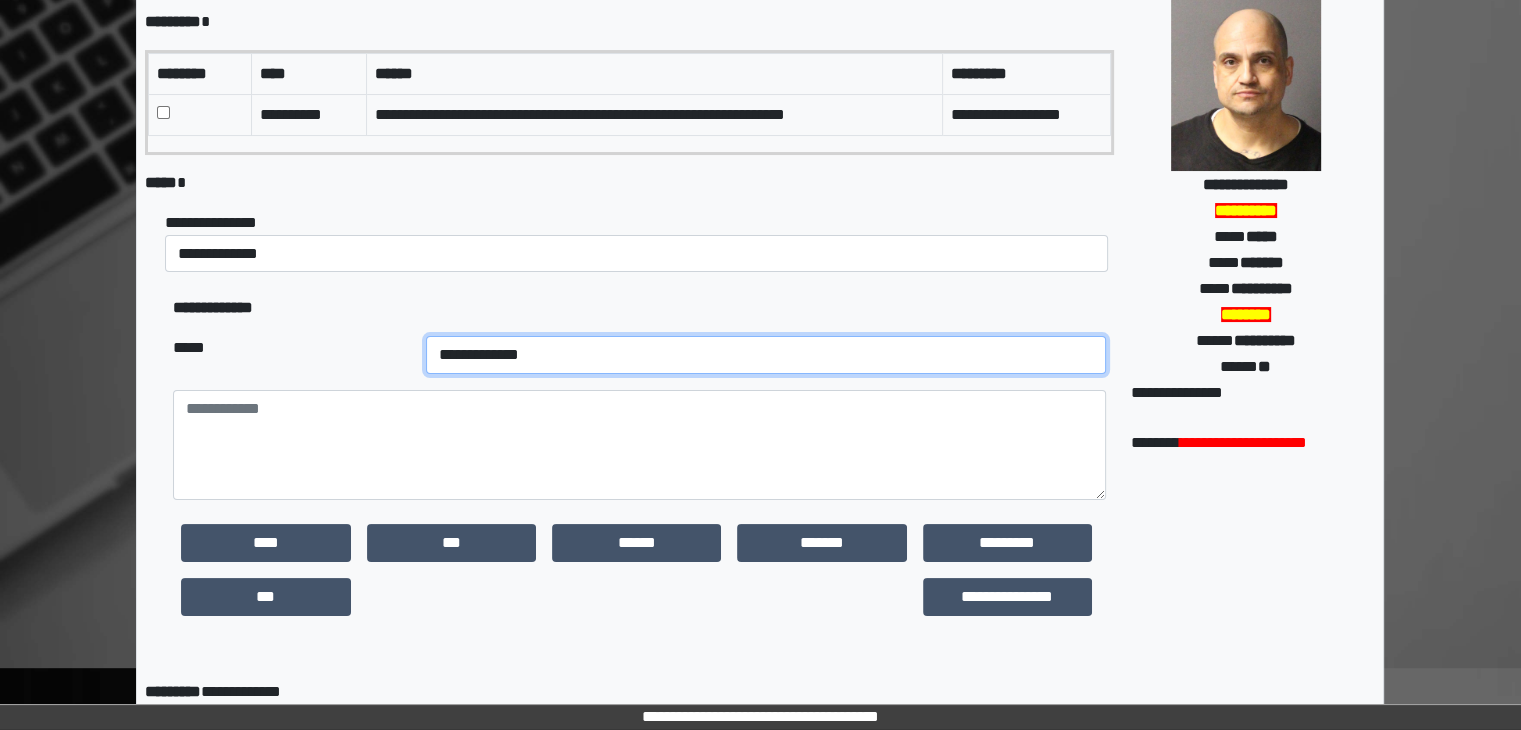 click on "**********" at bounding box center [766, 355] 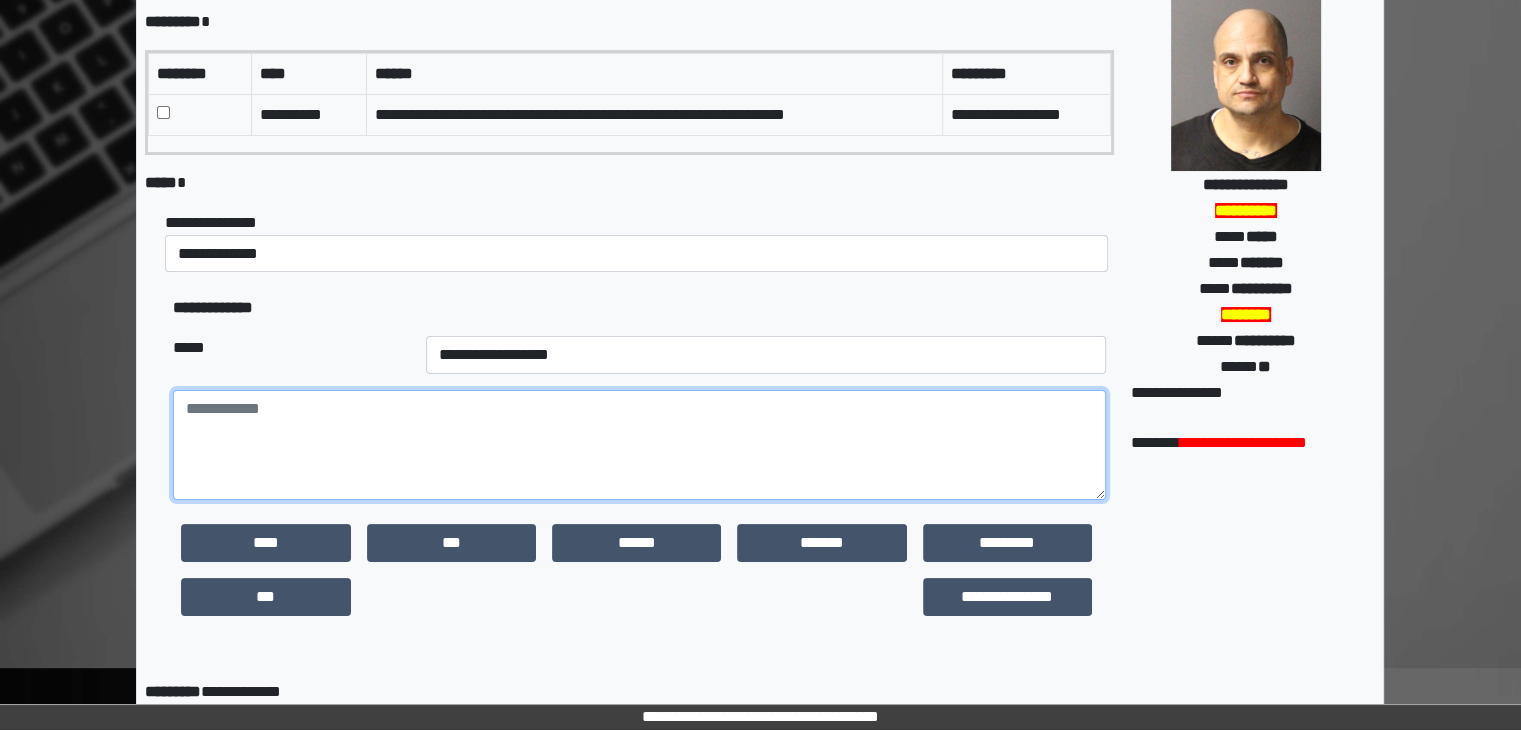 click at bounding box center (639, 445) 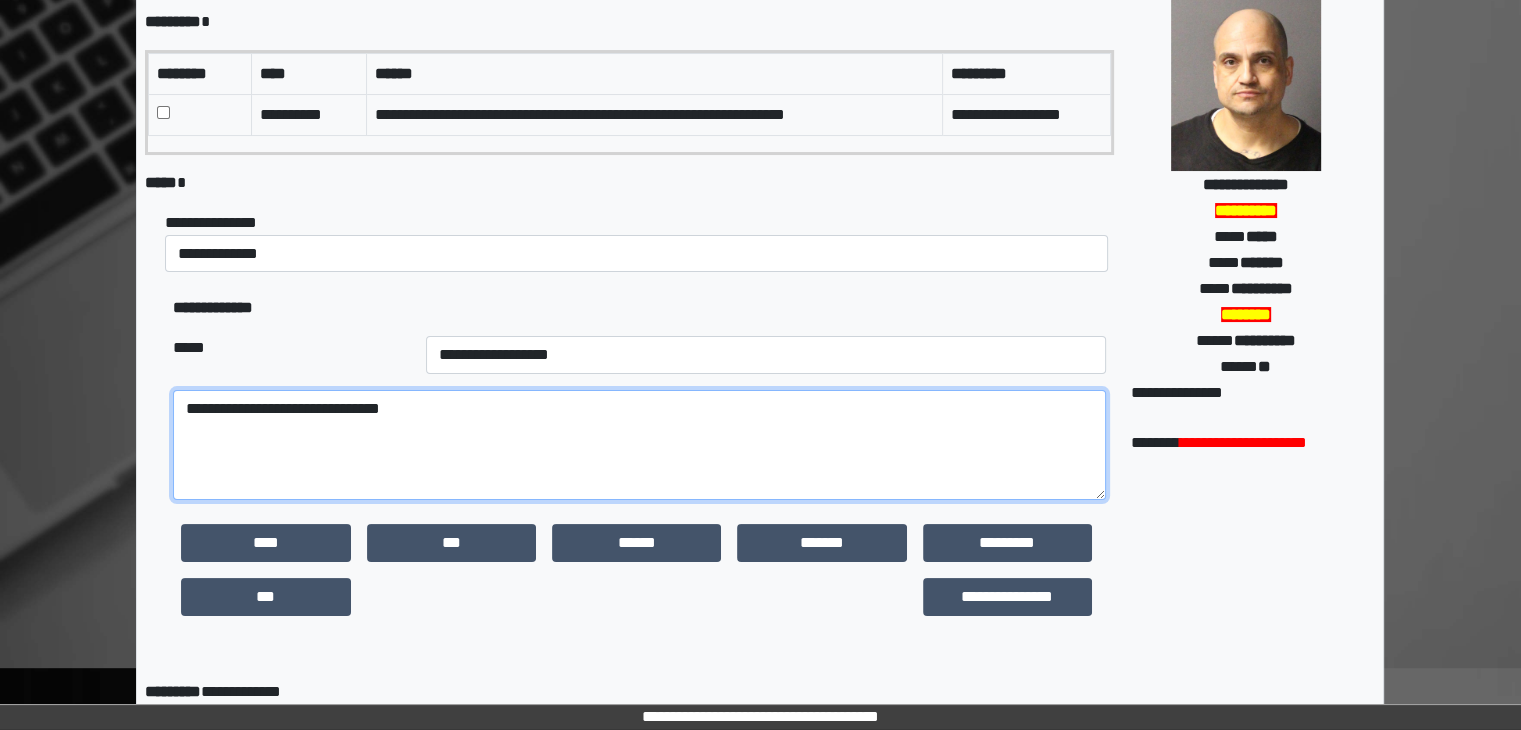 paste on "**********" 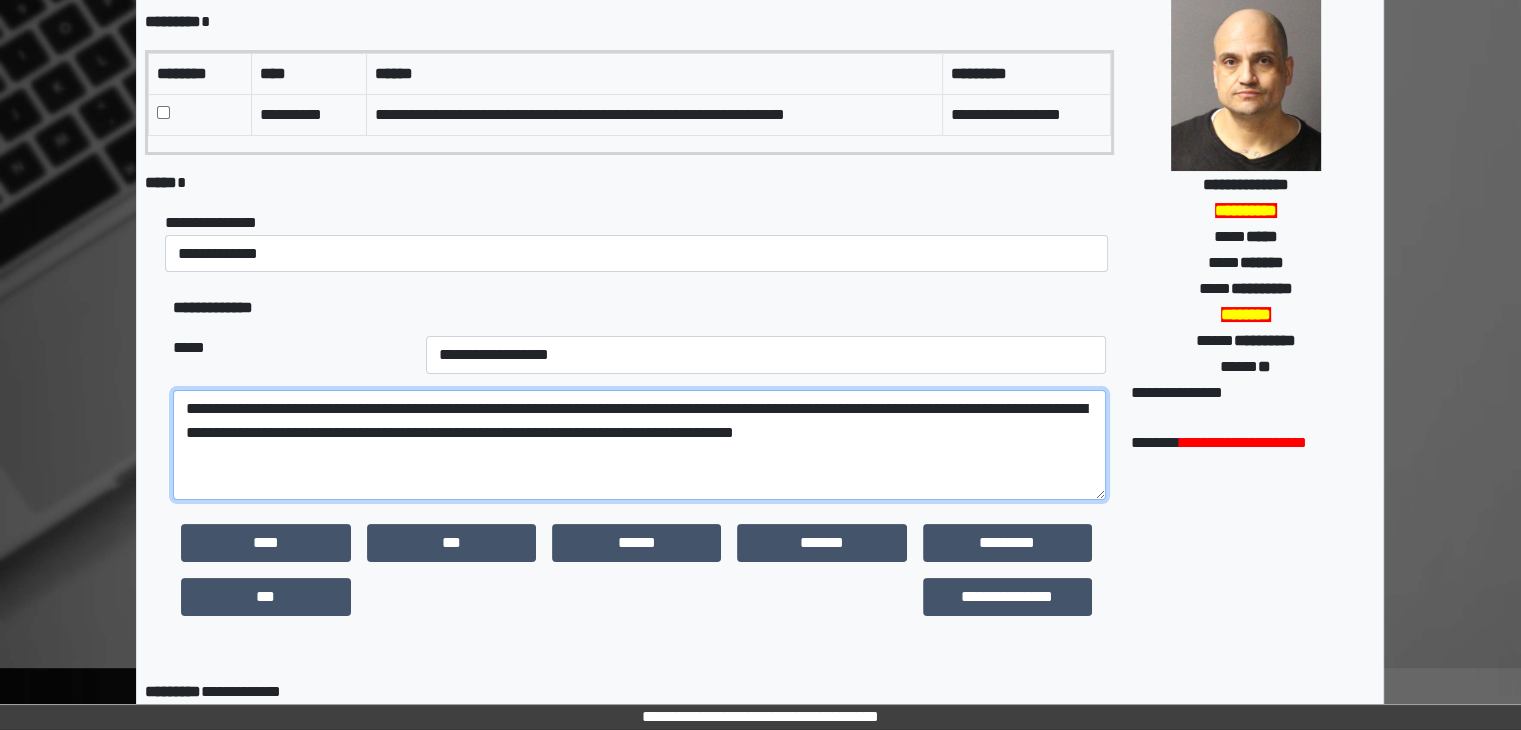 click on "**********" at bounding box center [639, 445] 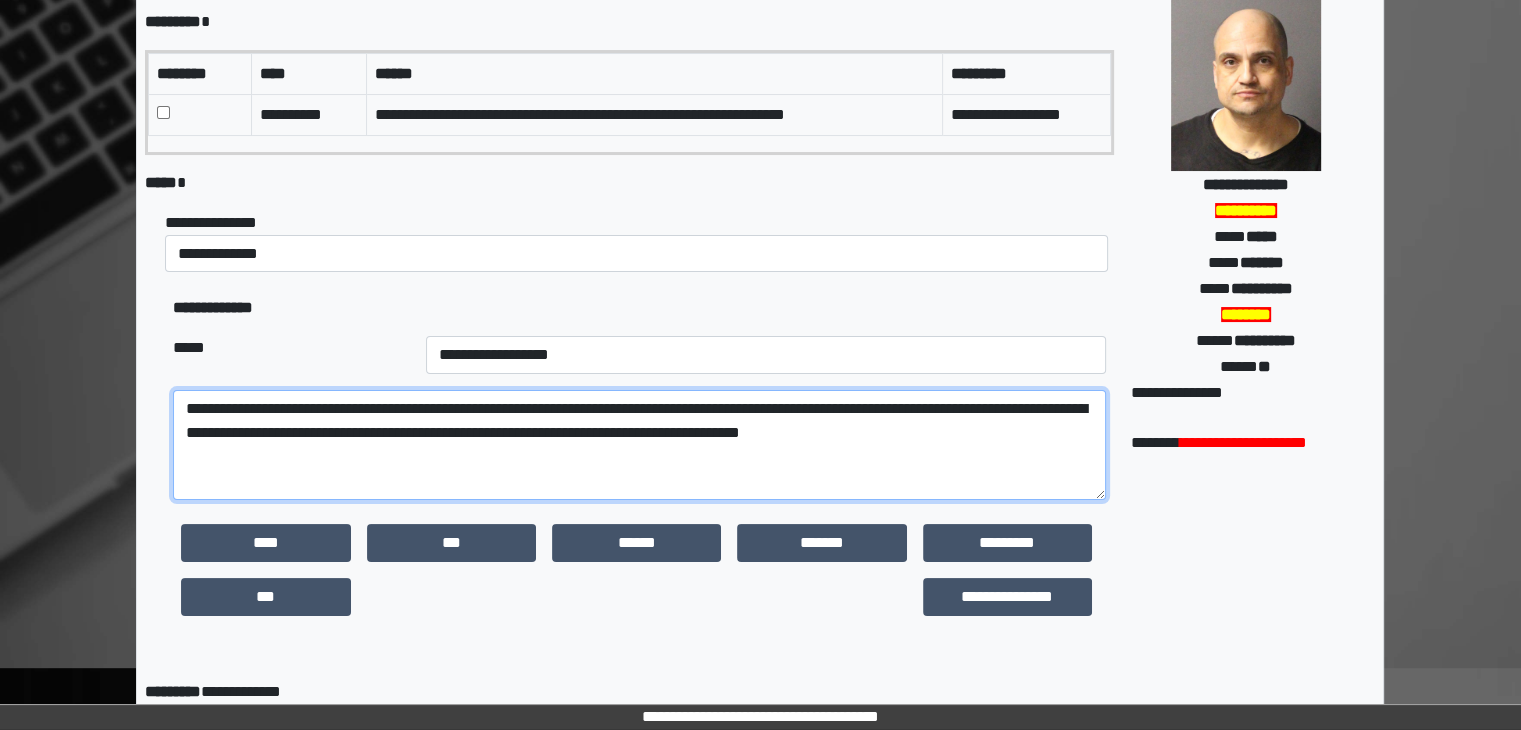 click on "**********" at bounding box center (639, 445) 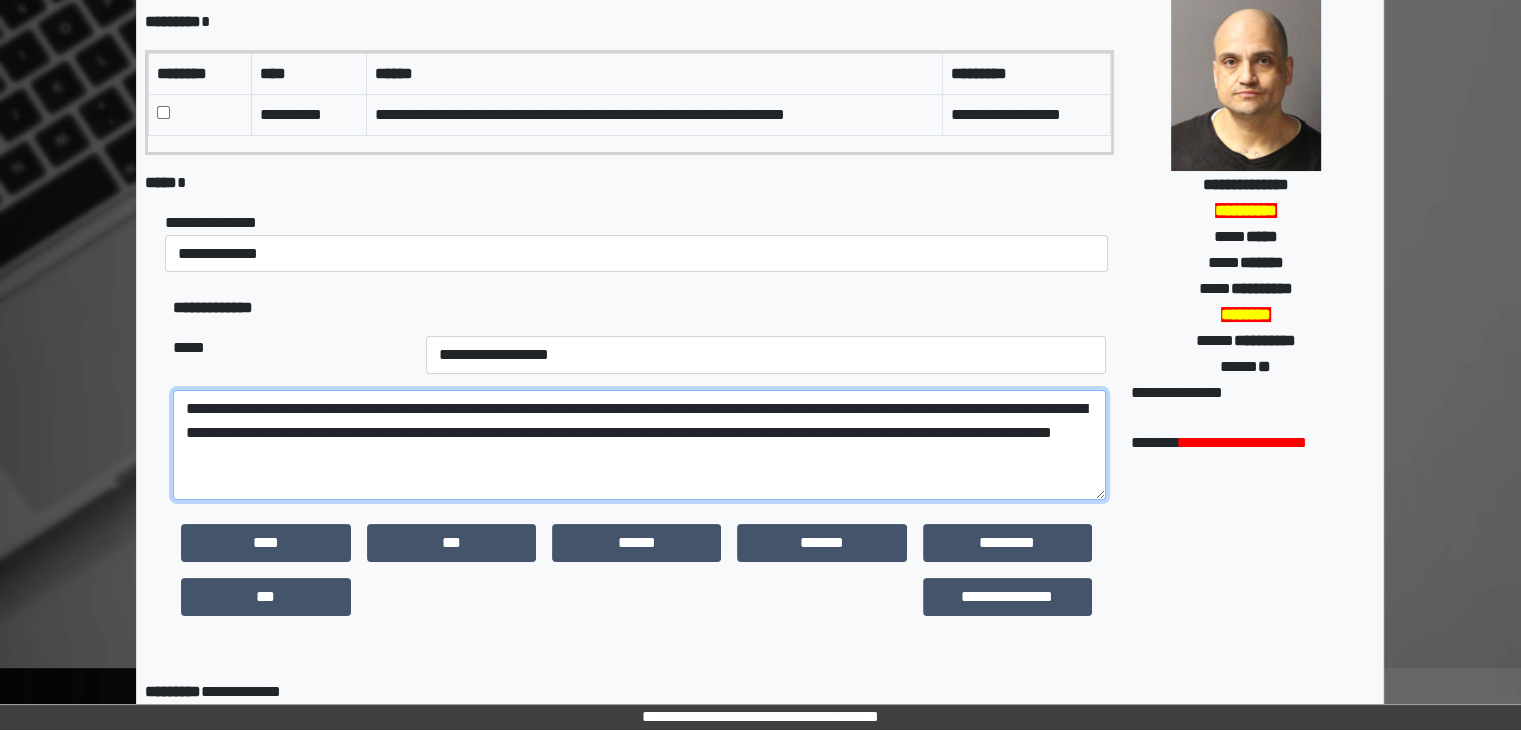 click on "**********" at bounding box center (639, 445) 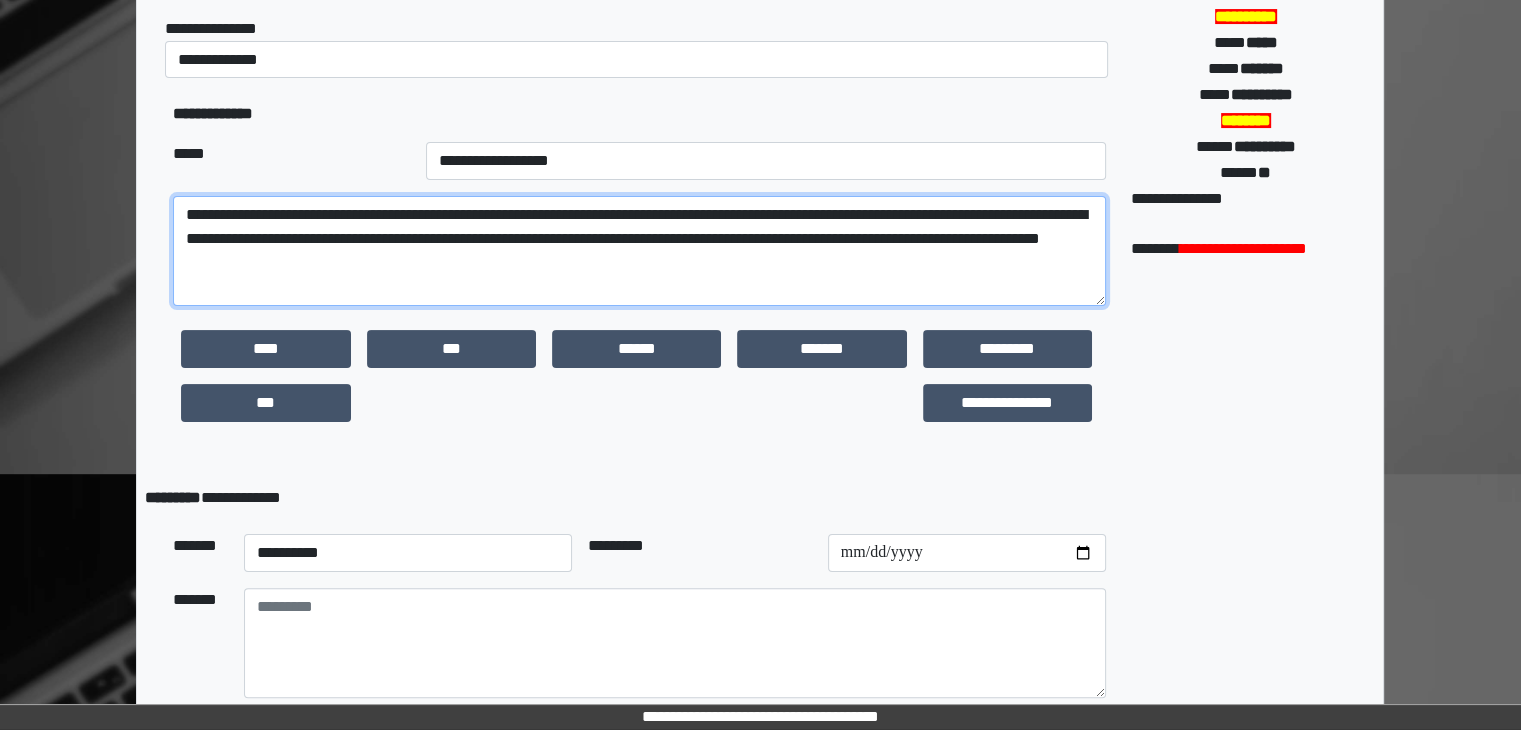 scroll, scrollTop: 475, scrollLeft: 0, axis: vertical 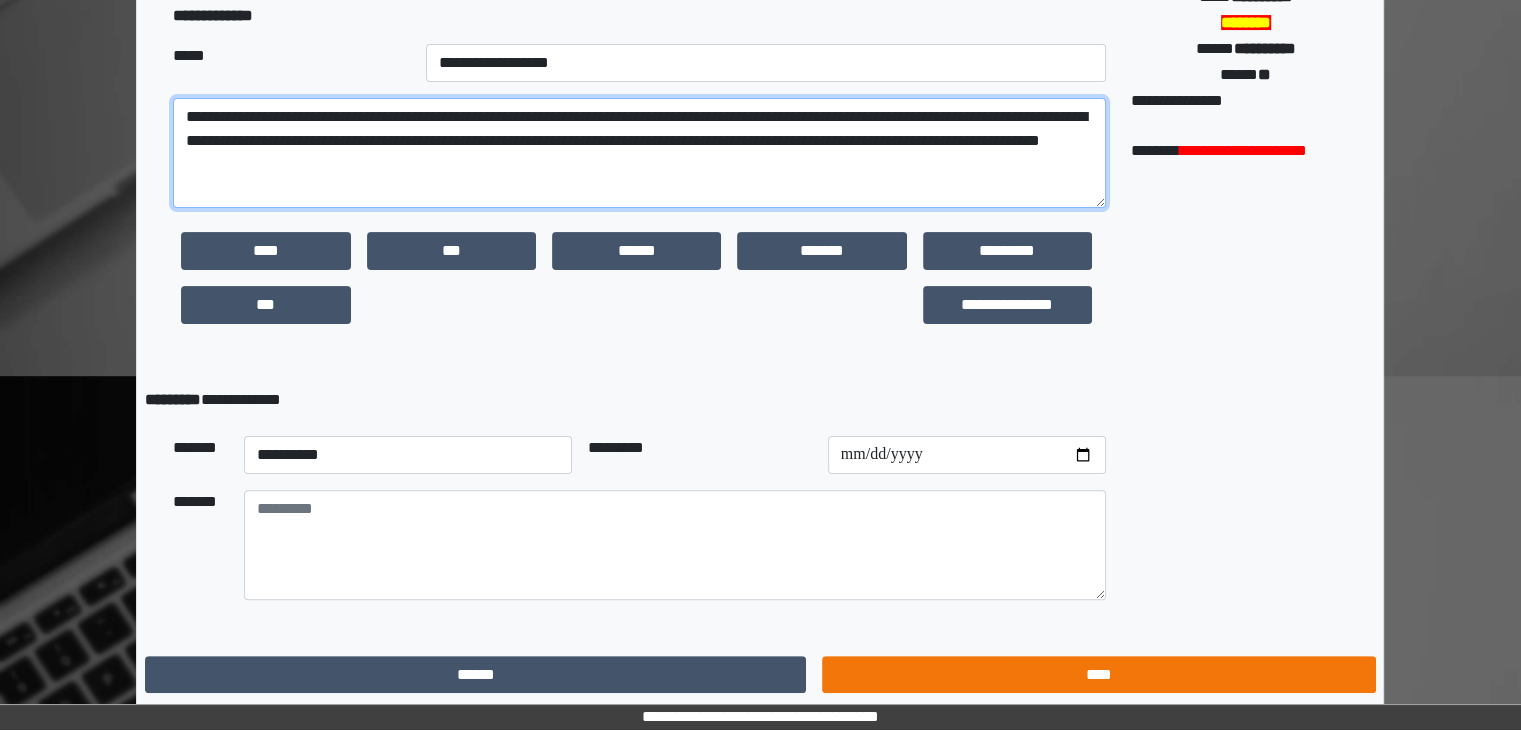 type on "**********" 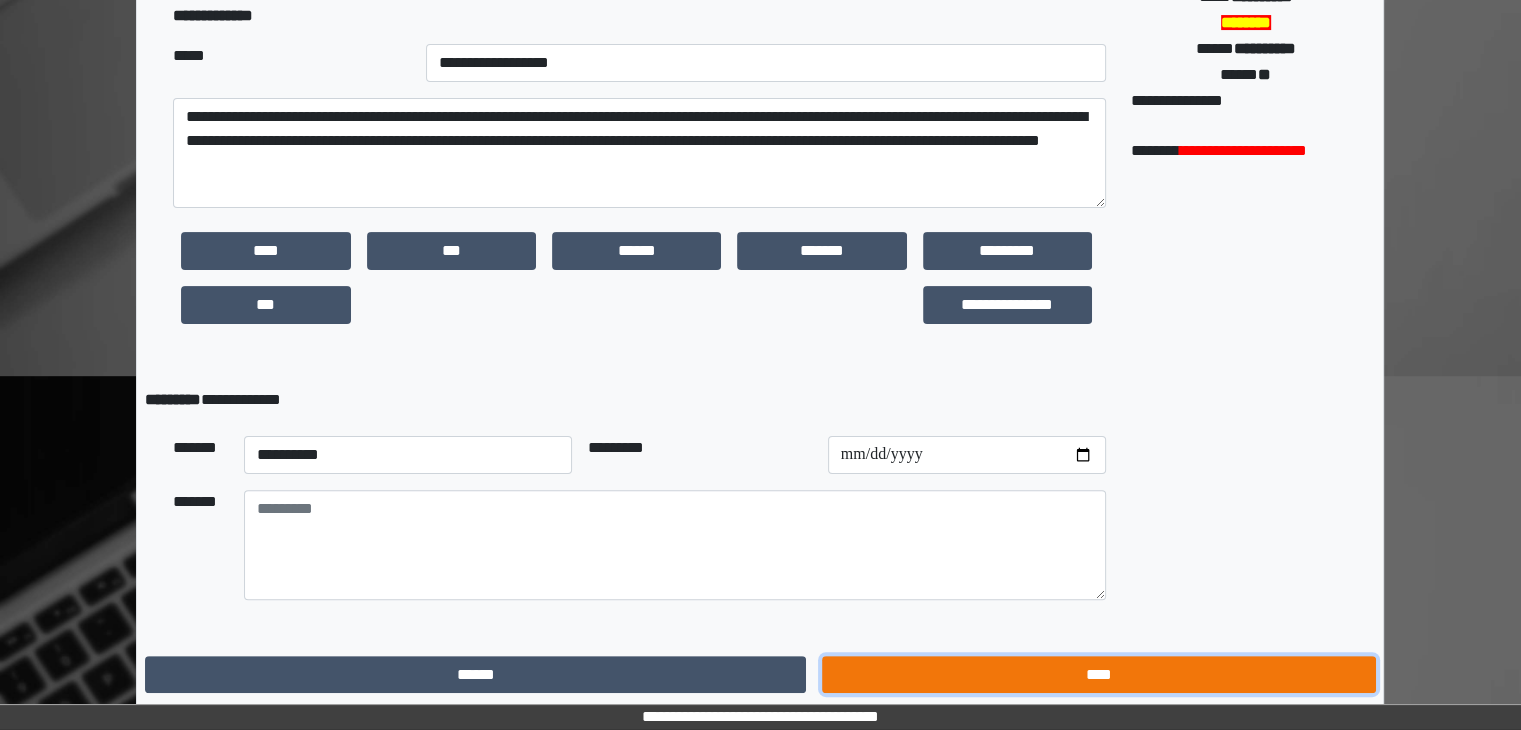 click on "****" at bounding box center [1098, 675] 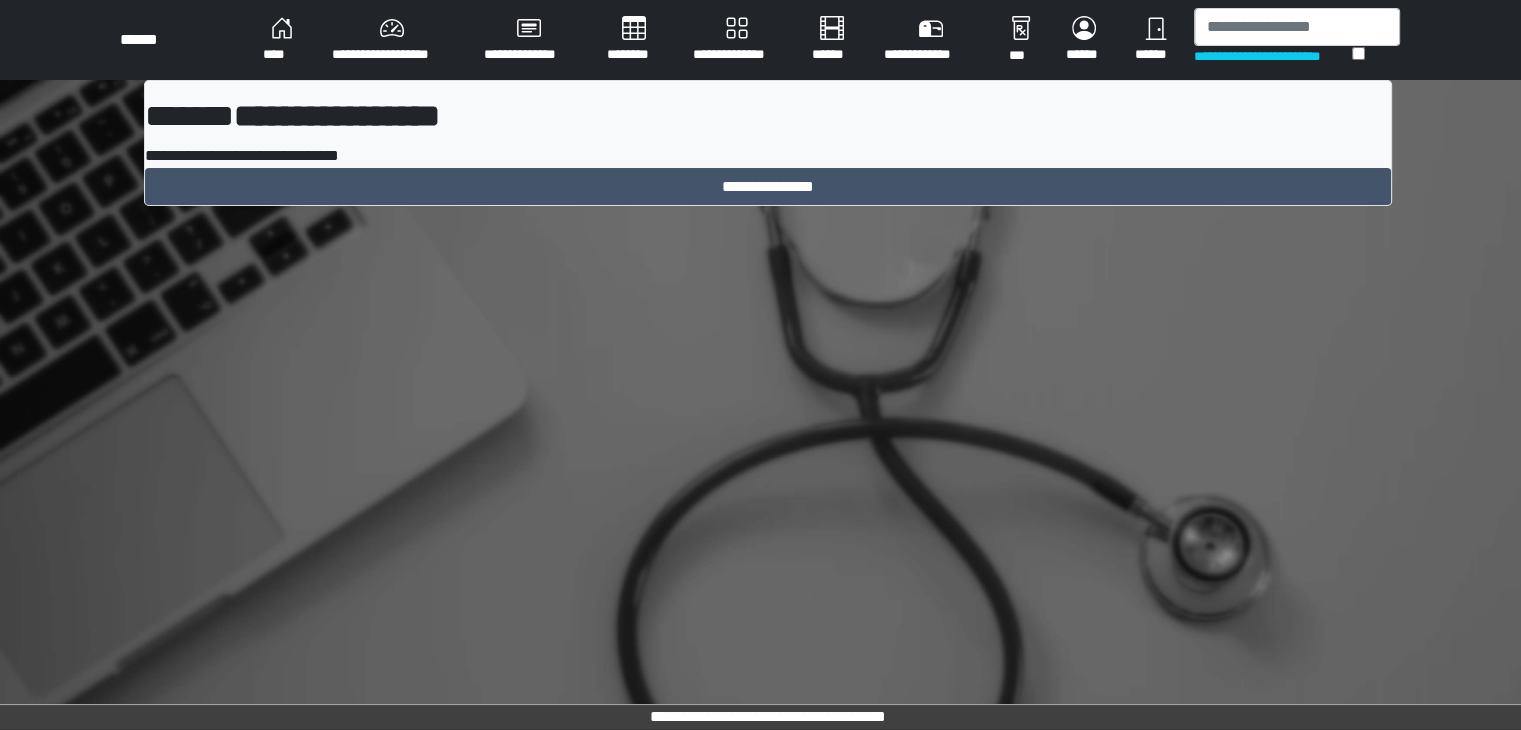 scroll, scrollTop: 0, scrollLeft: 0, axis: both 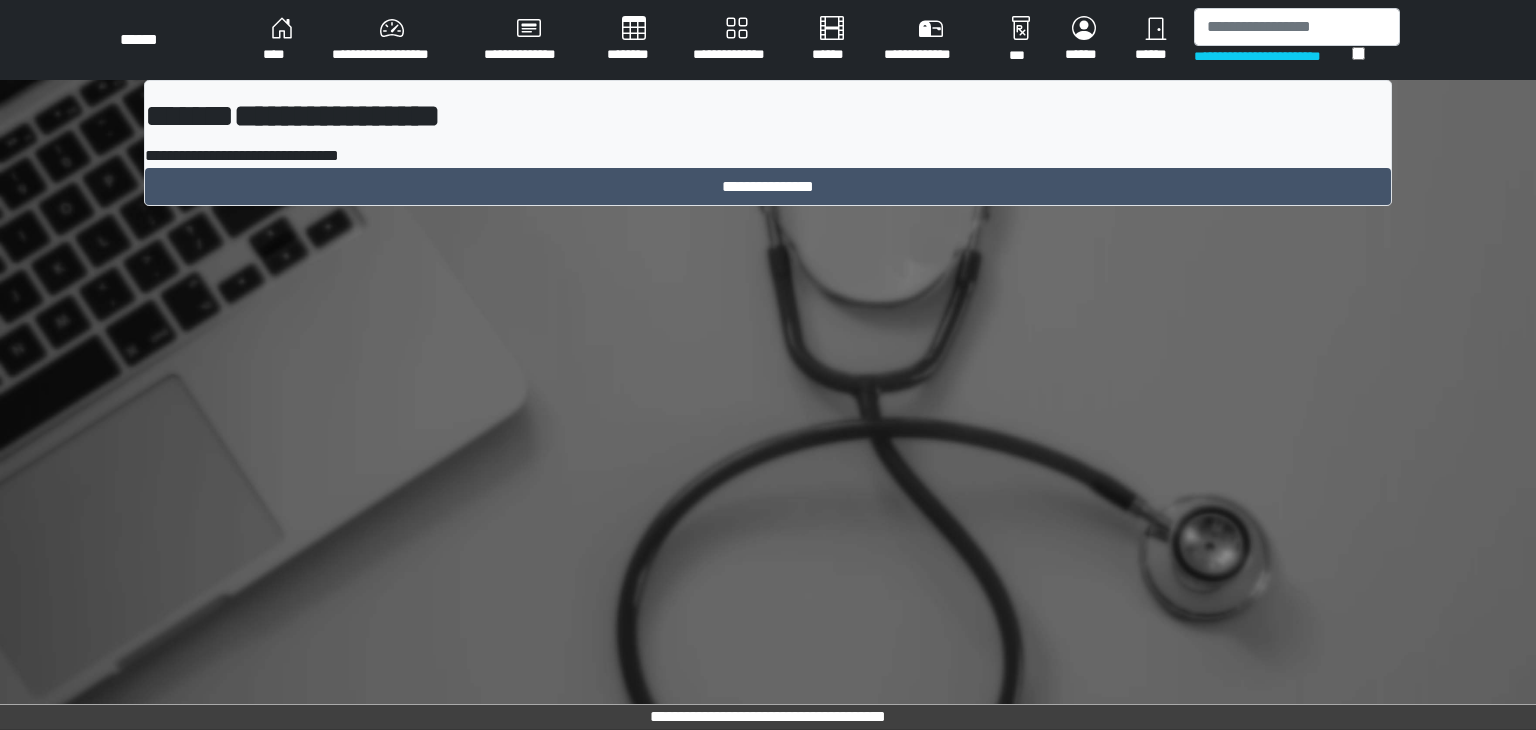 click on "**********" at bounding box center [392, 40] 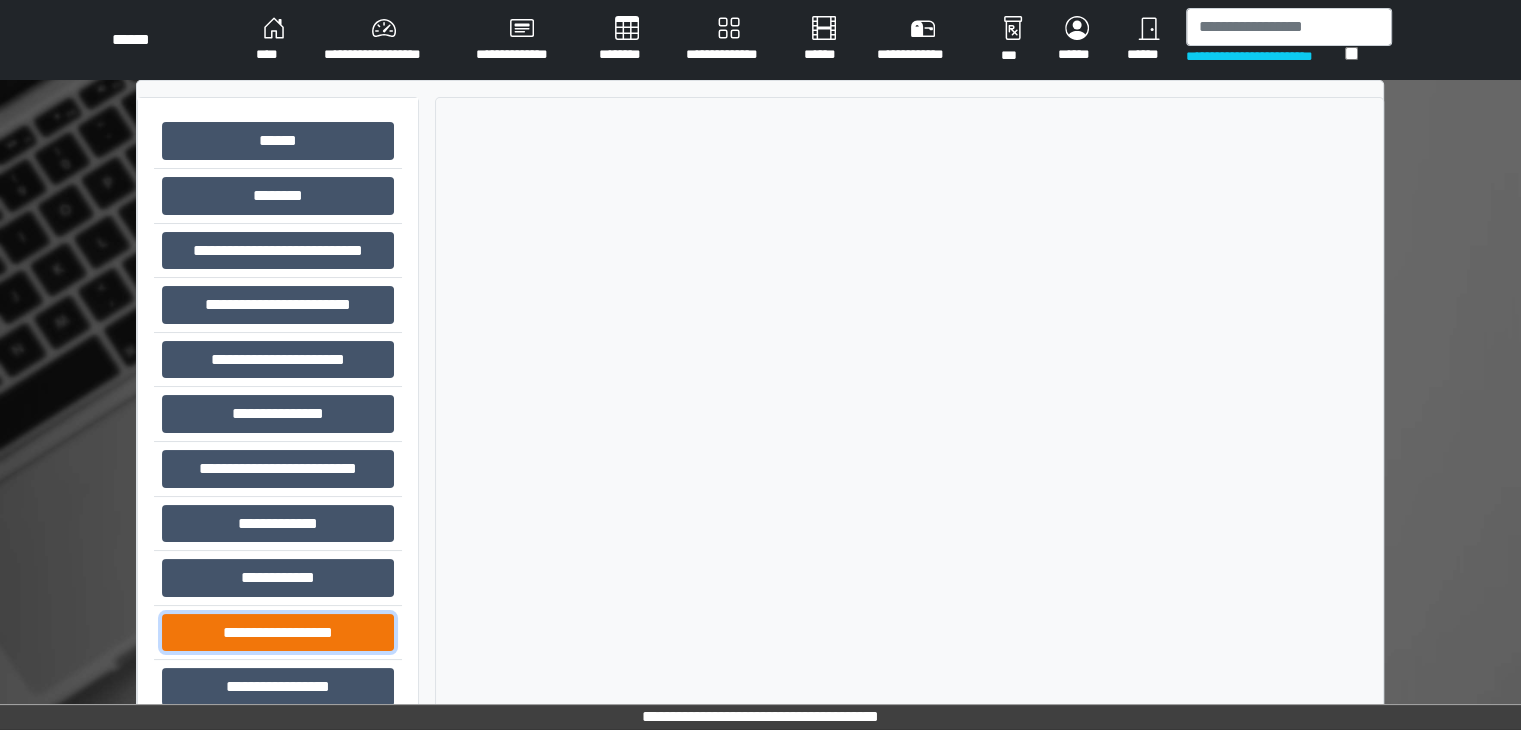 click on "**********" at bounding box center (278, 633) 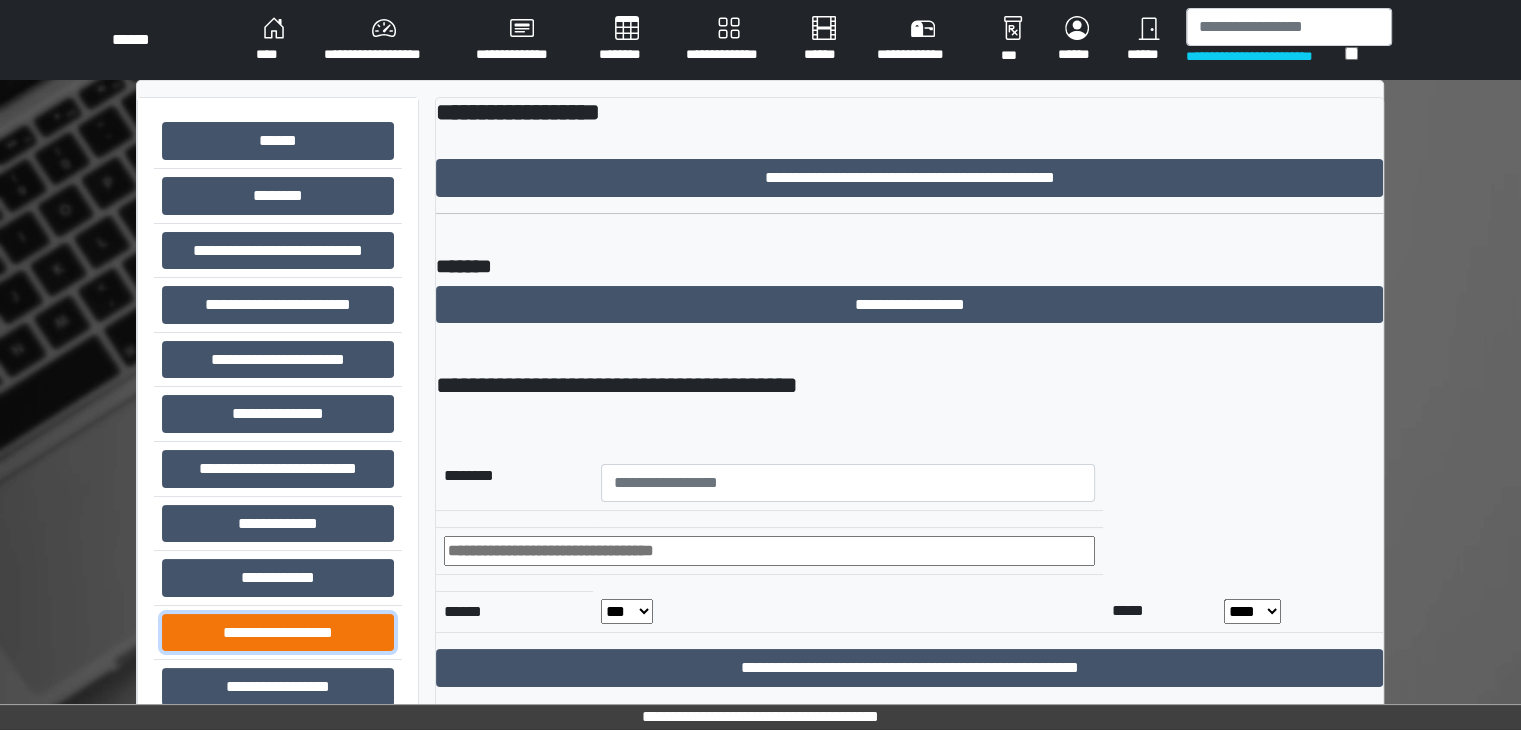 click on "**********" at bounding box center (278, 633) 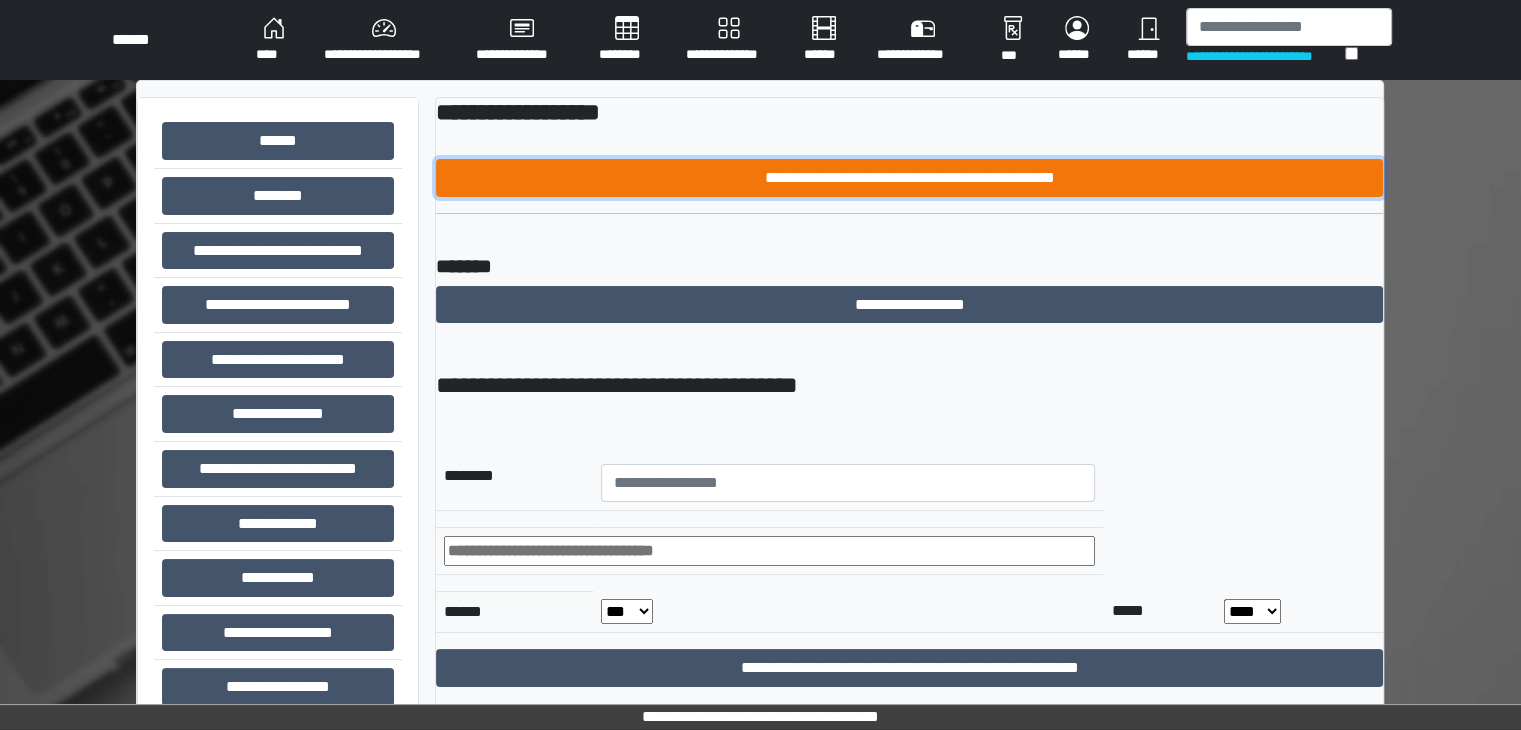 click on "**********" at bounding box center (909, 178) 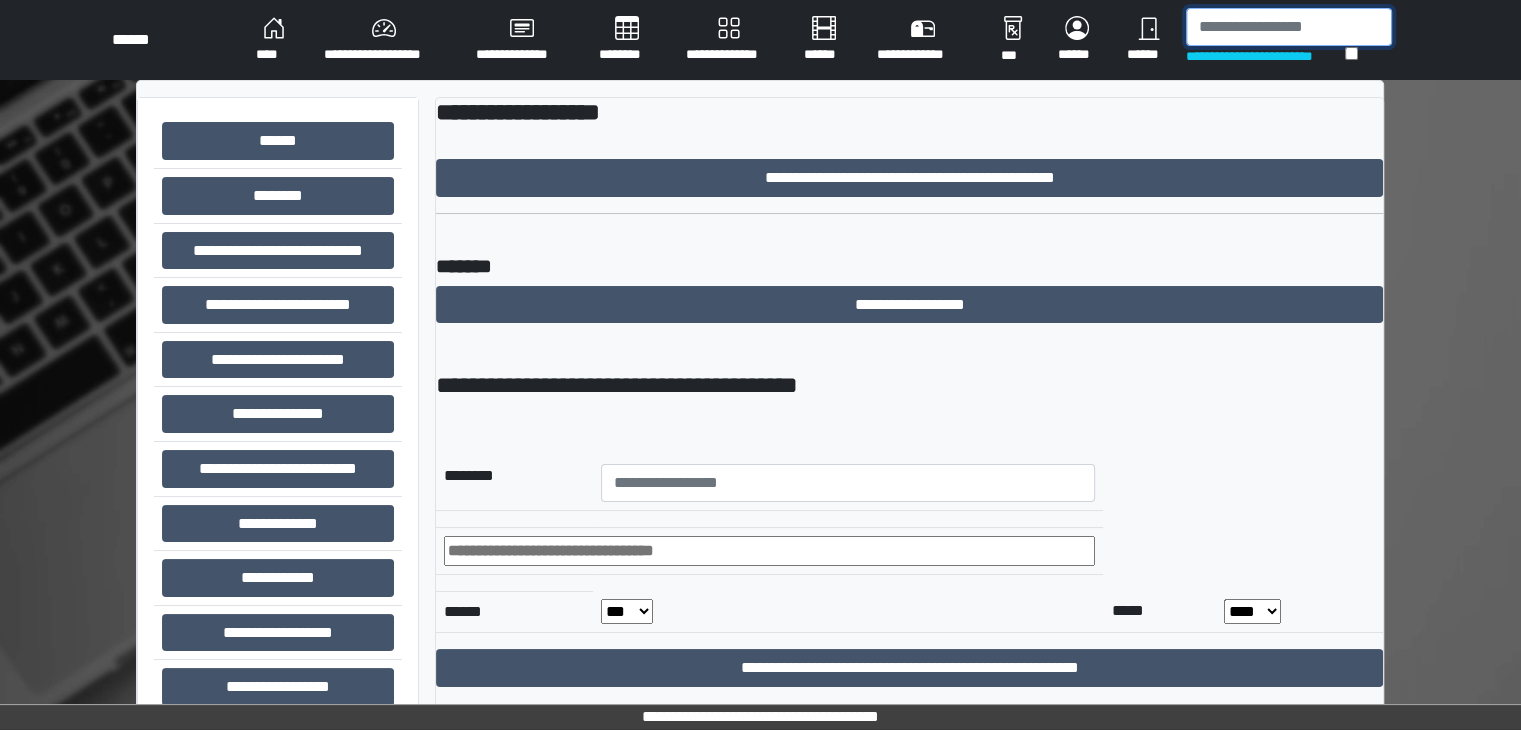 click at bounding box center (1289, 27) 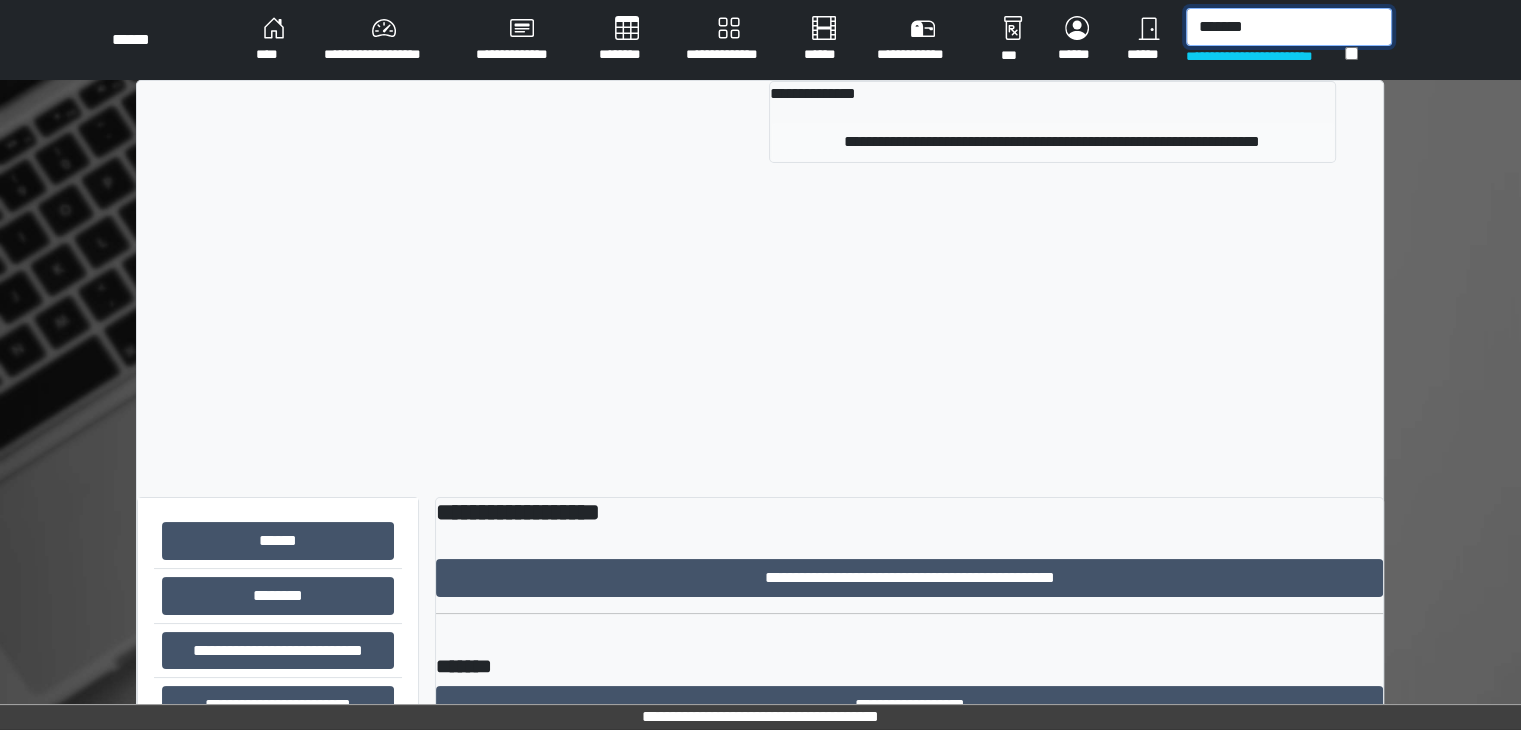 type on "*******" 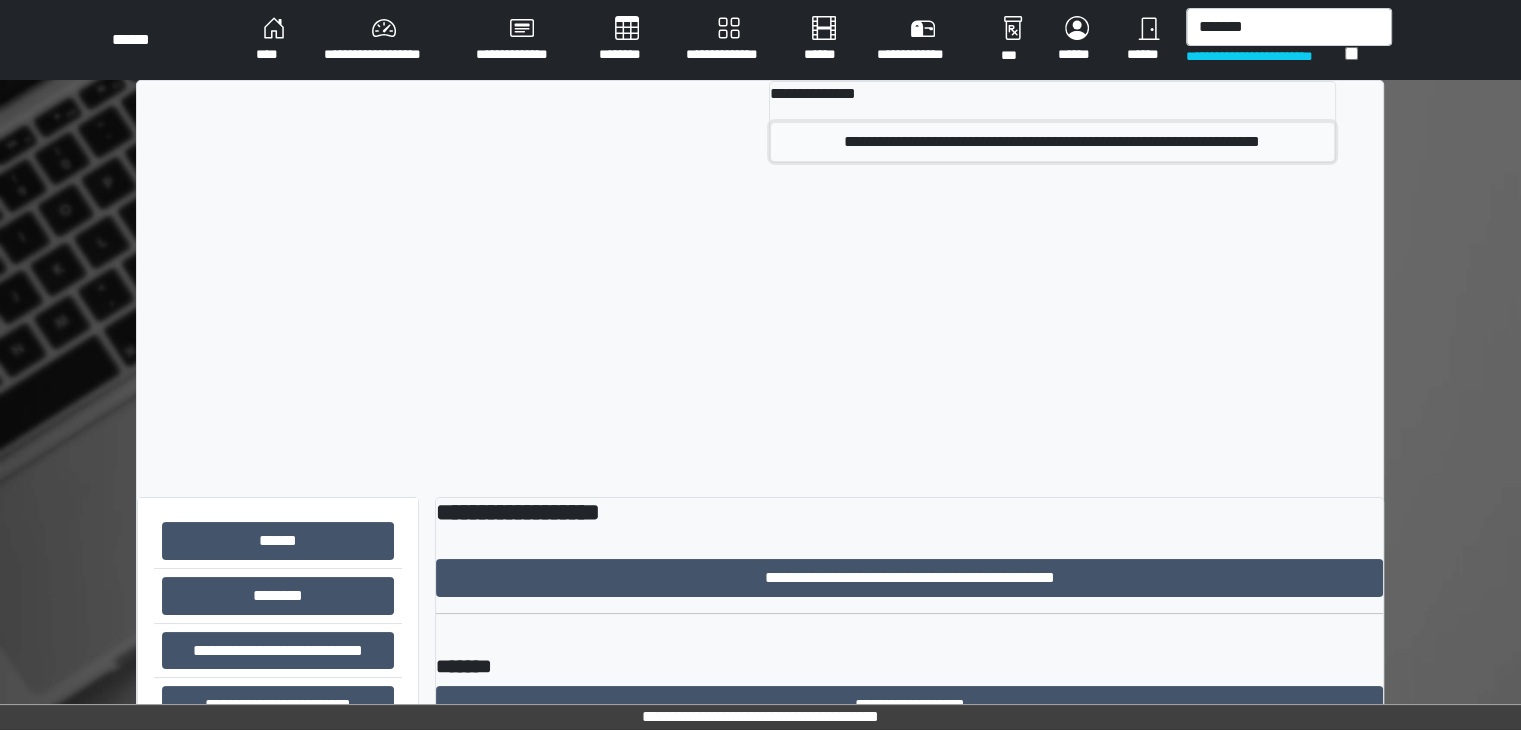 click on "**********" at bounding box center (1052, 142) 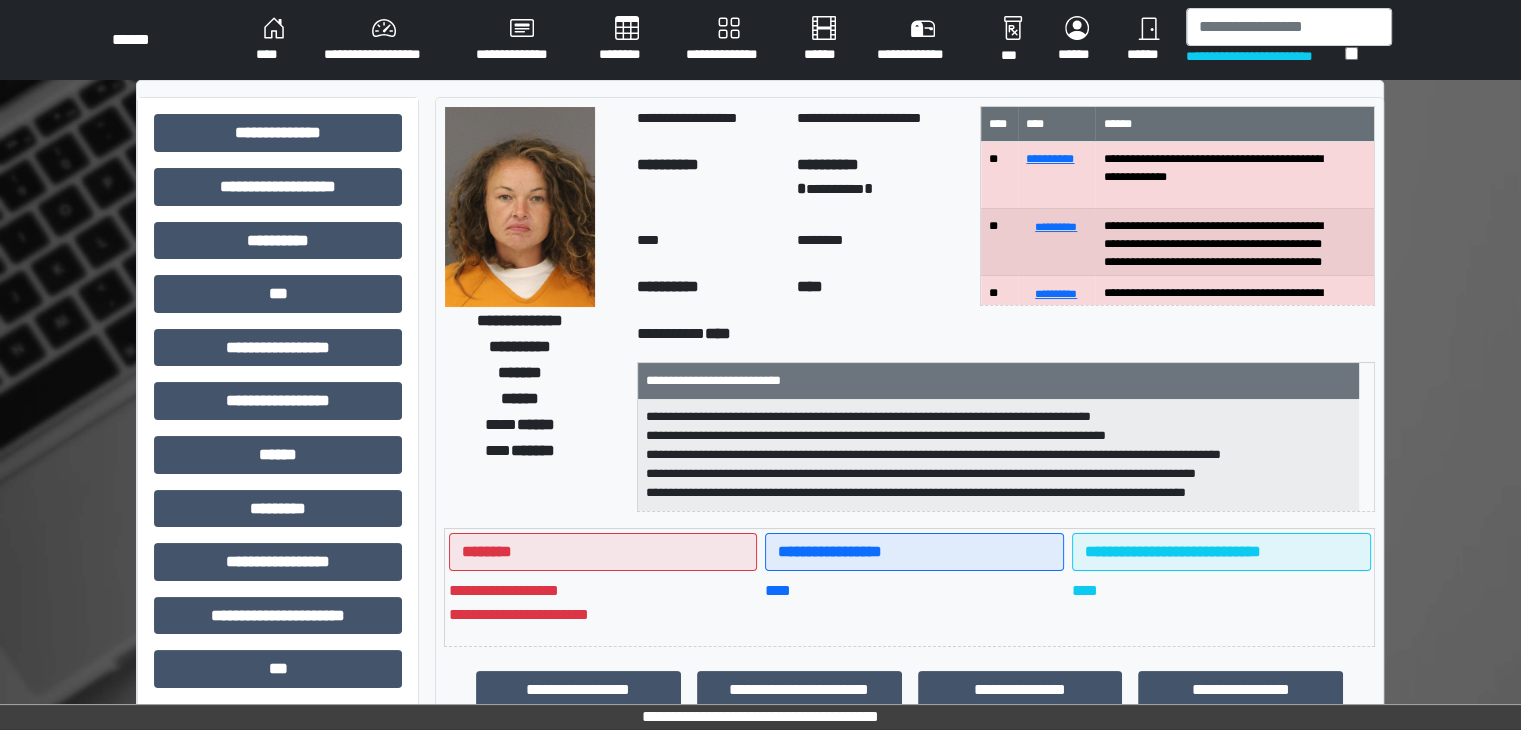 click at bounding box center (520, 207) 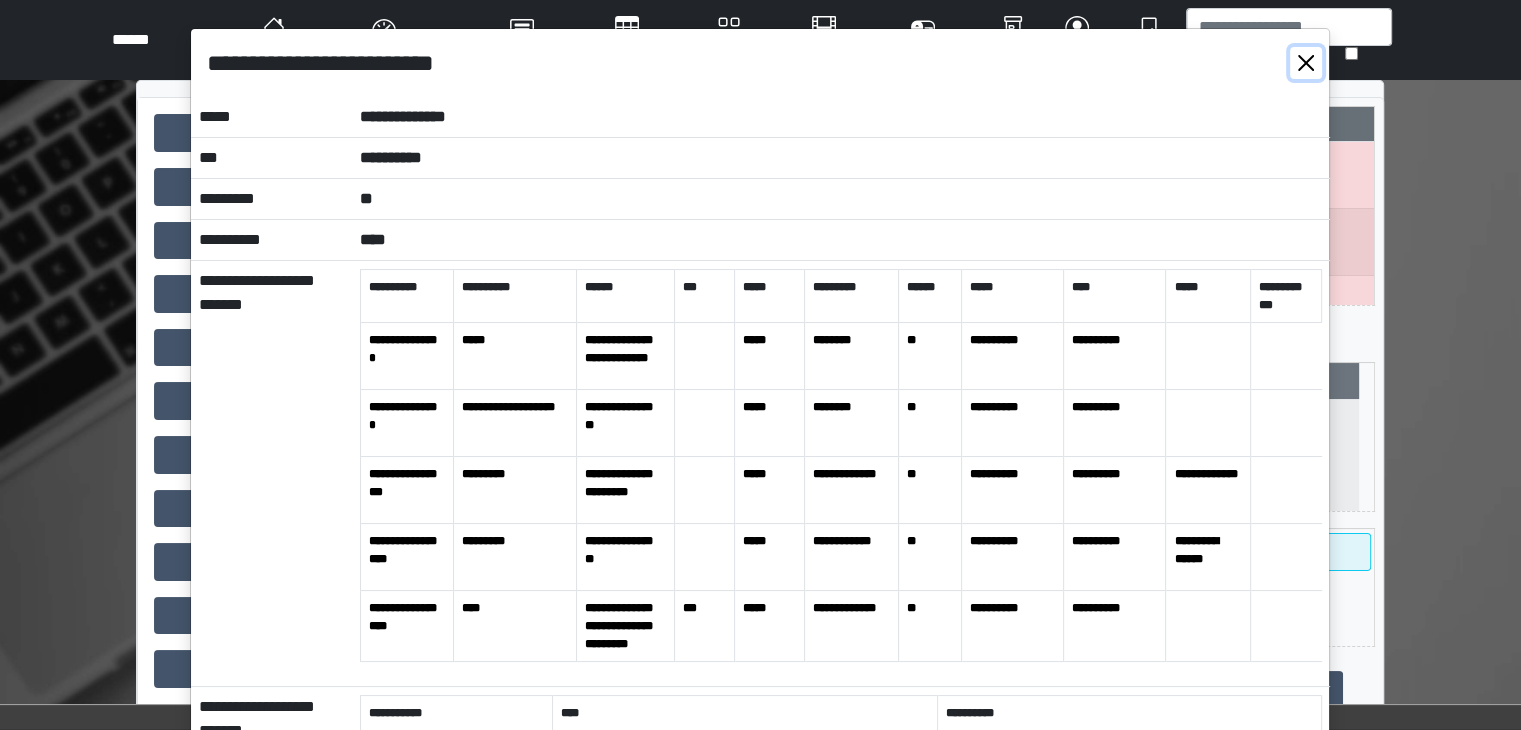 click at bounding box center [1306, 63] 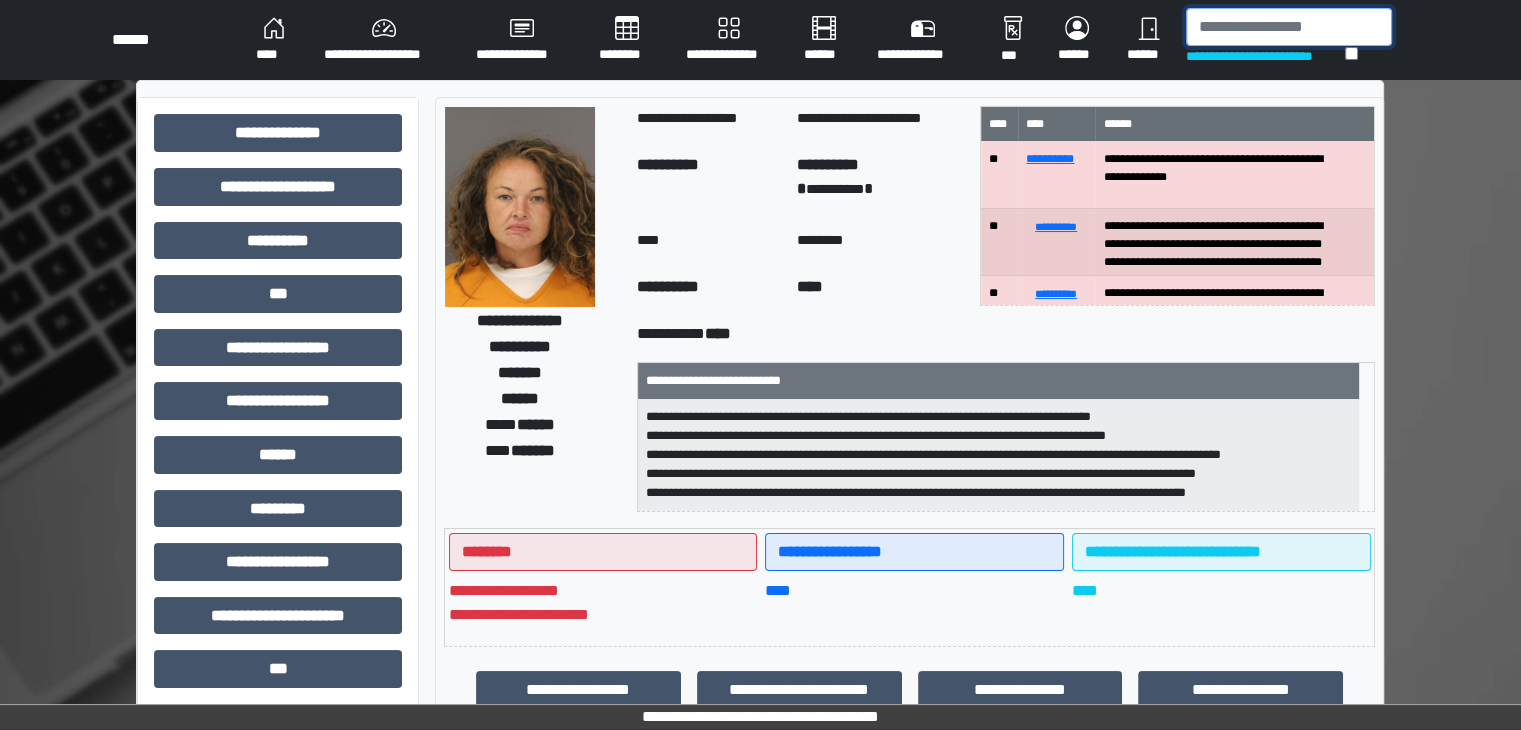 click at bounding box center (1289, 27) 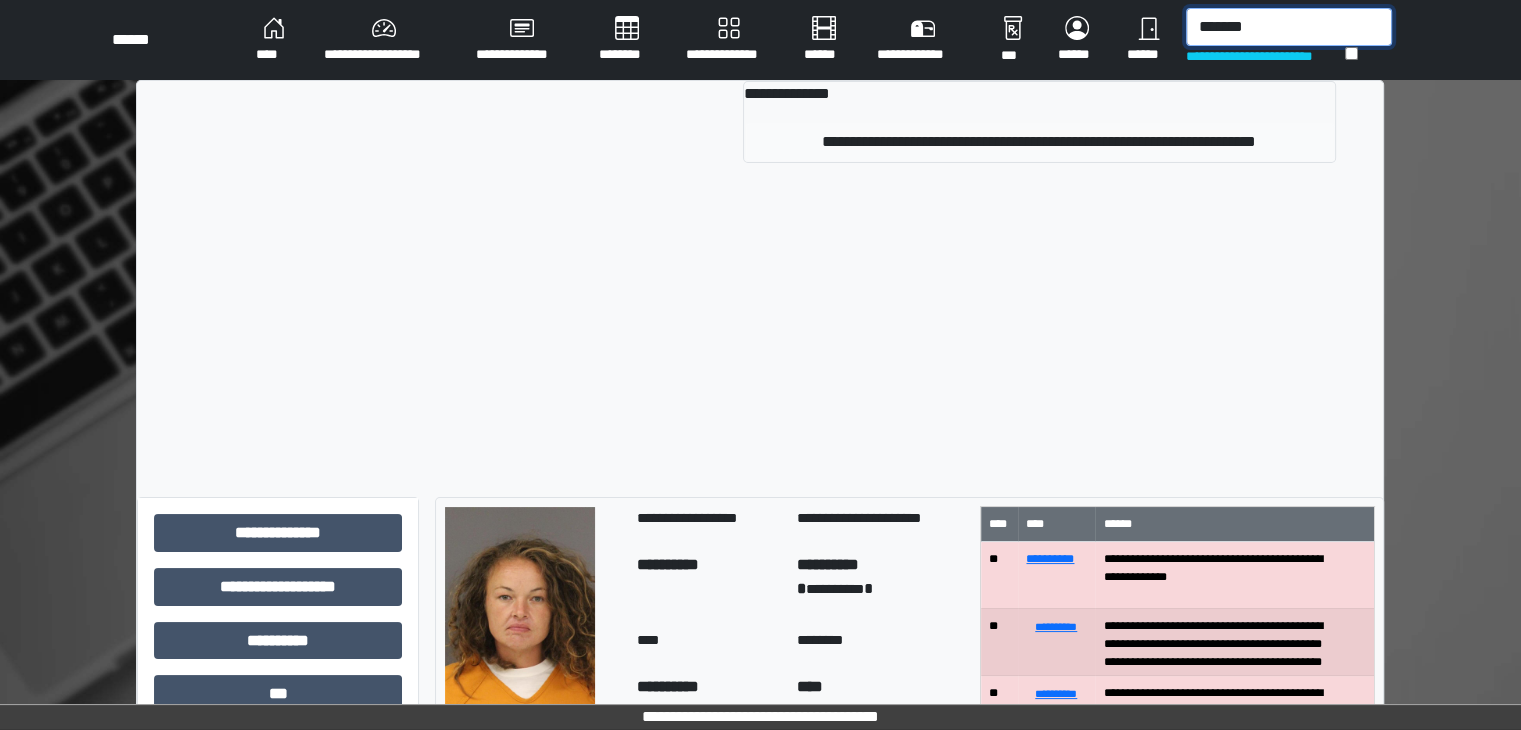type on "*******" 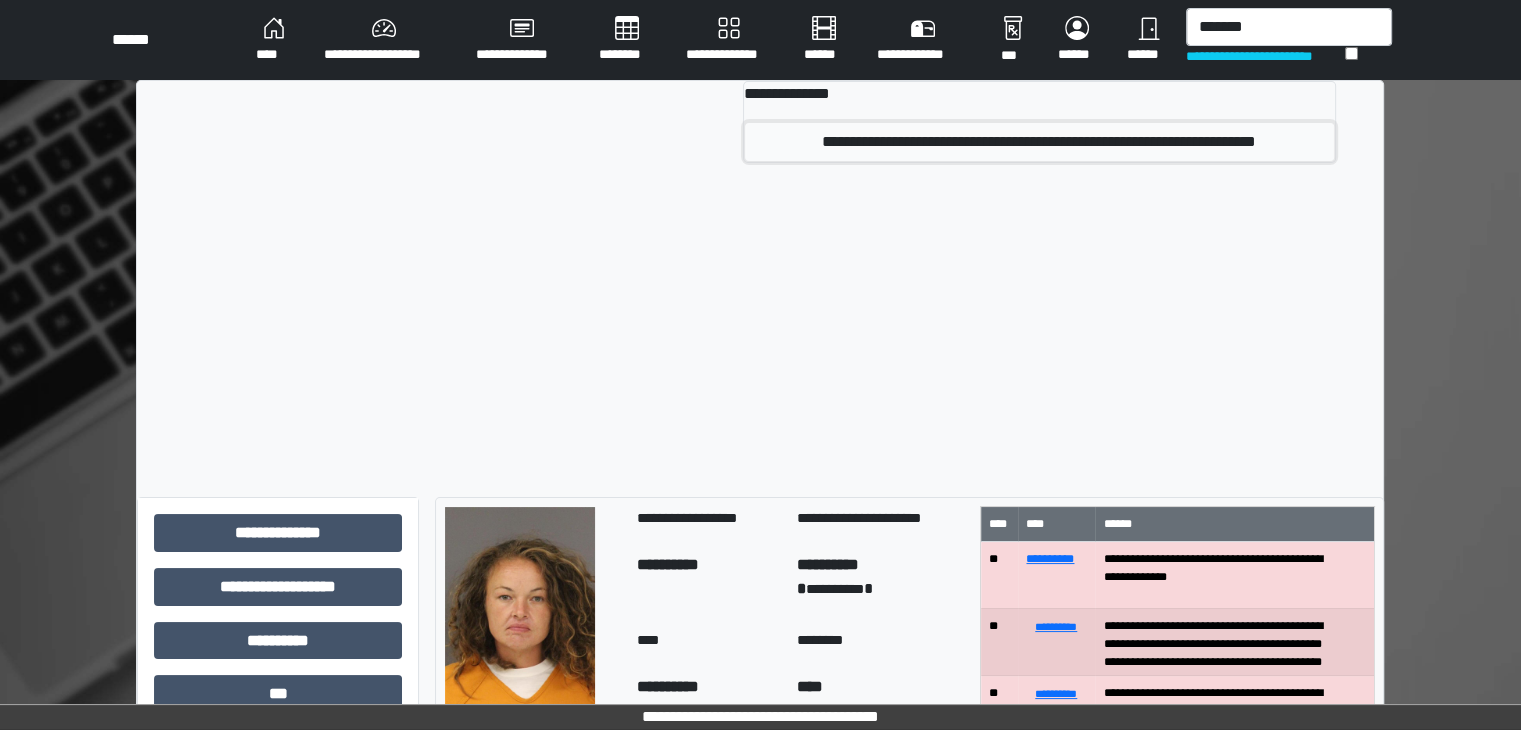 click on "**********" at bounding box center (1039, 142) 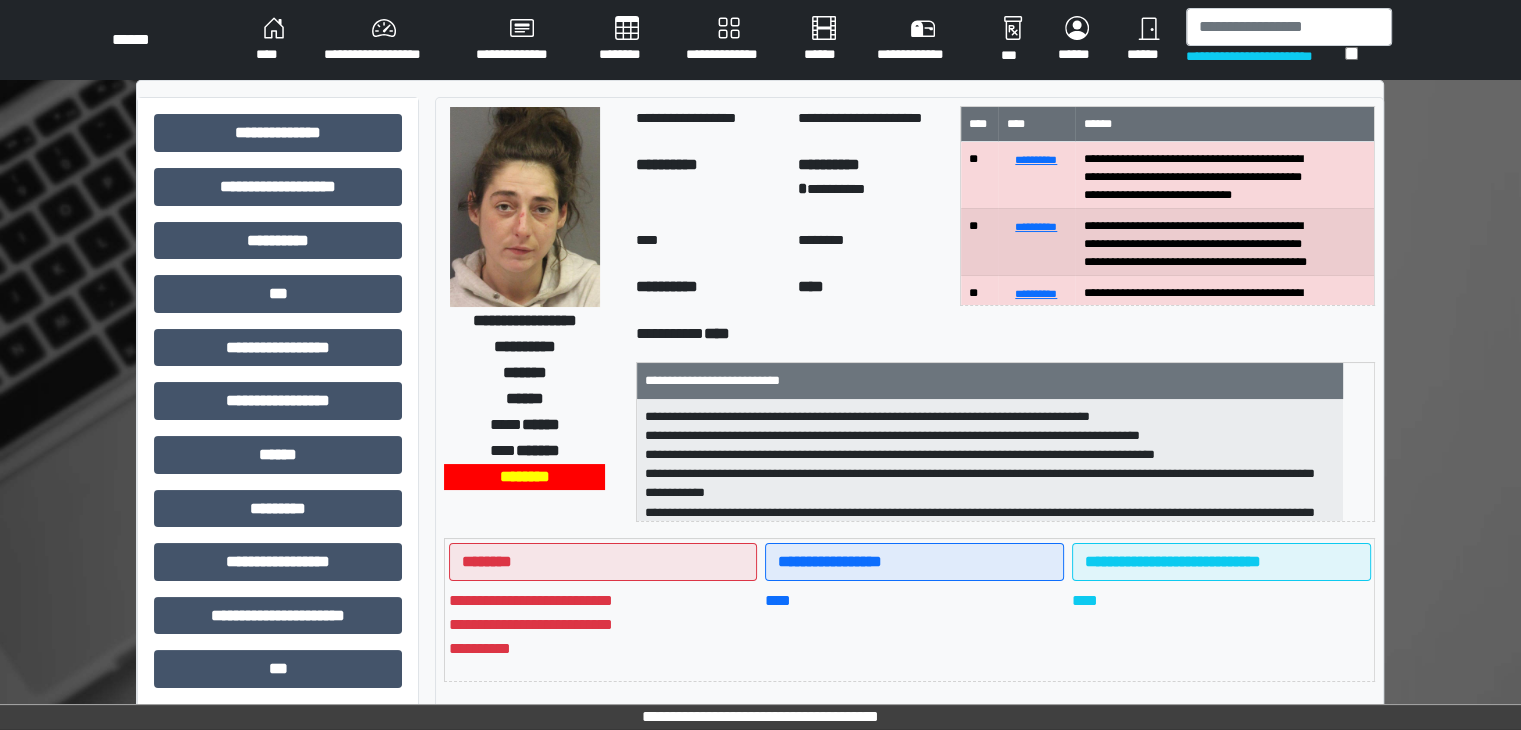 click at bounding box center [525, 207] 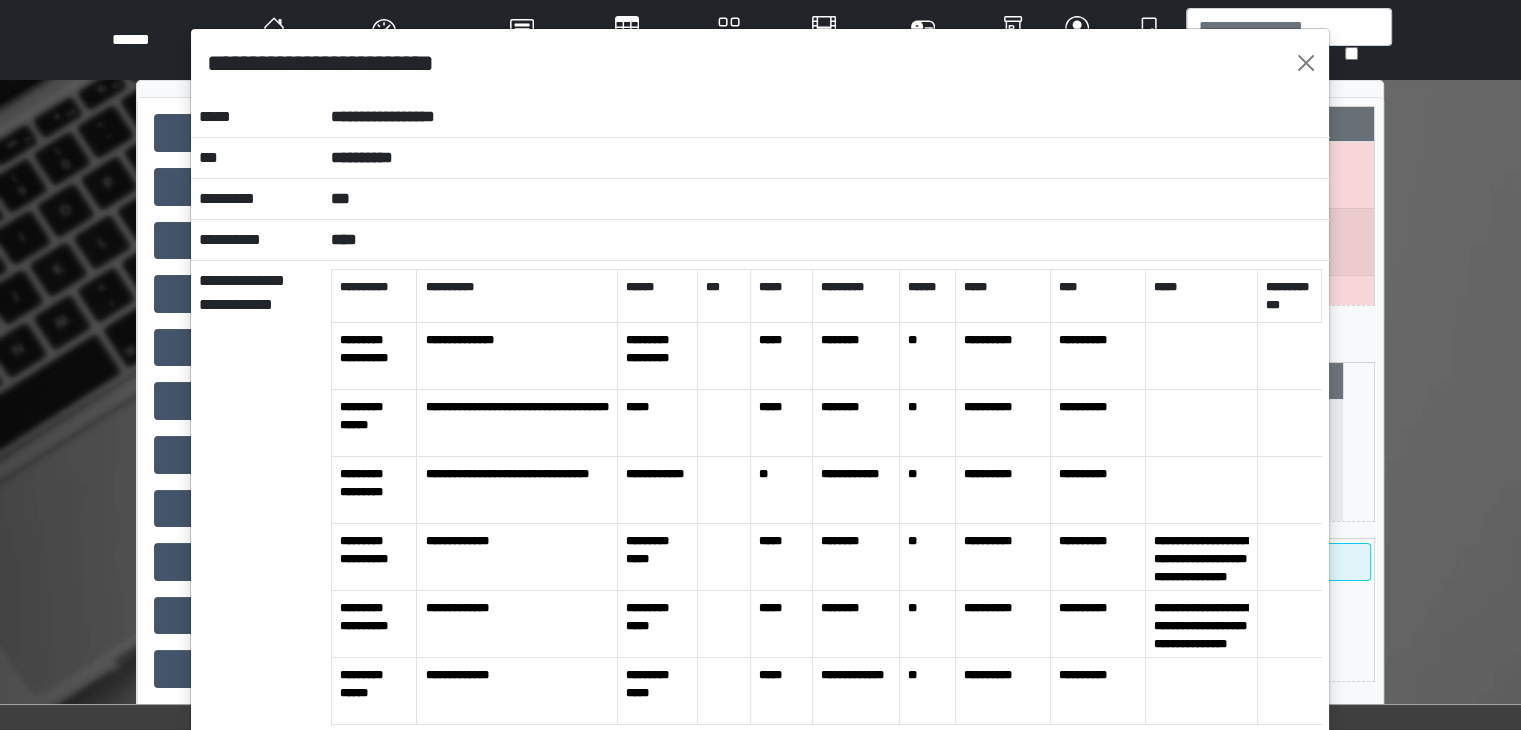 scroll, scrollTop: 0, scrollLeft: 0, axis: both 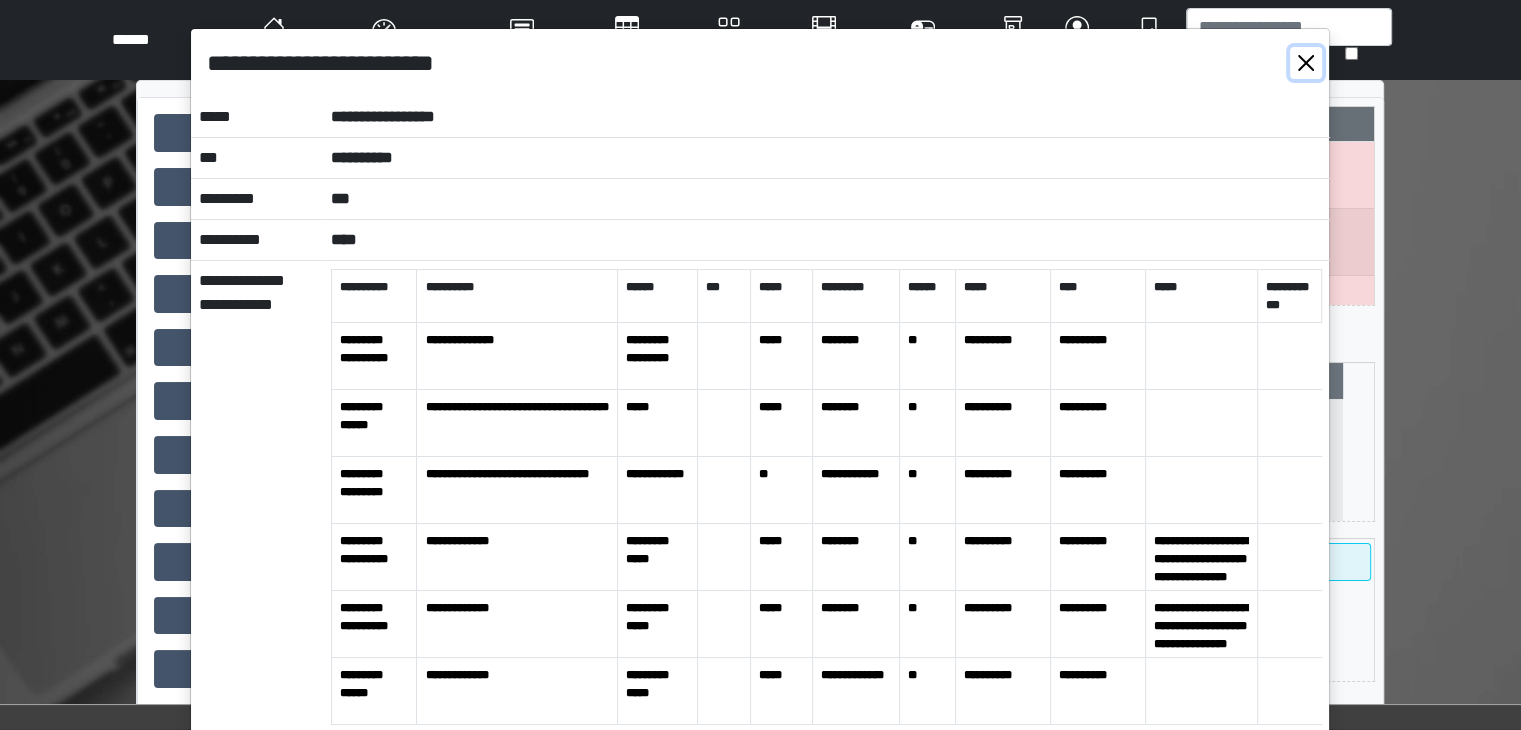 click at bounding box center [1306, 63] 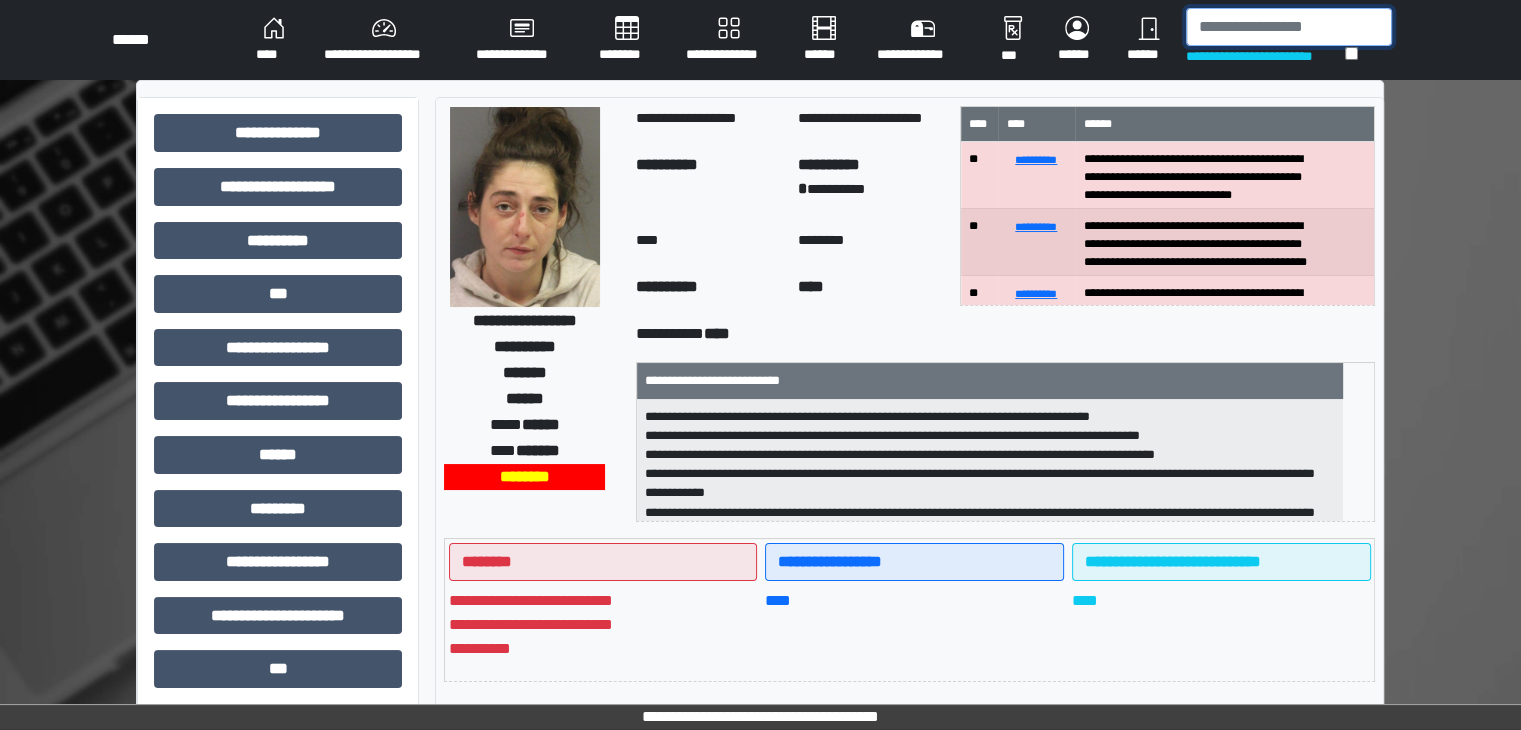 click at bounding box center (1289, 27) 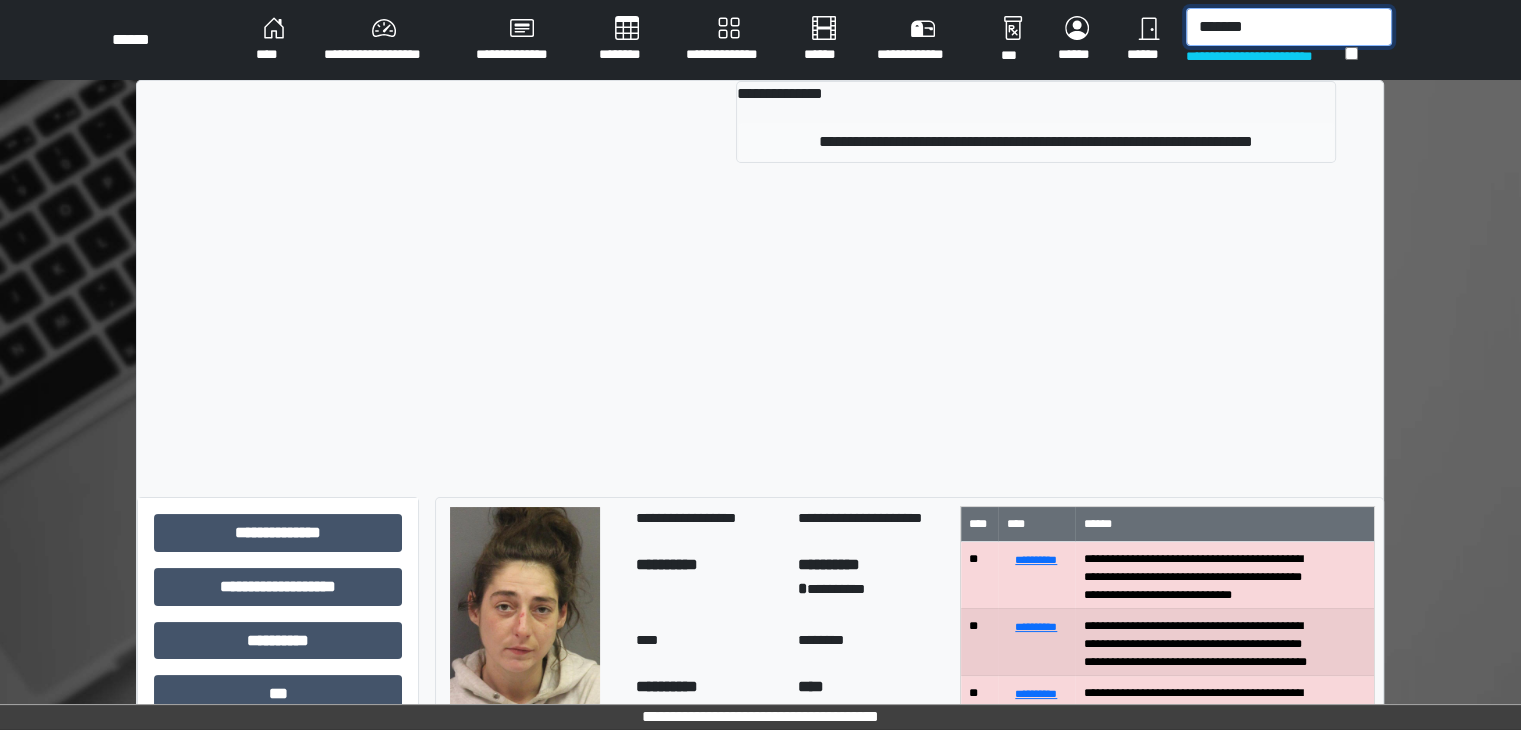 type on "*******" 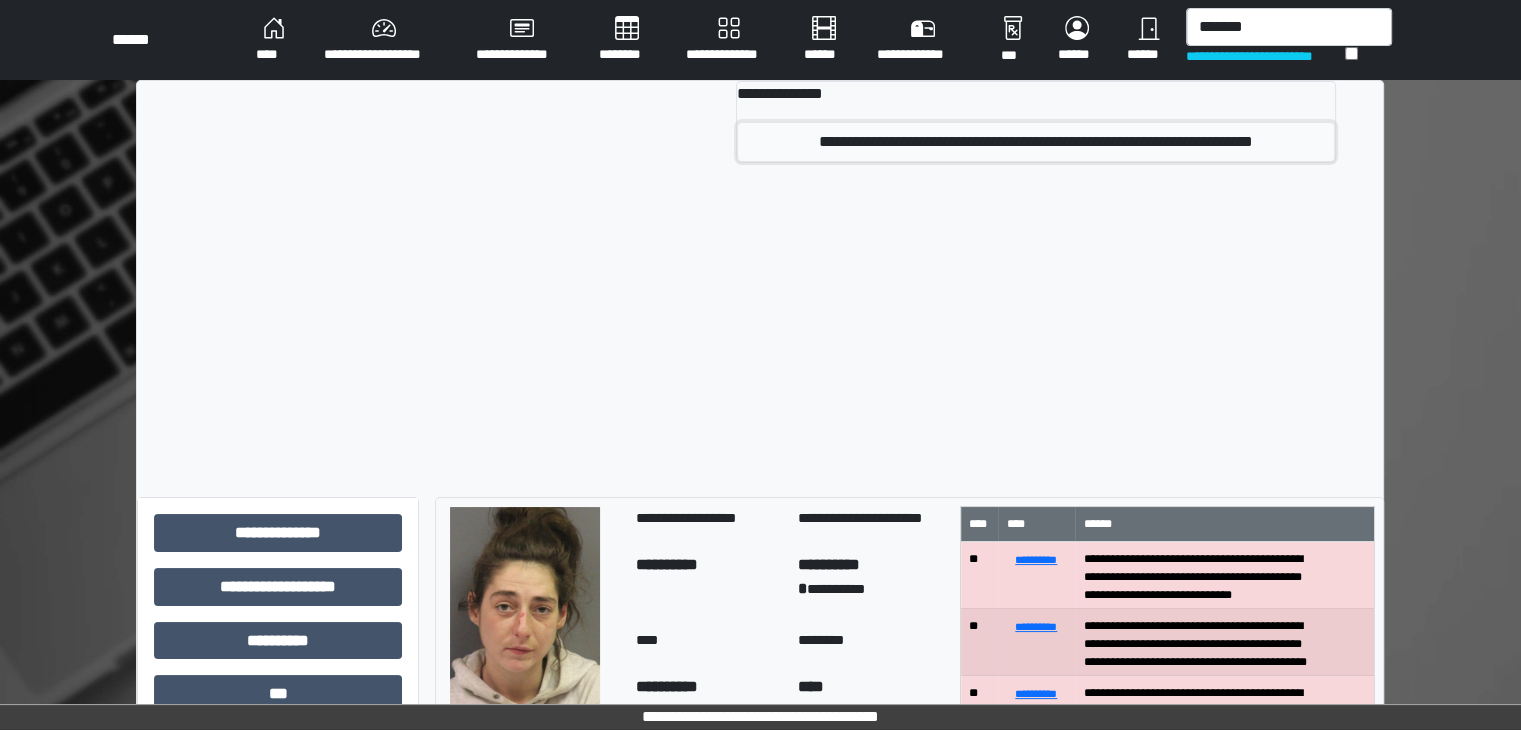 click on "**********" at bounding box center (1035, 142) 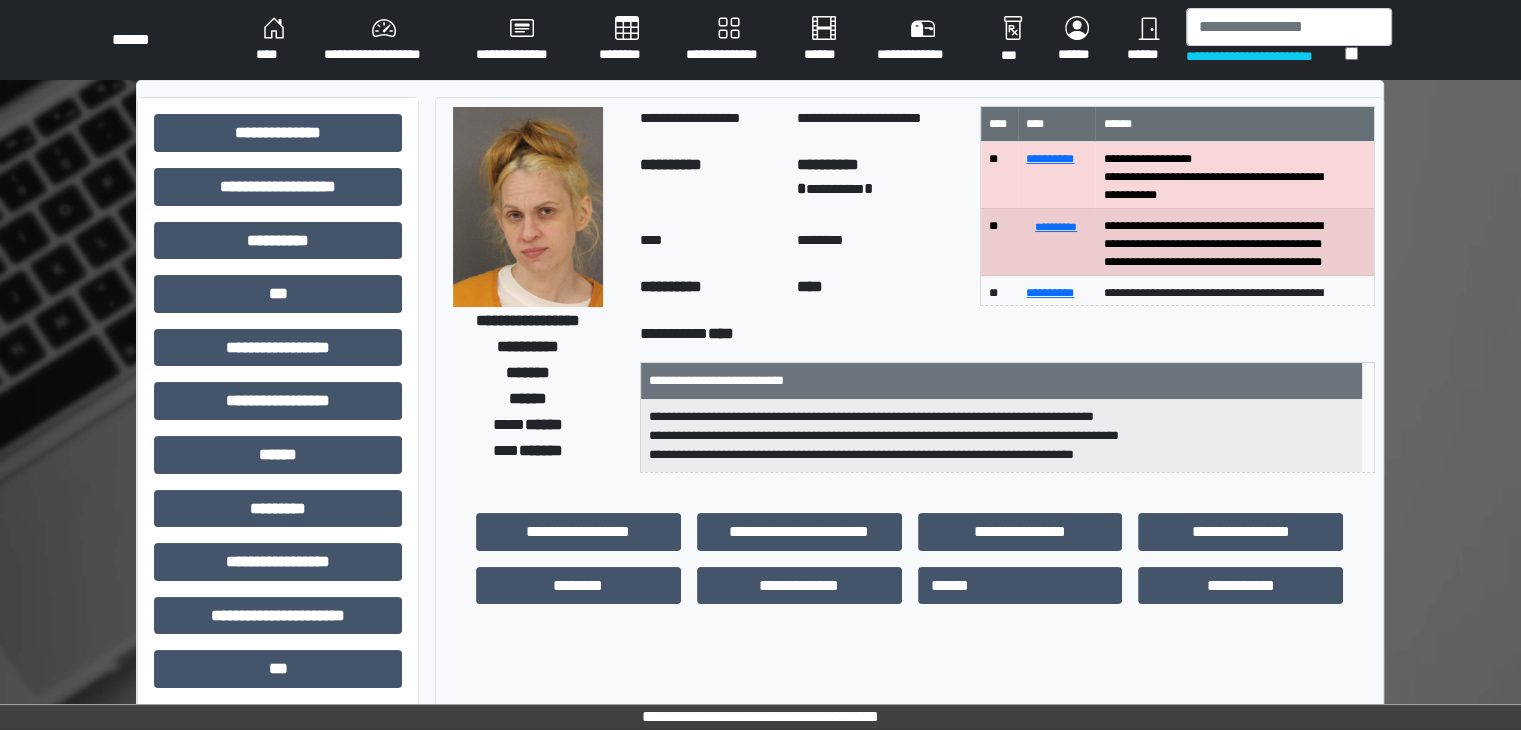click at bounding box center (528, 207) 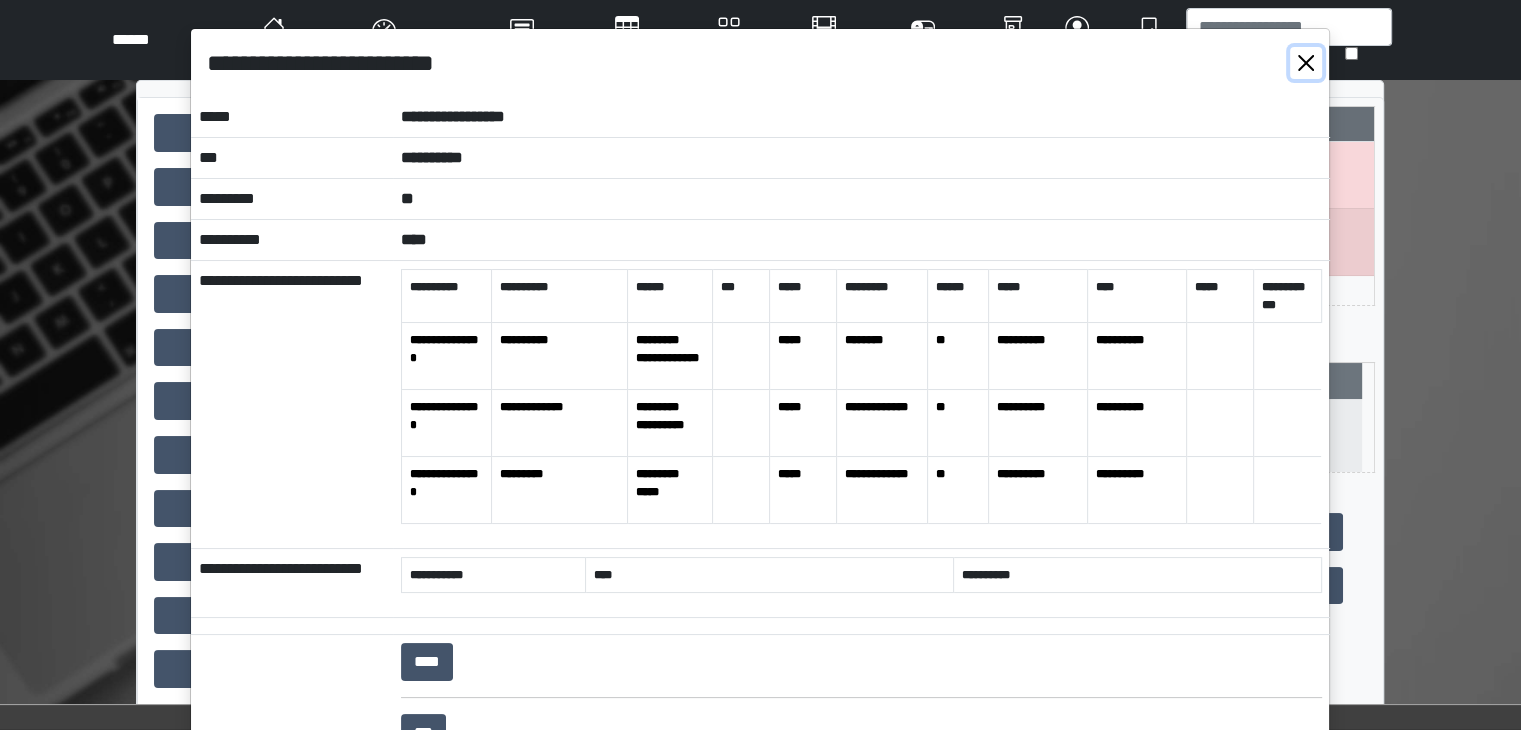 click at bounding box center (1306, 63) 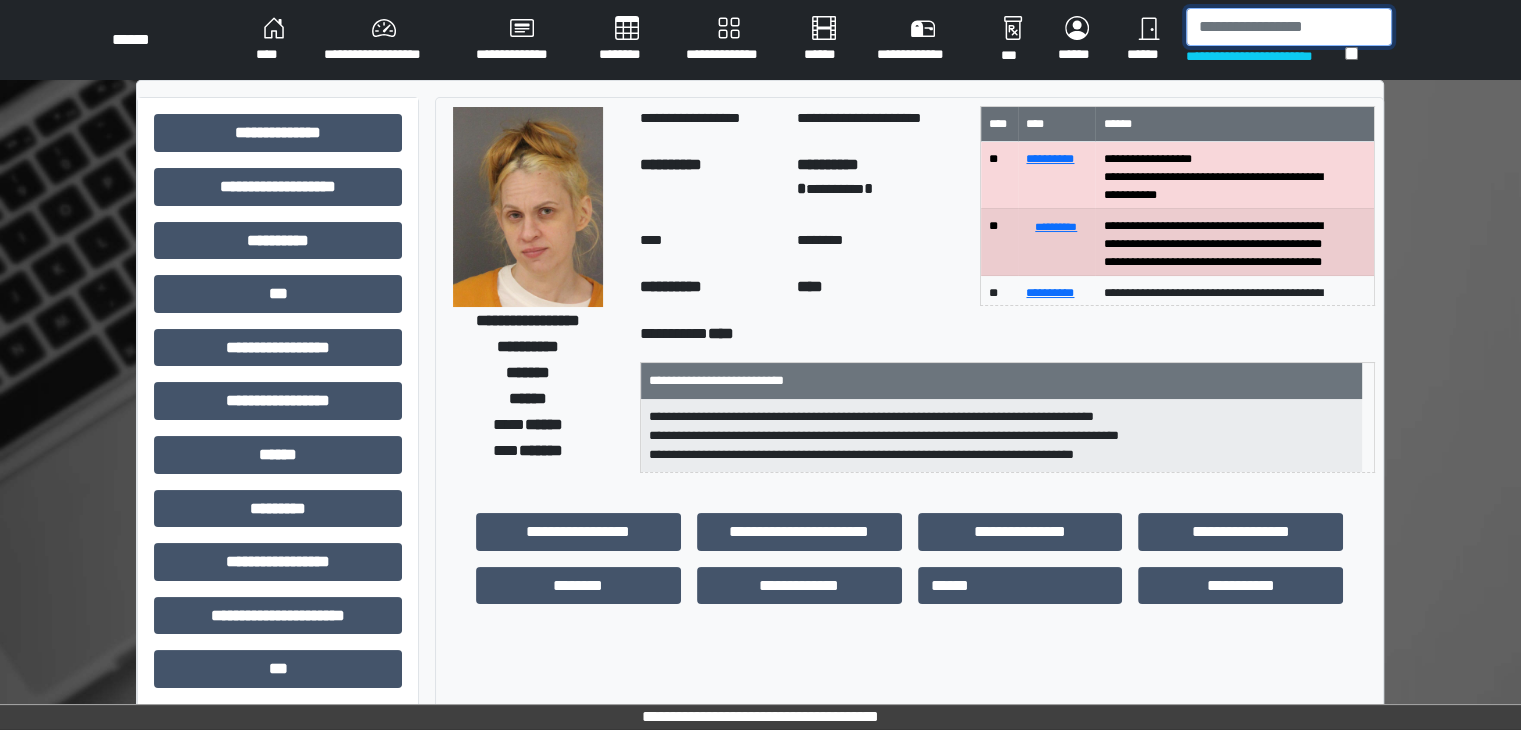 click at bounding box center [1289, 27] 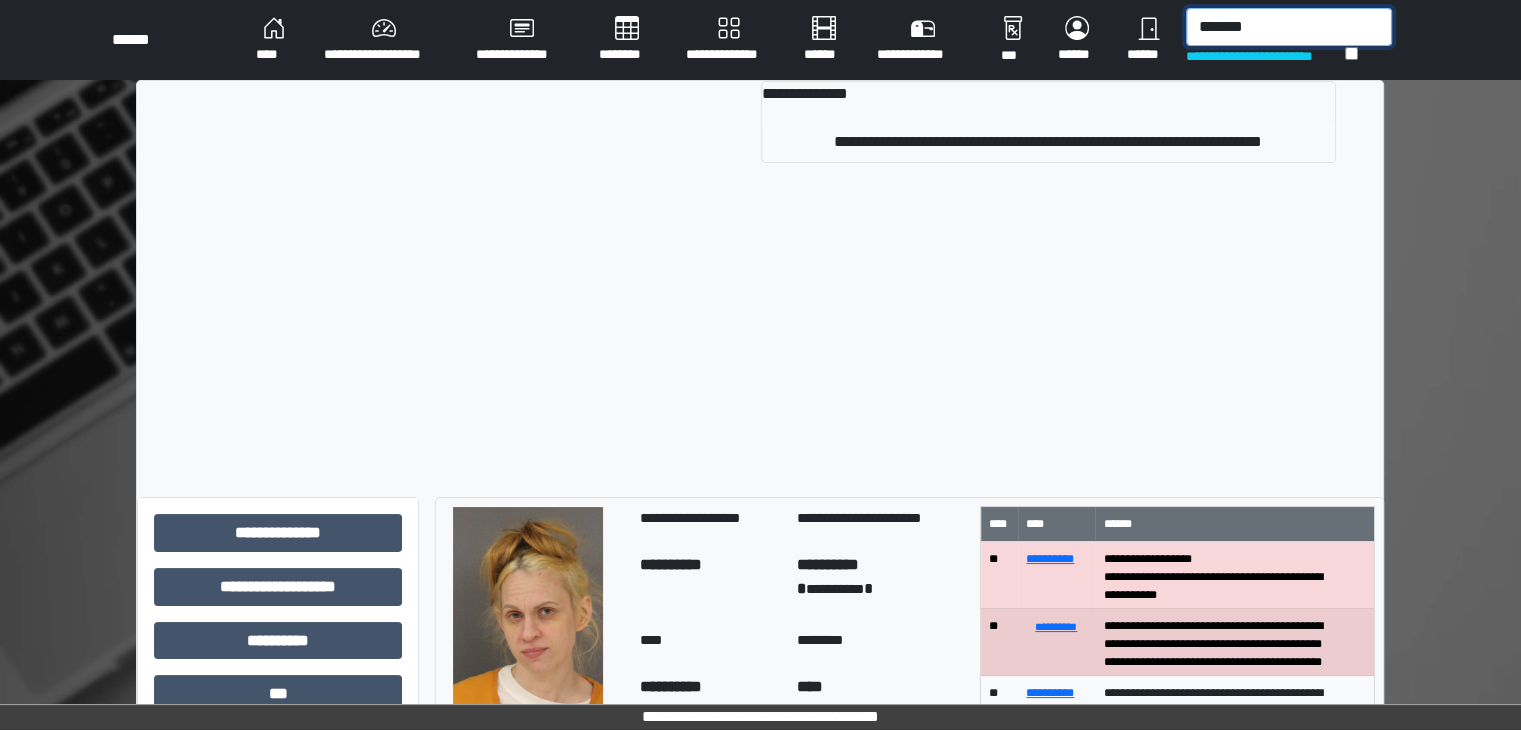 type on "*******" 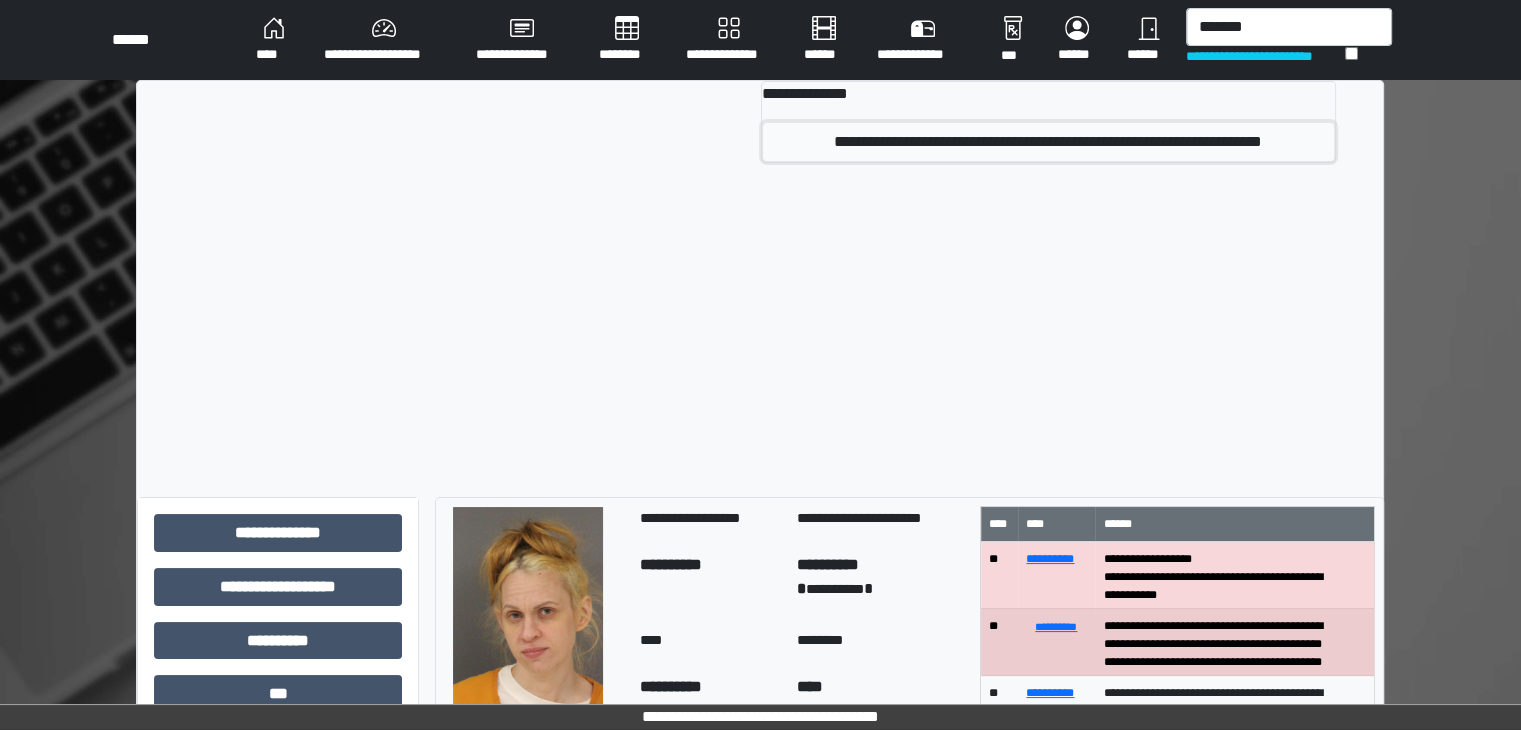 click on "**********" at bounding box center (1048, 142) 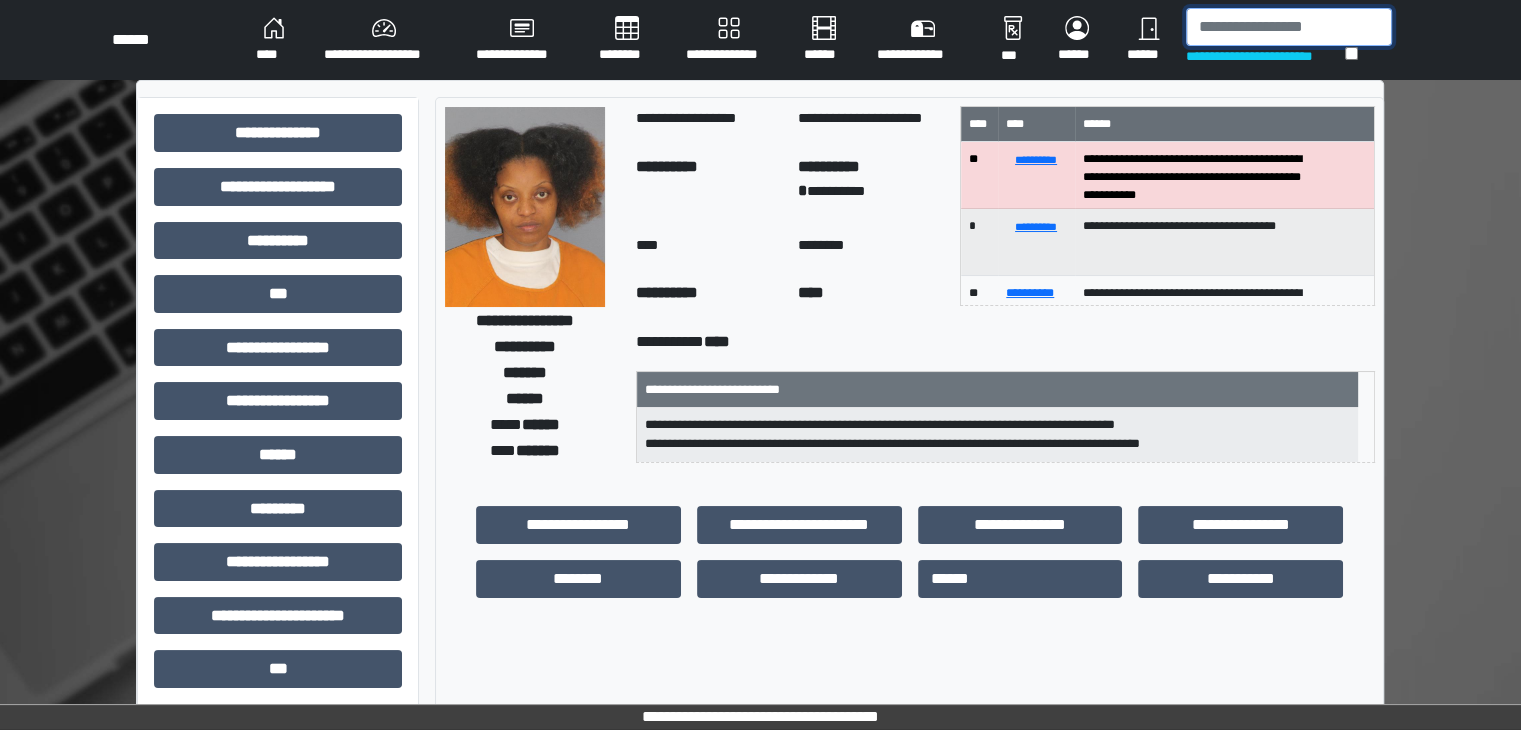 click at bounding box center (1289, 27) 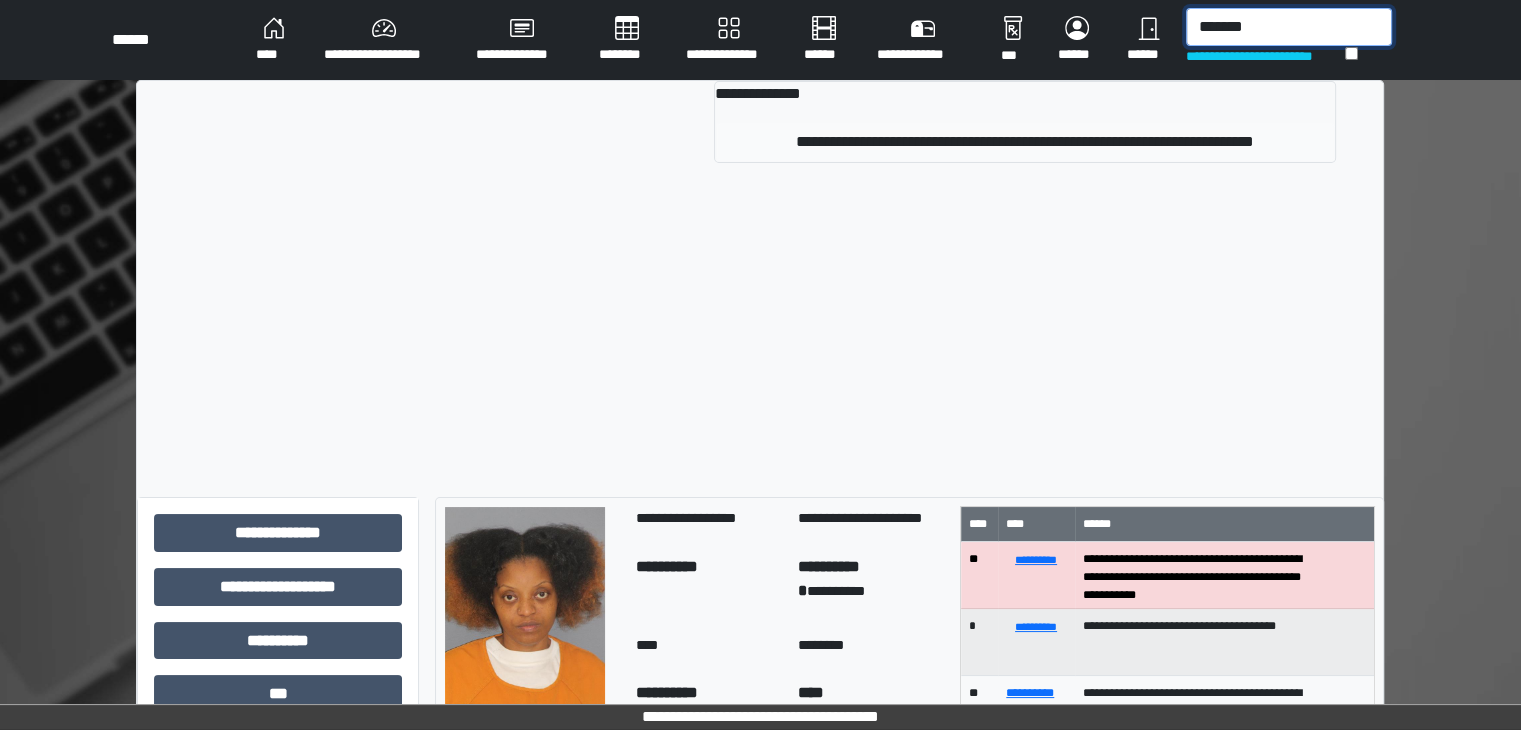 type on "*******" 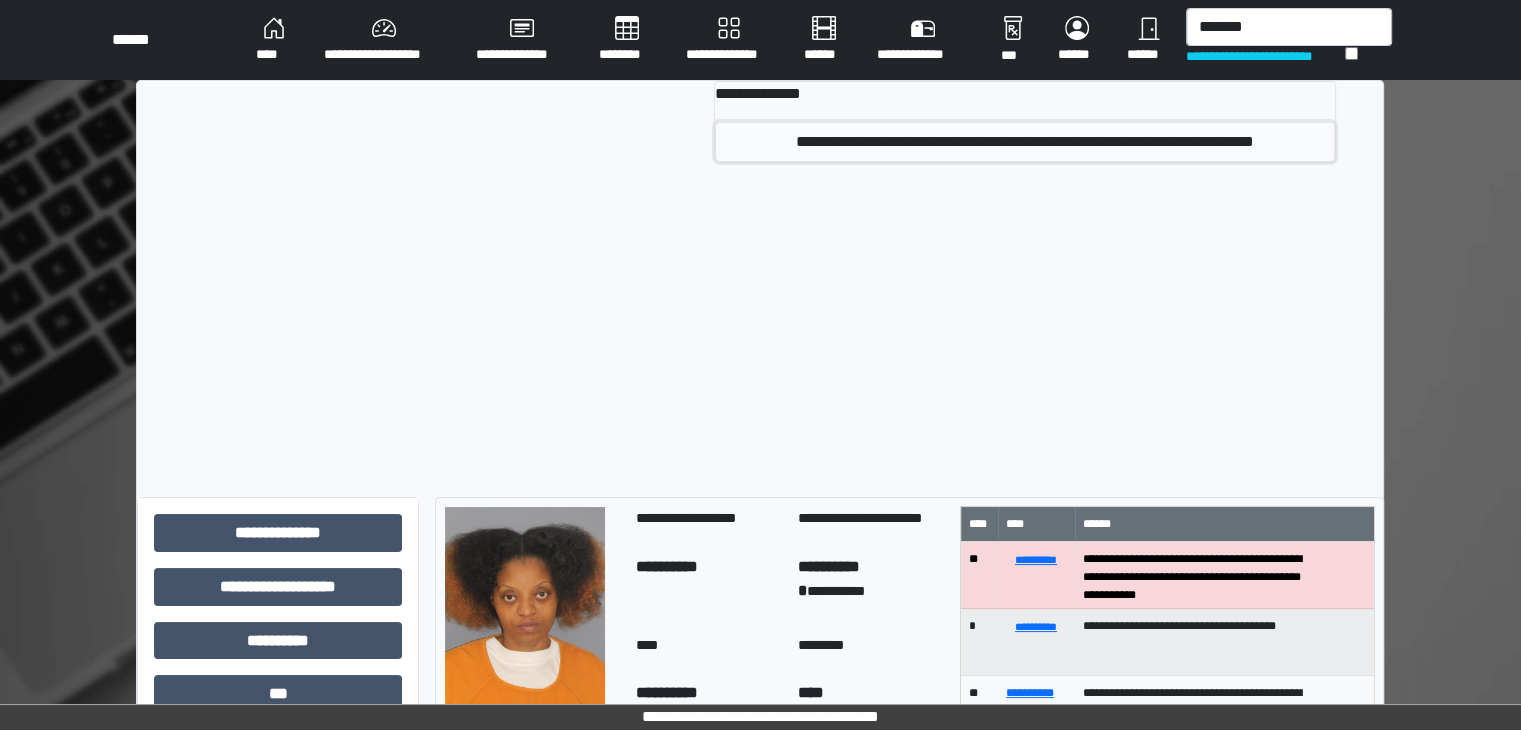click on "**********" at bounding box center [1025, 142] 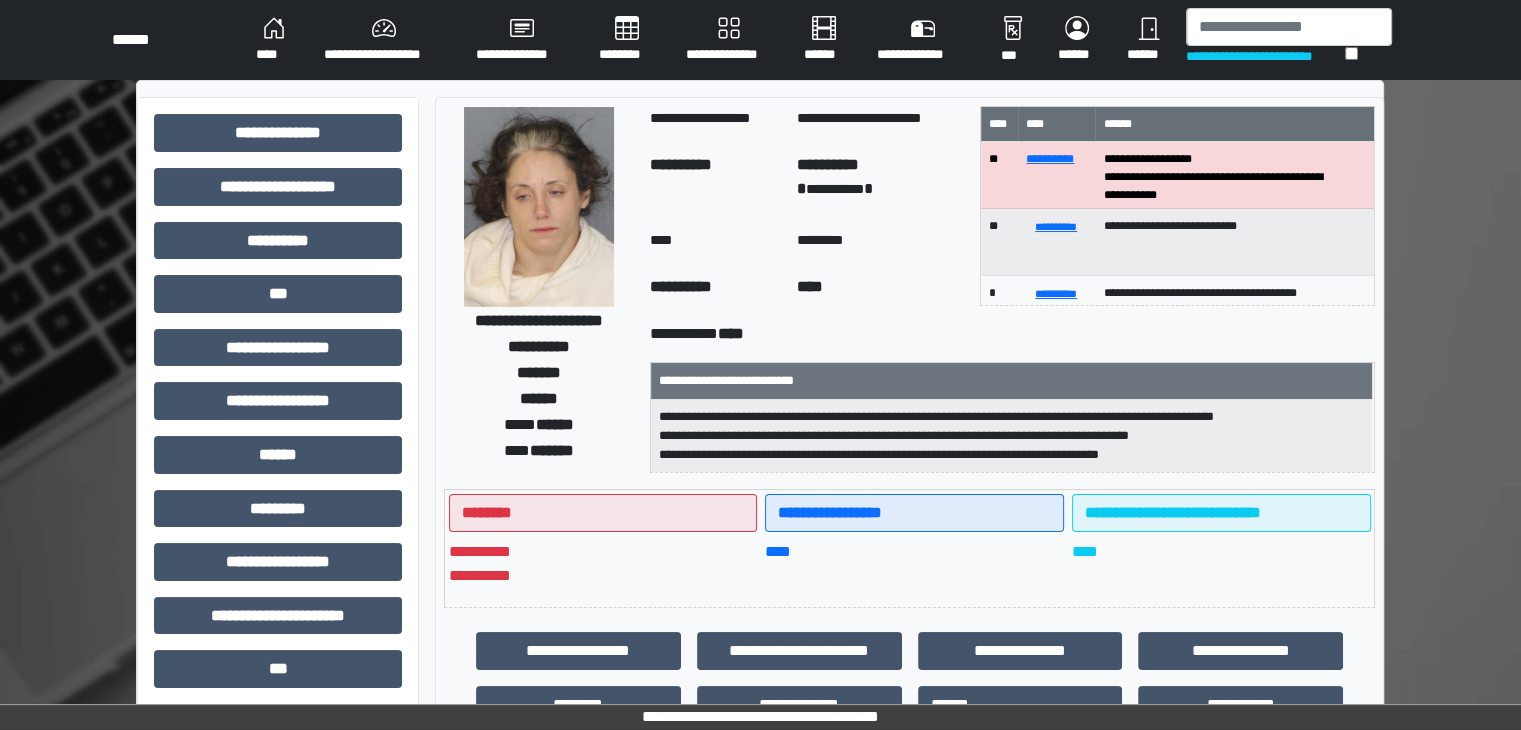 click at bounding box center (539, 207) 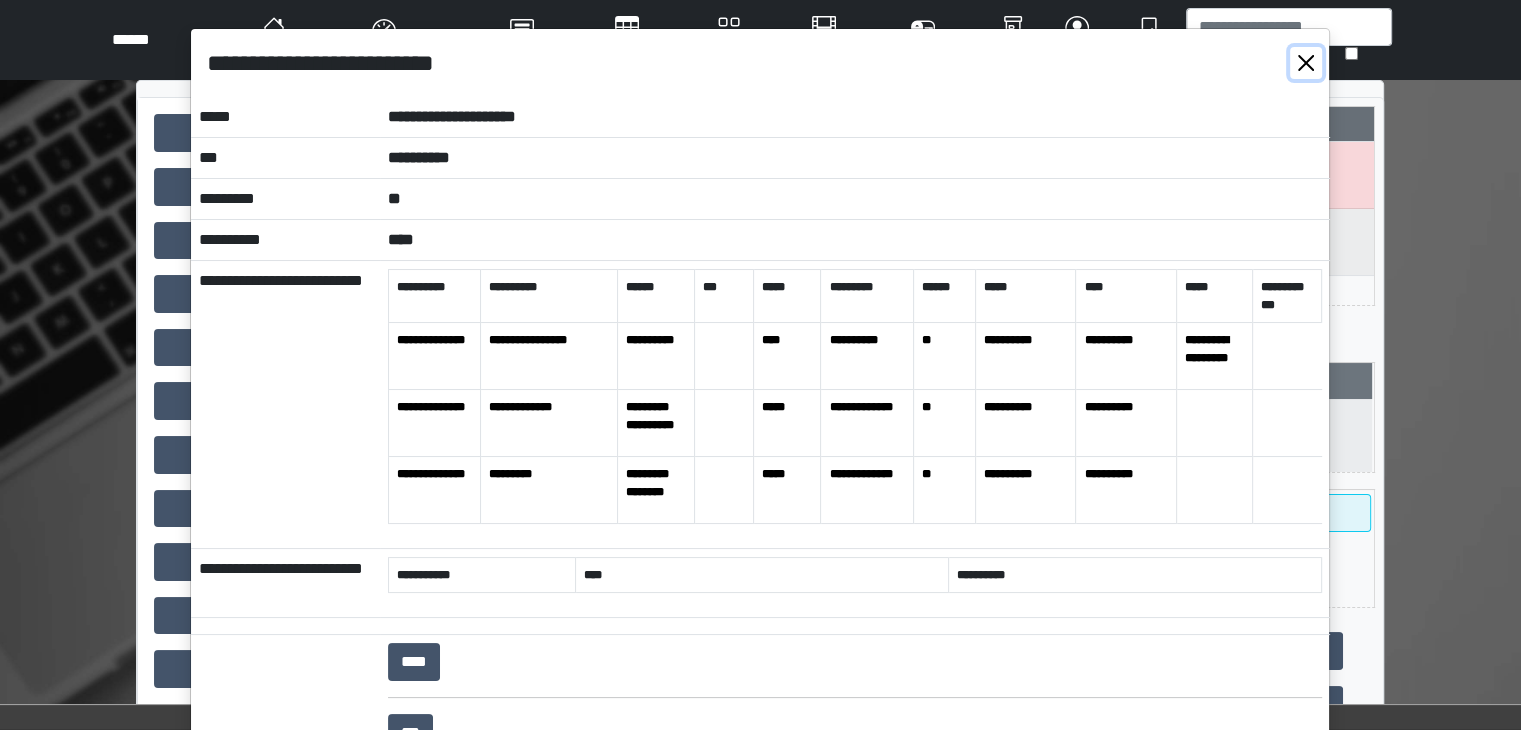 click at bounding box center (1306, 63) 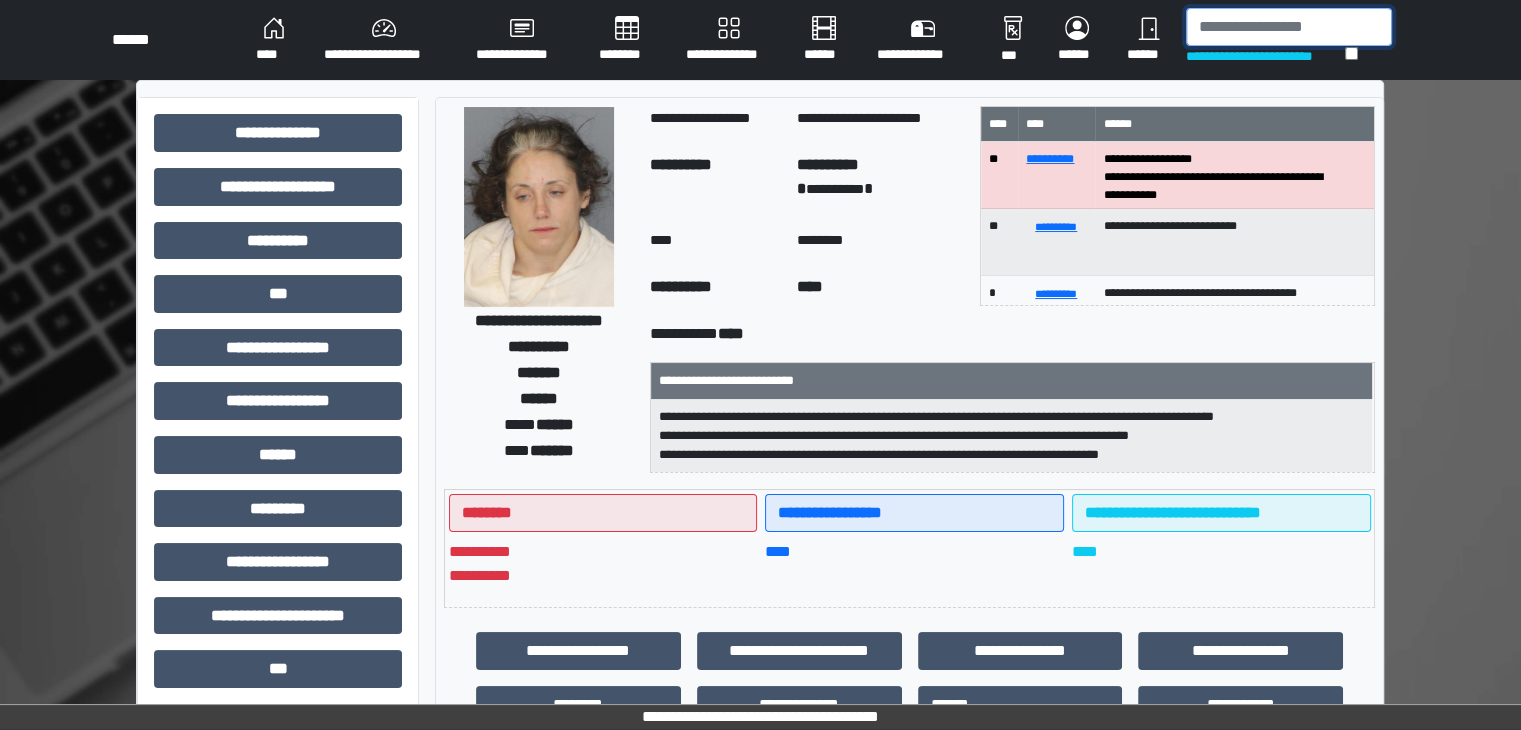 click at bounding box center (1289, 27) 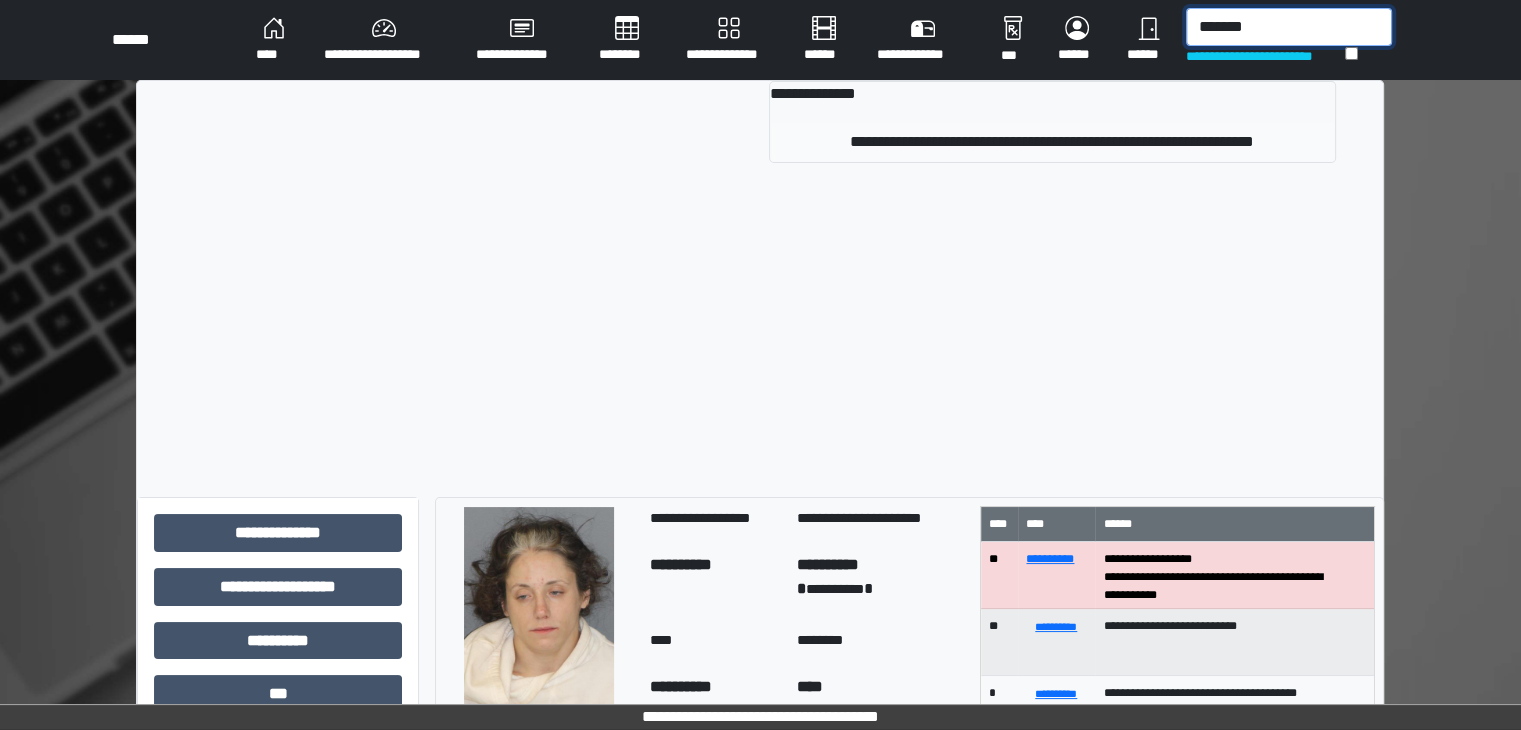 type on "*******" 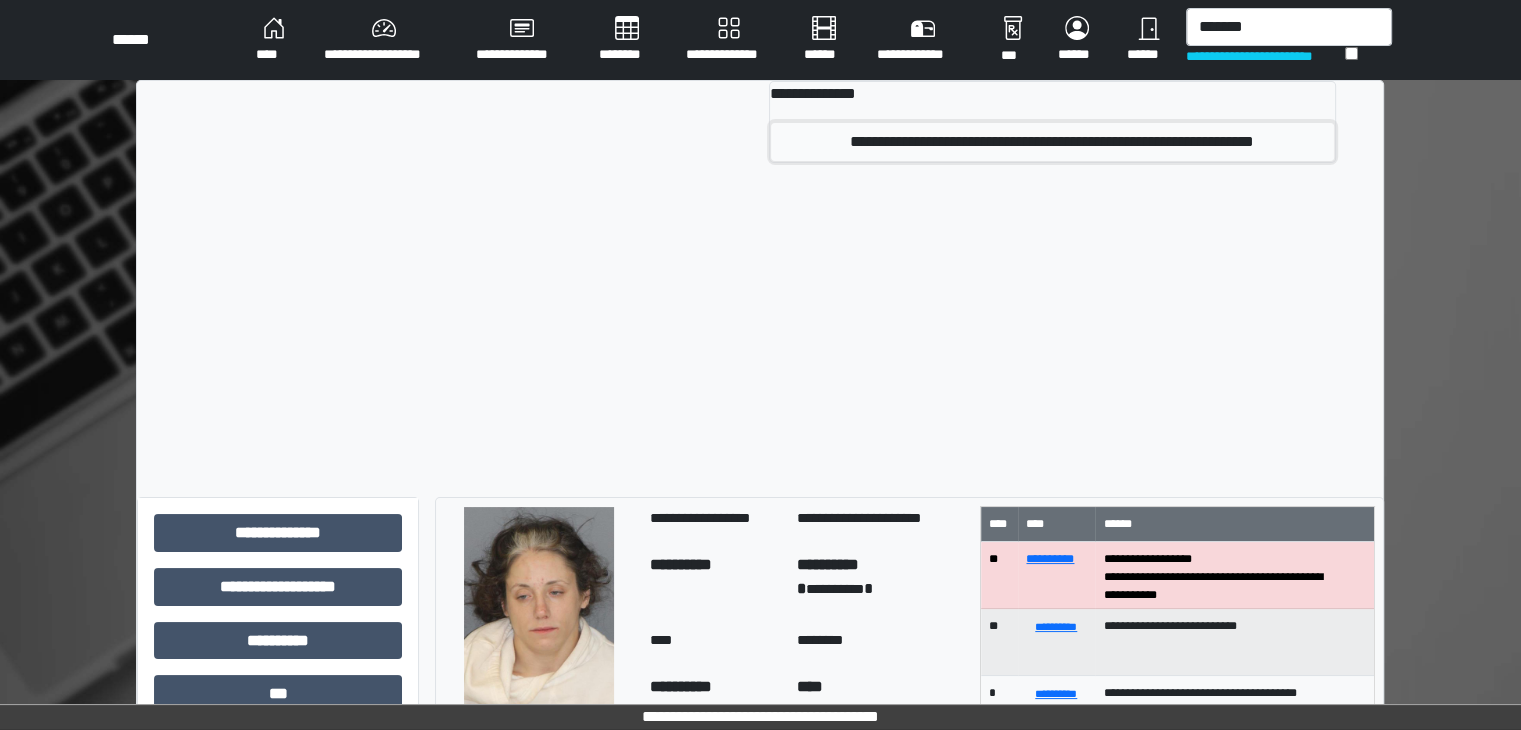 click on "**********" at bounding box center (1052, 142) 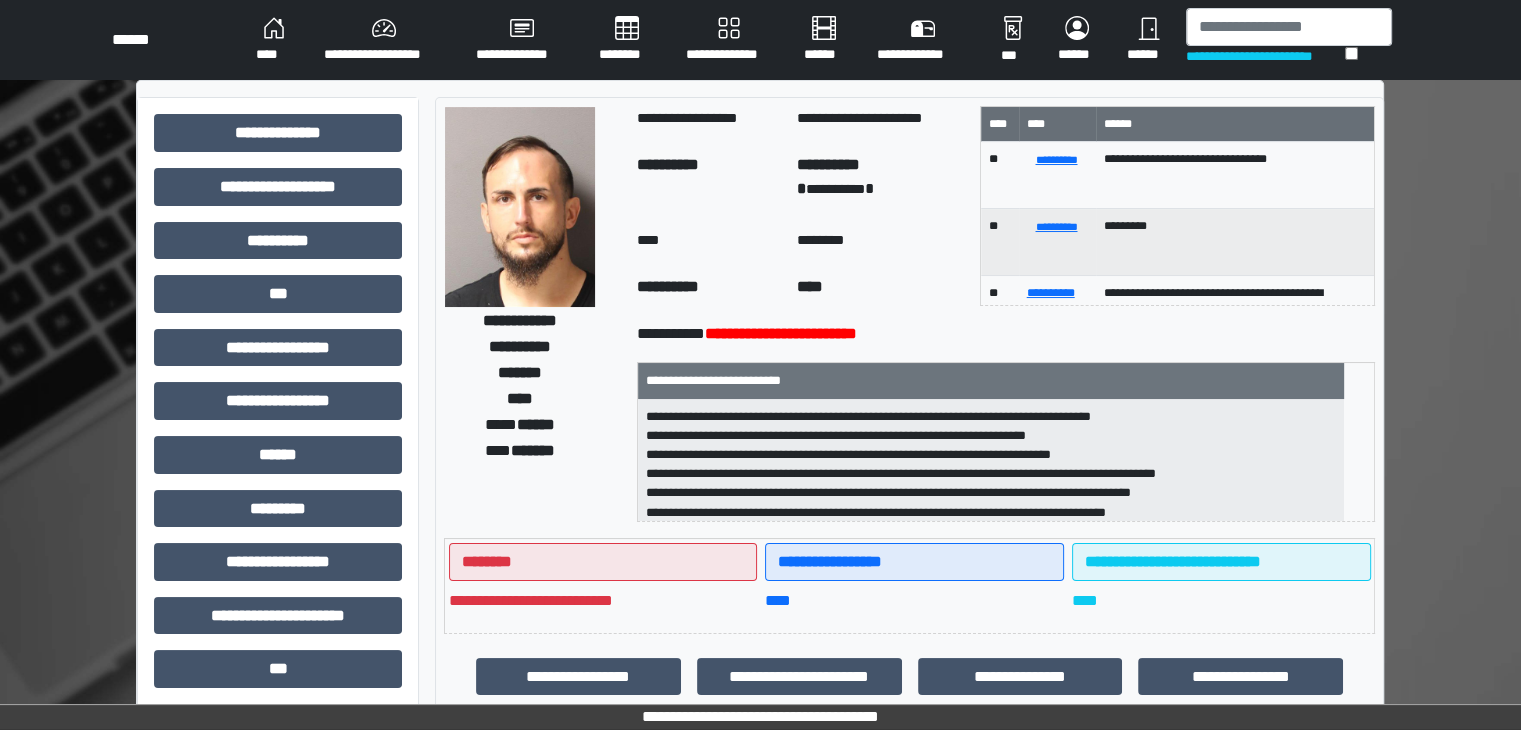click at bounding box center (520, 207) 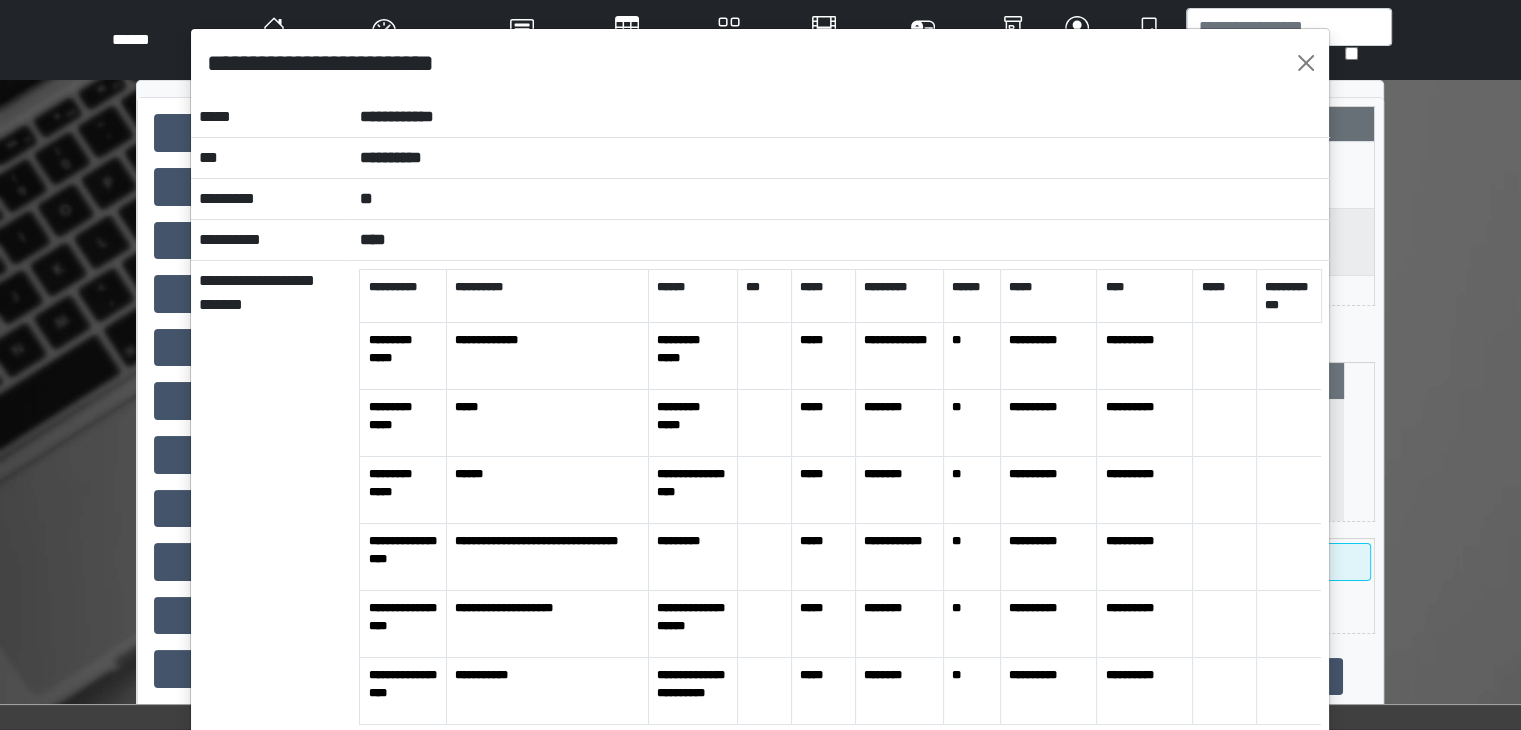 scroll, scrollTop: 0, scrollLeft: 0, axis: both 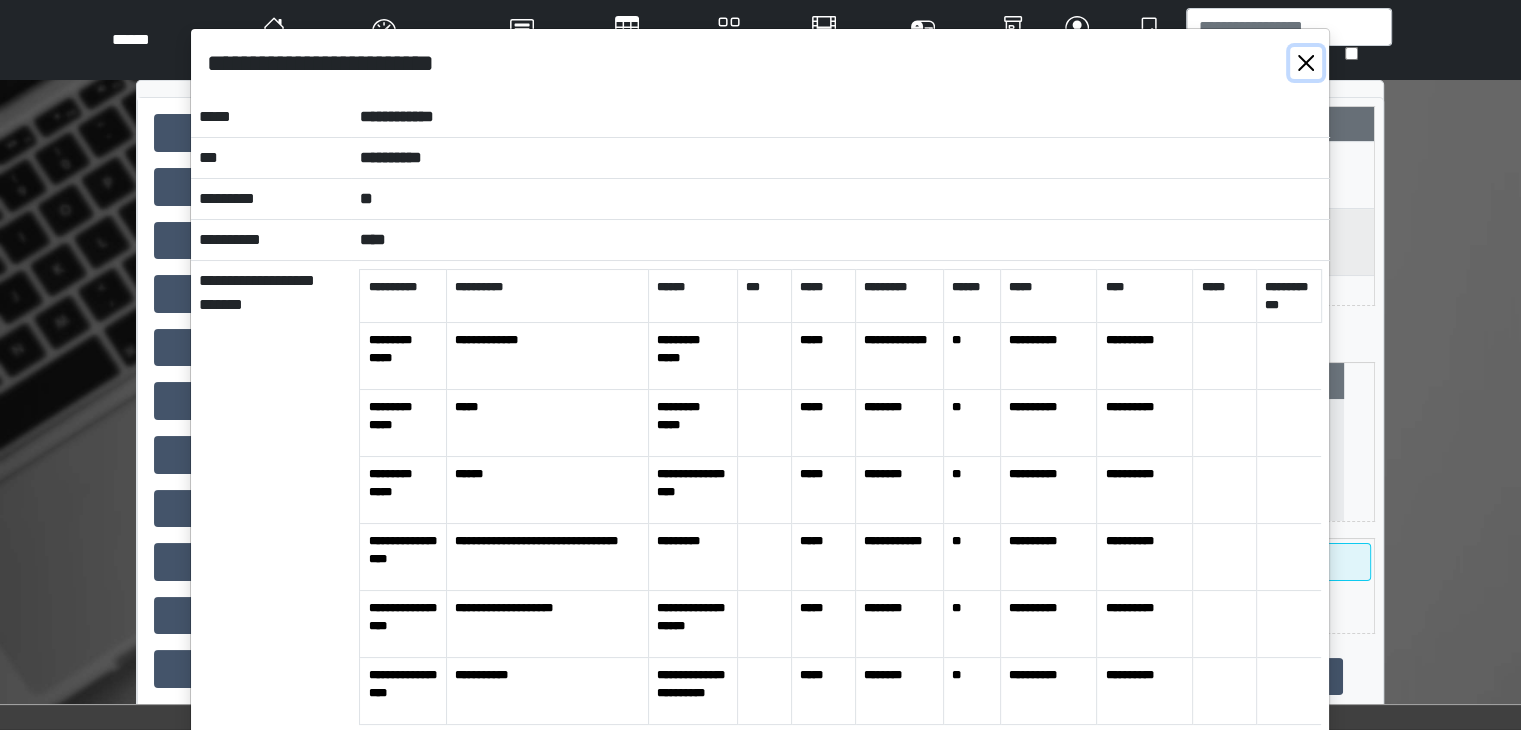 click at bounding box center [1306, 63] 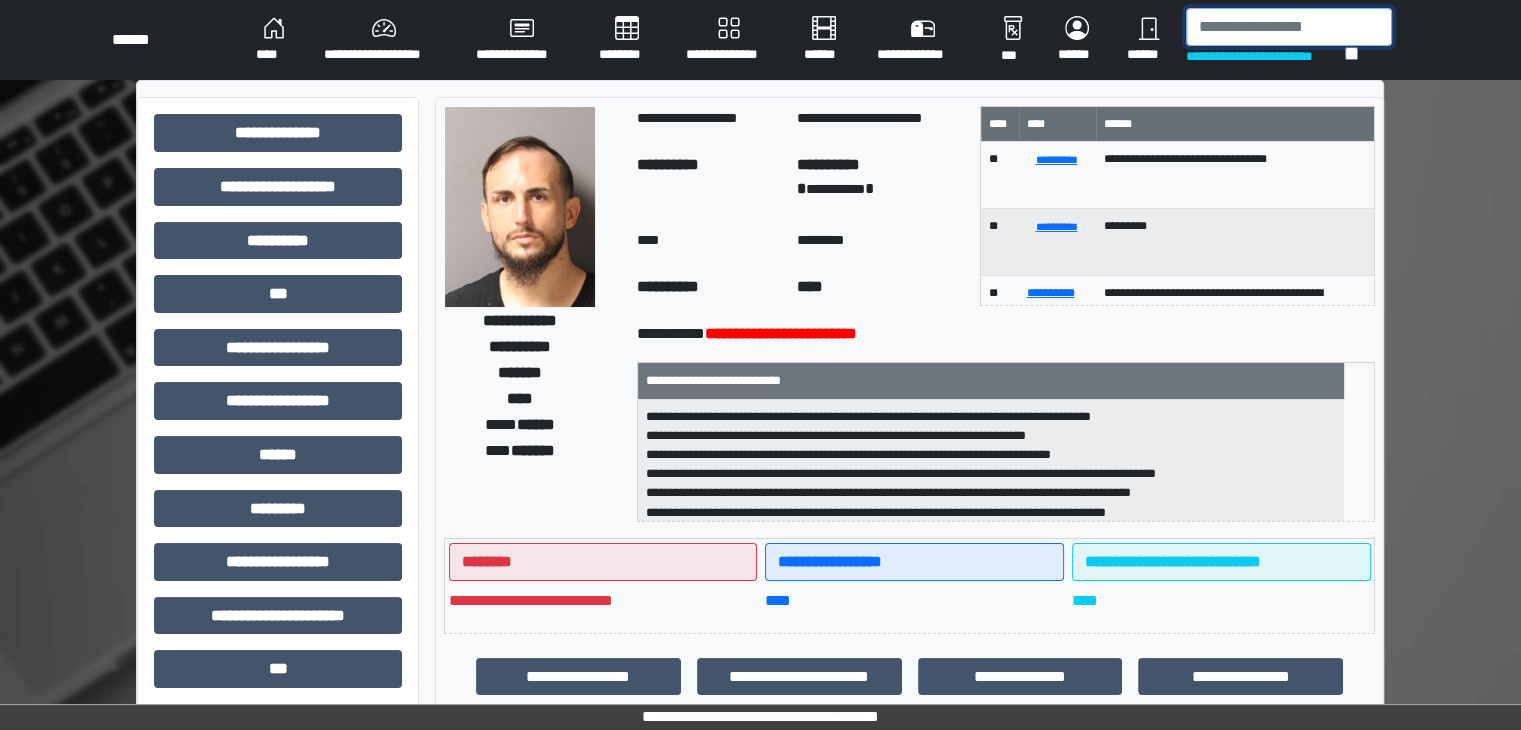 click at bounding box center (1289, 27) 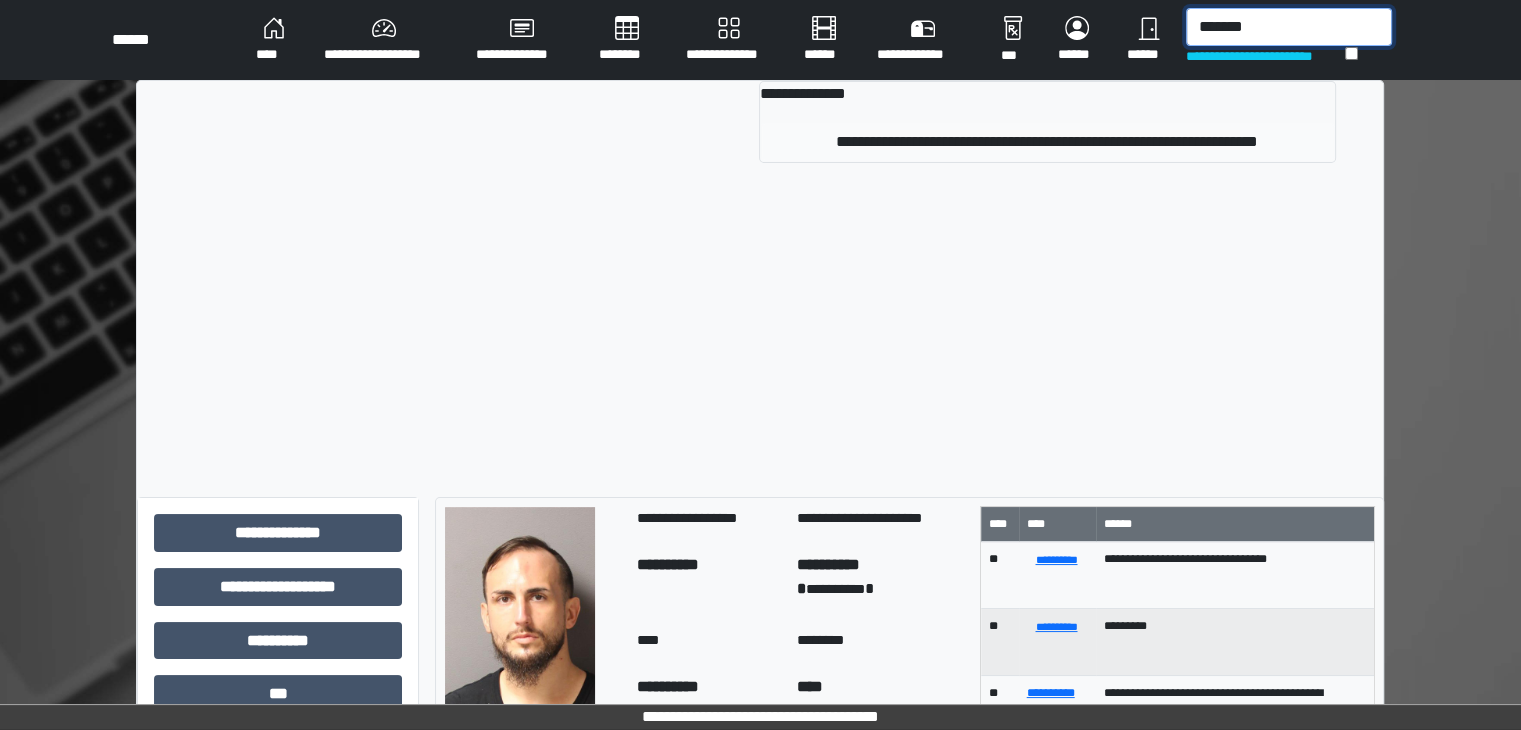 type on "*******" 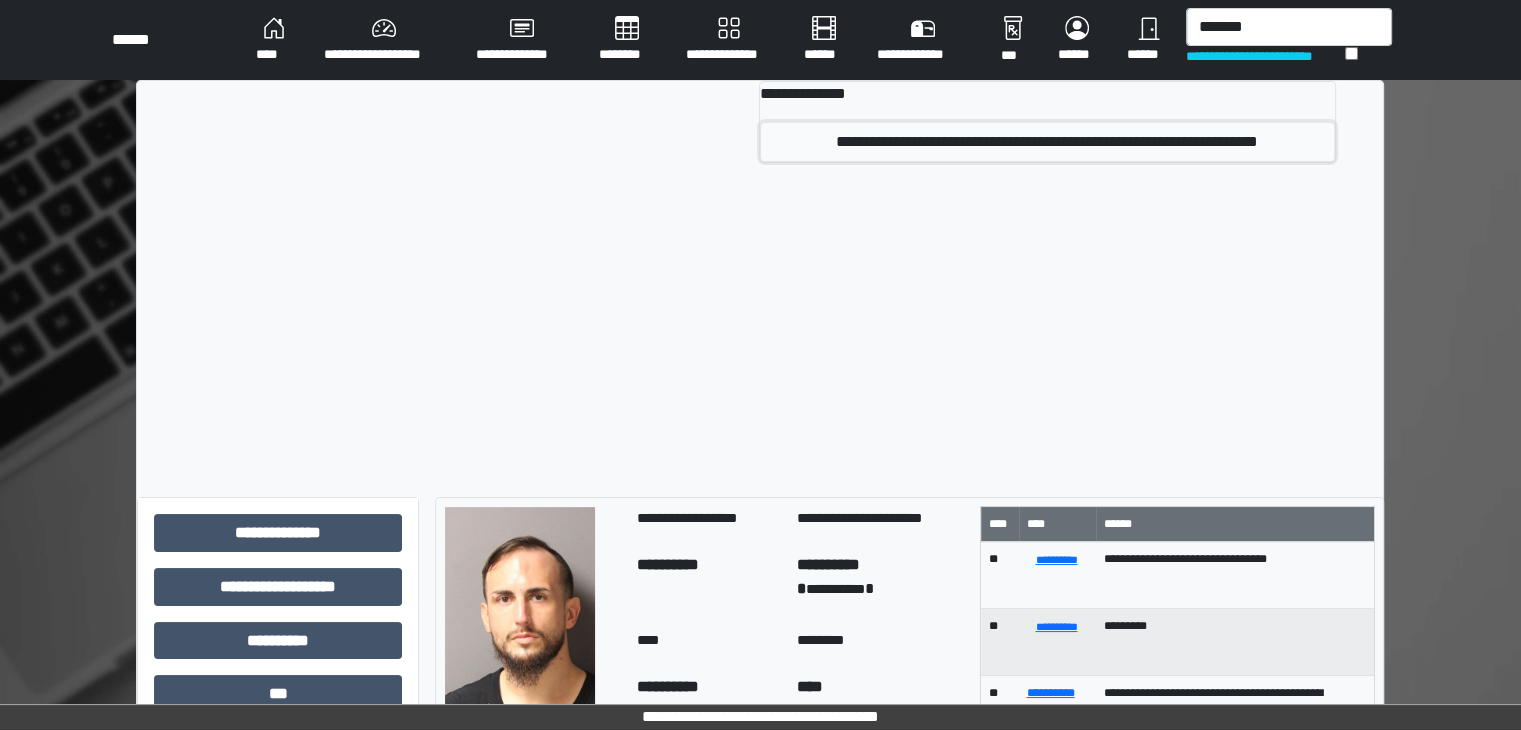 click on "**********" at bounding box center [1047, 142] 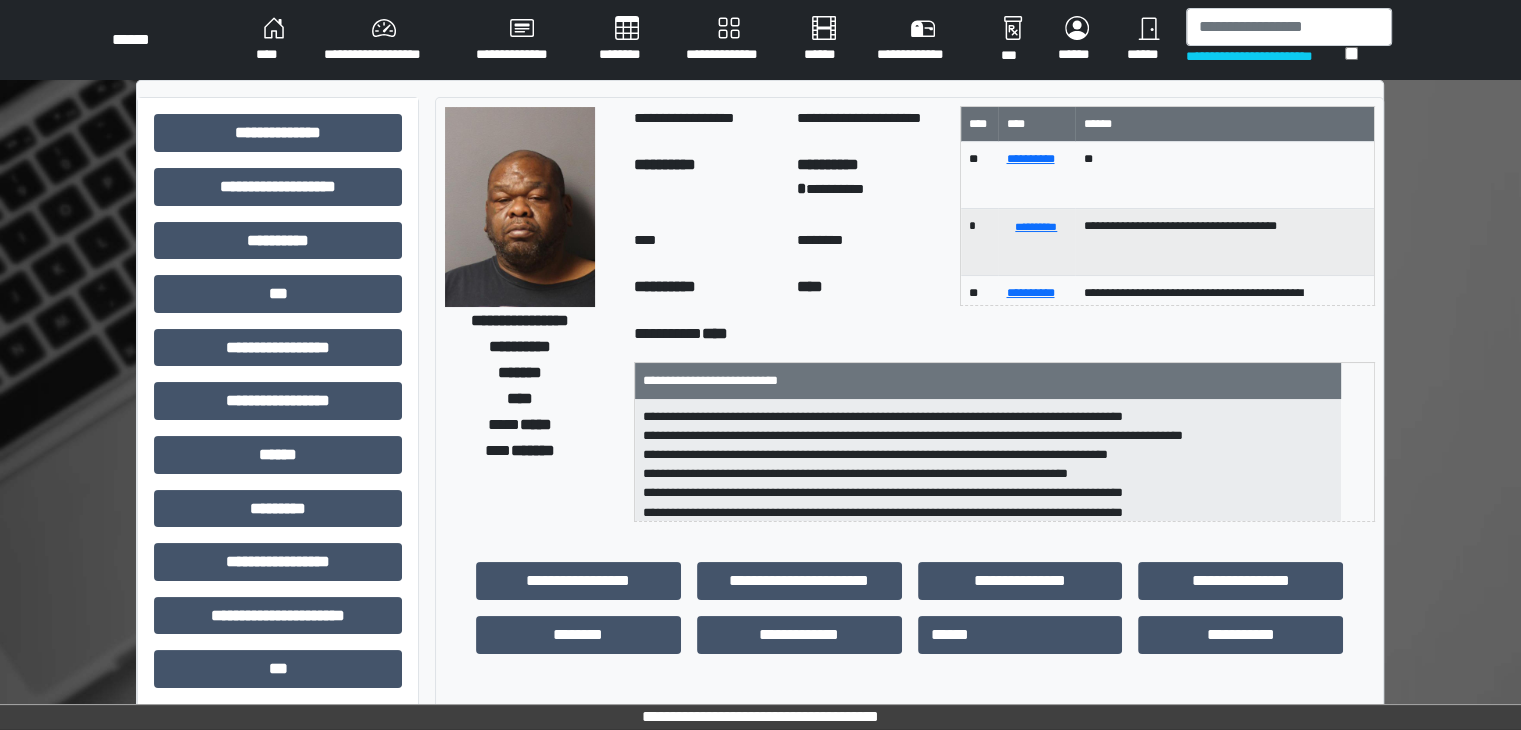 click at bounding box center (520, 207) 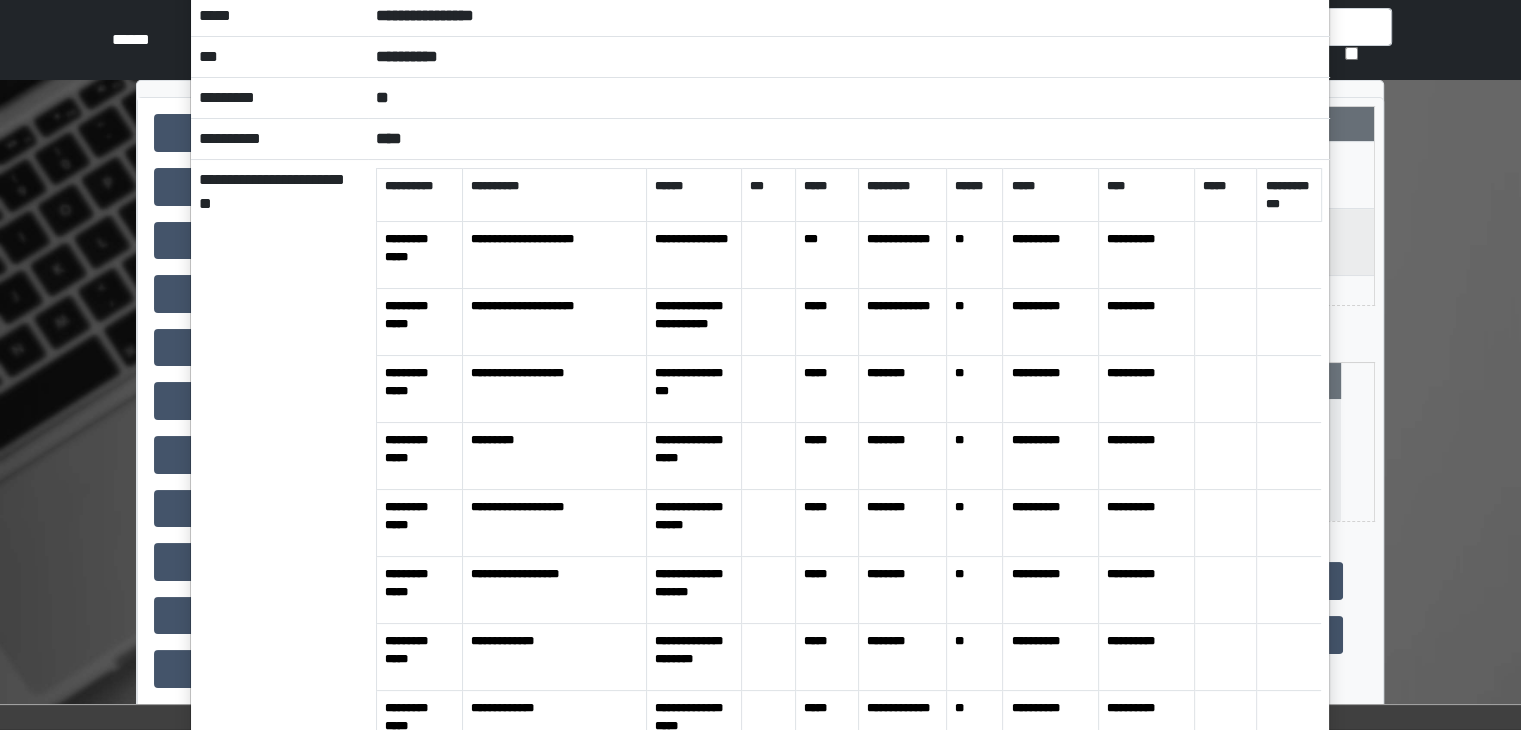scroll, scrollTop: 100, scrollLeft: 0, axis: vertical 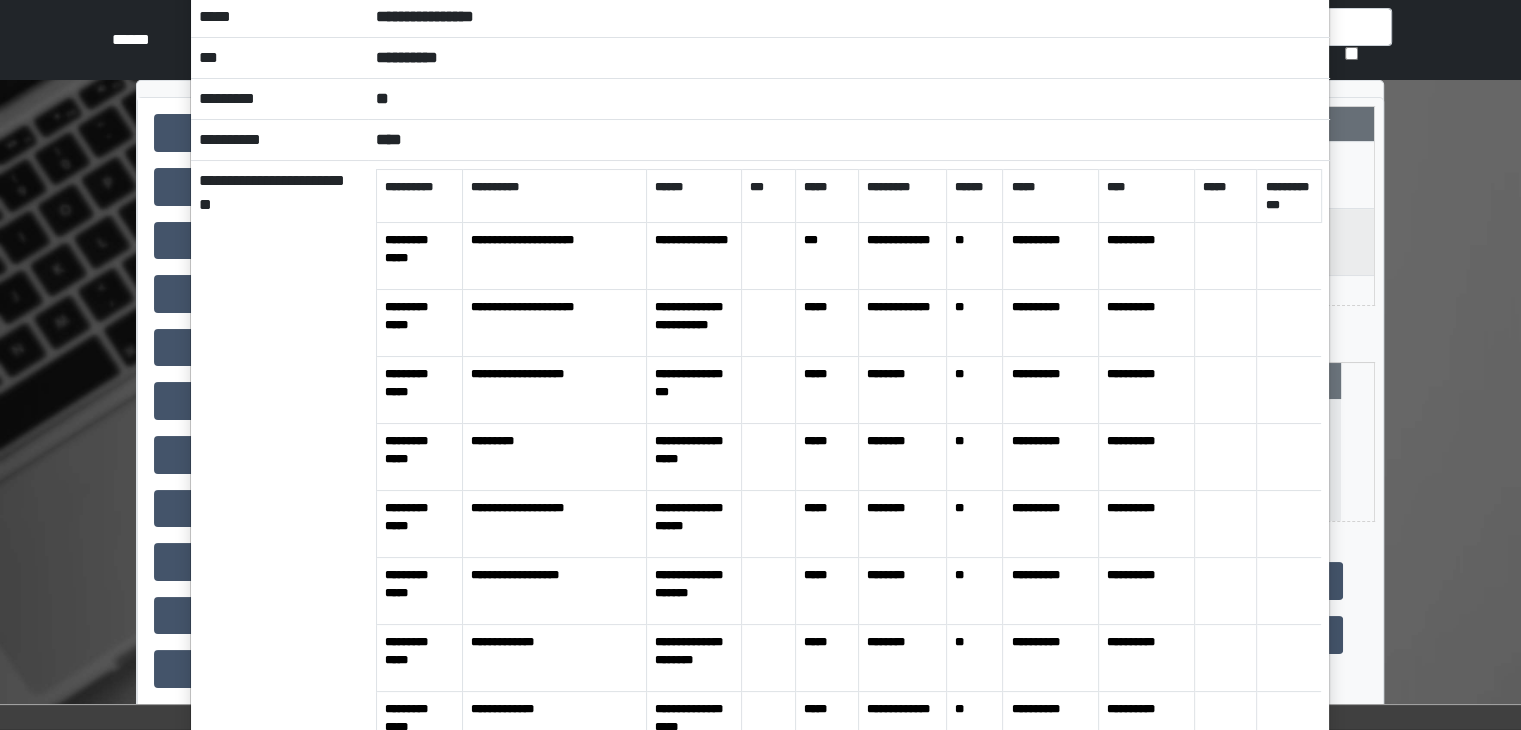click on "**********" at bounding box center (760, 365) 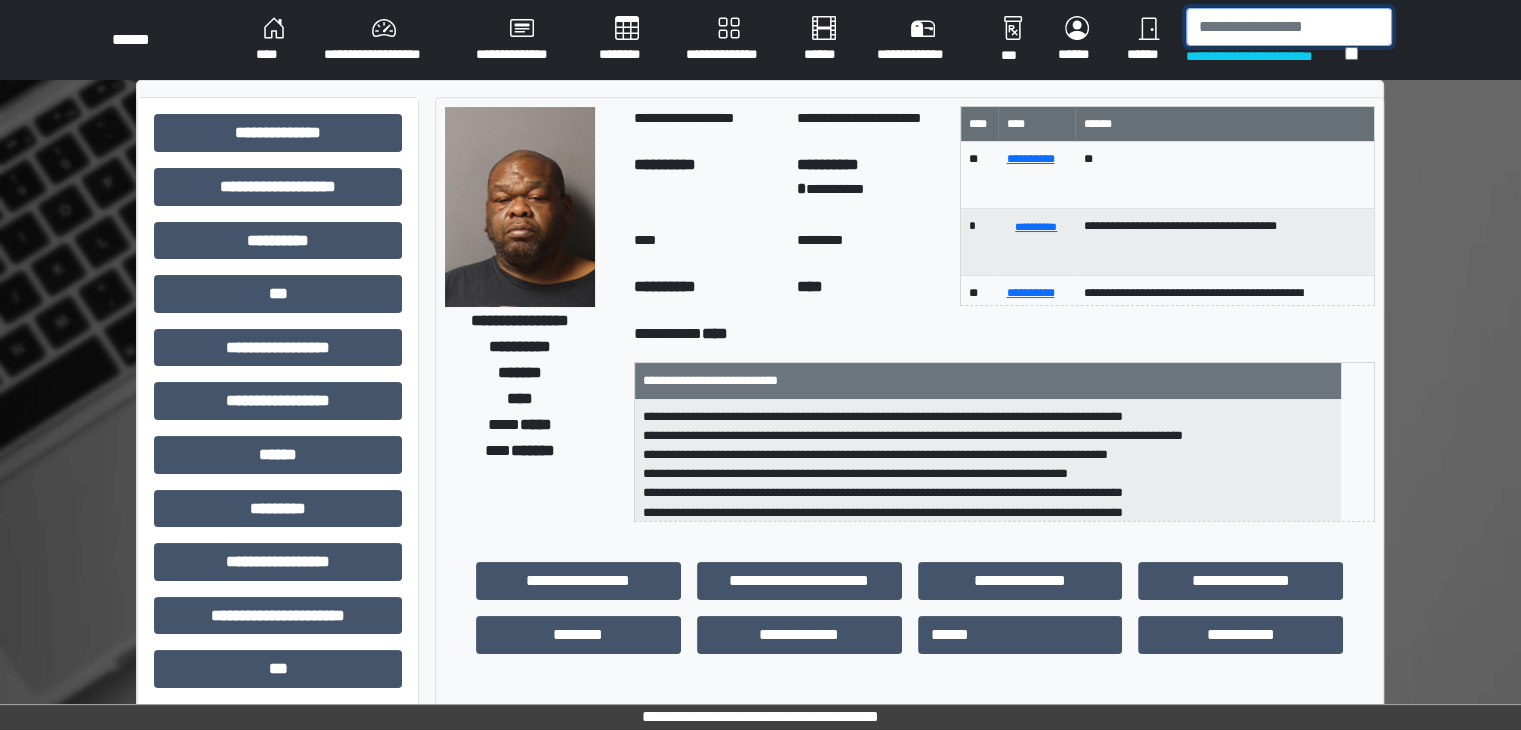 click at bounding box center [1289, 27] 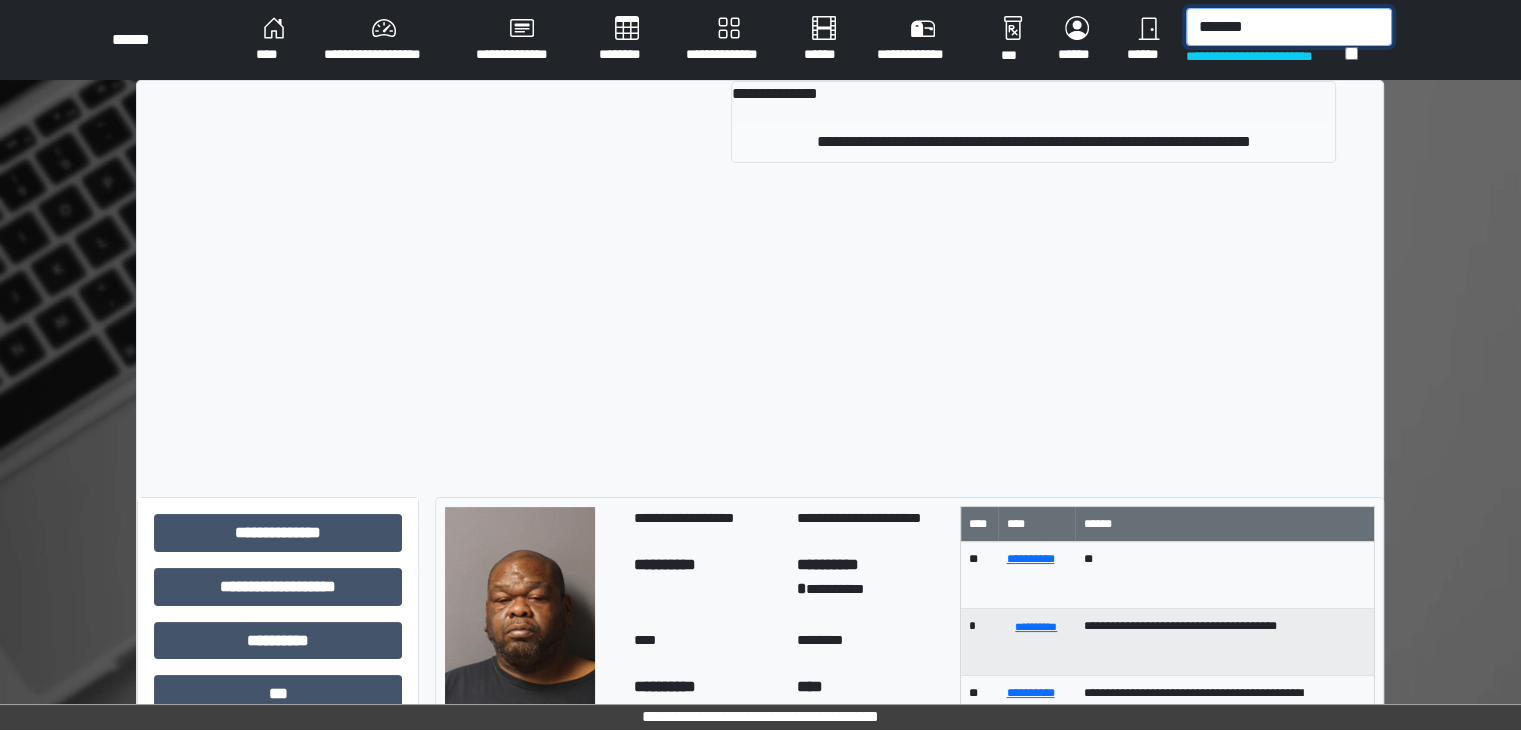 type on "*******" 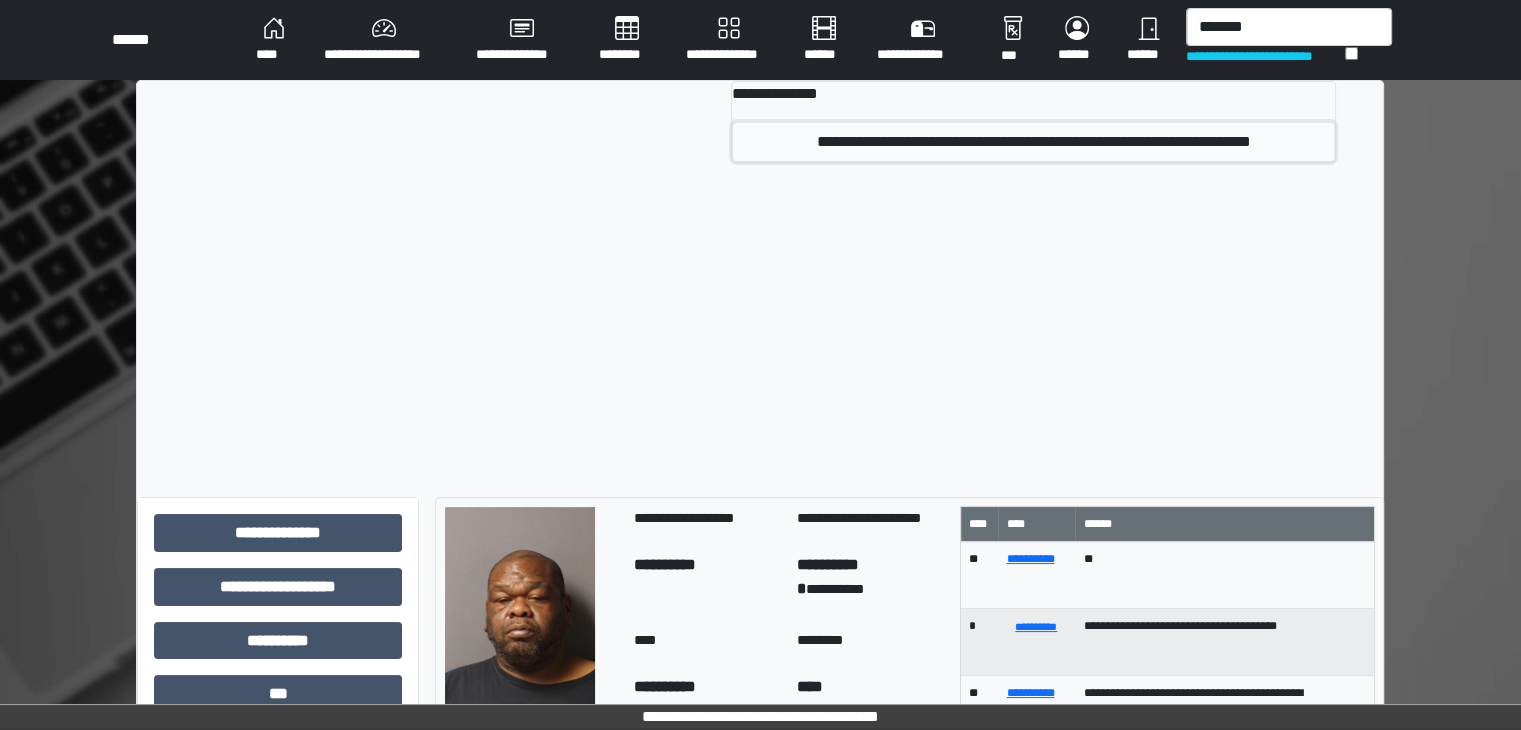 click on "**********" at bounding box center [1033, 142] 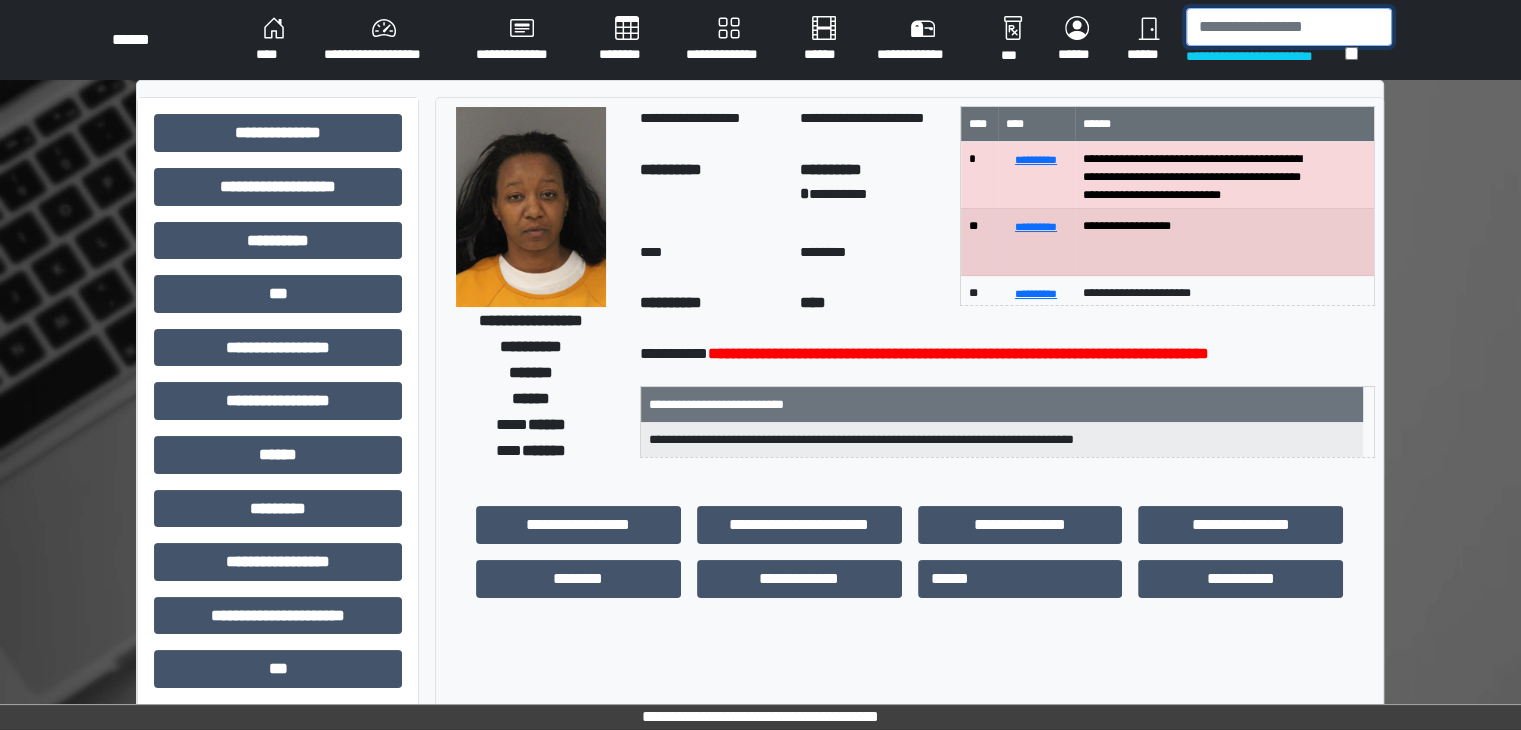 click at bounding box center [1289, 27] 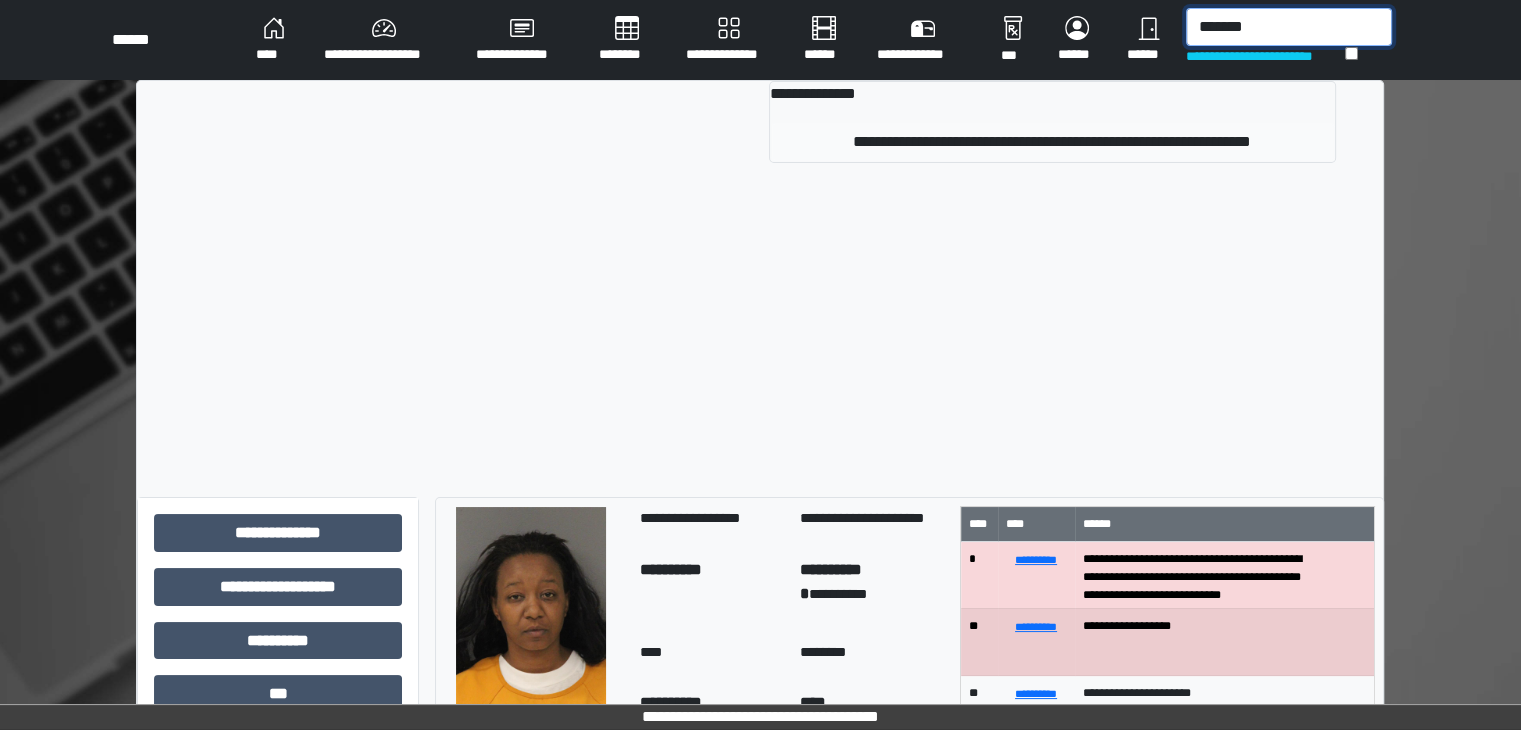 type on "*******" 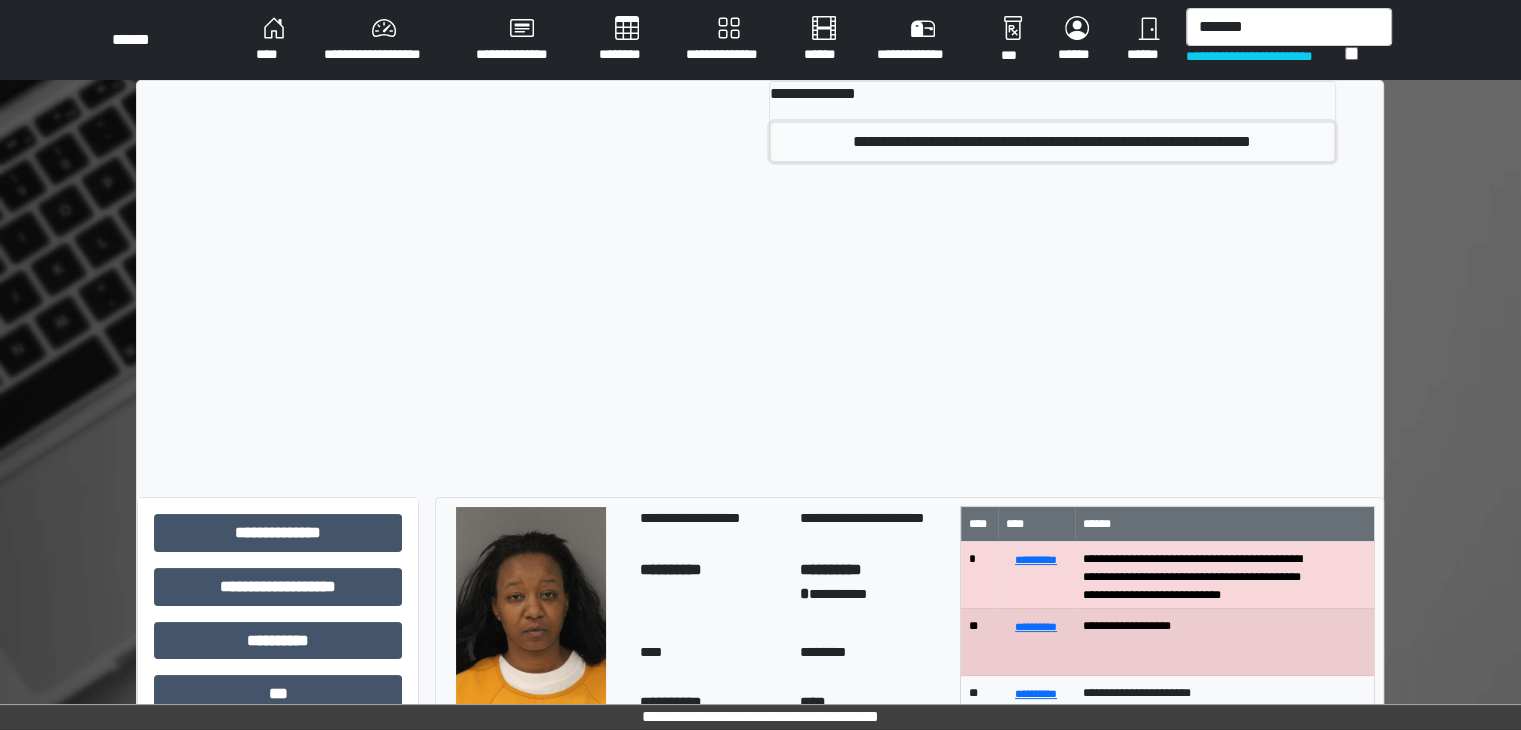 click on "**********" at bounding box center [1052, 142] 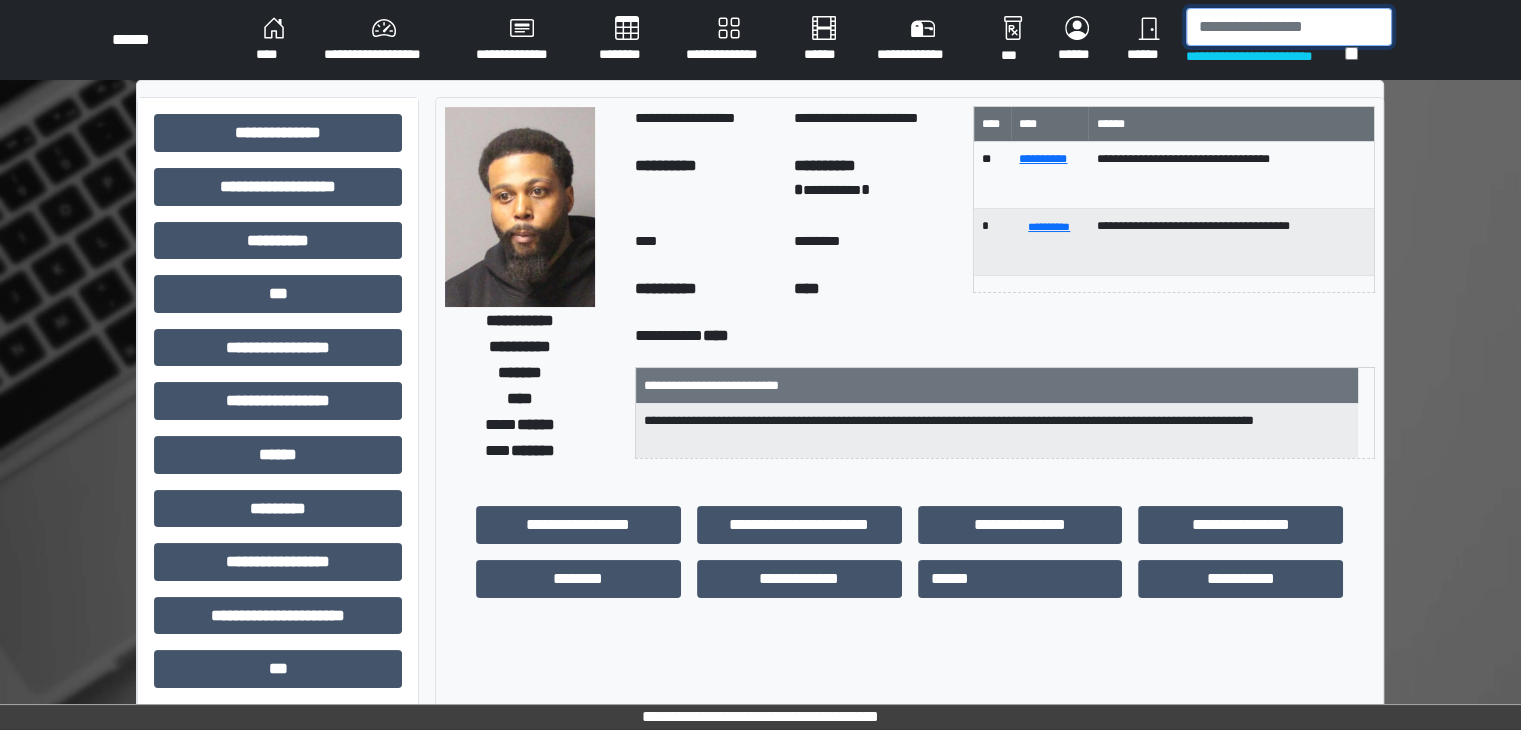 click at bounding box center [1289, 27] 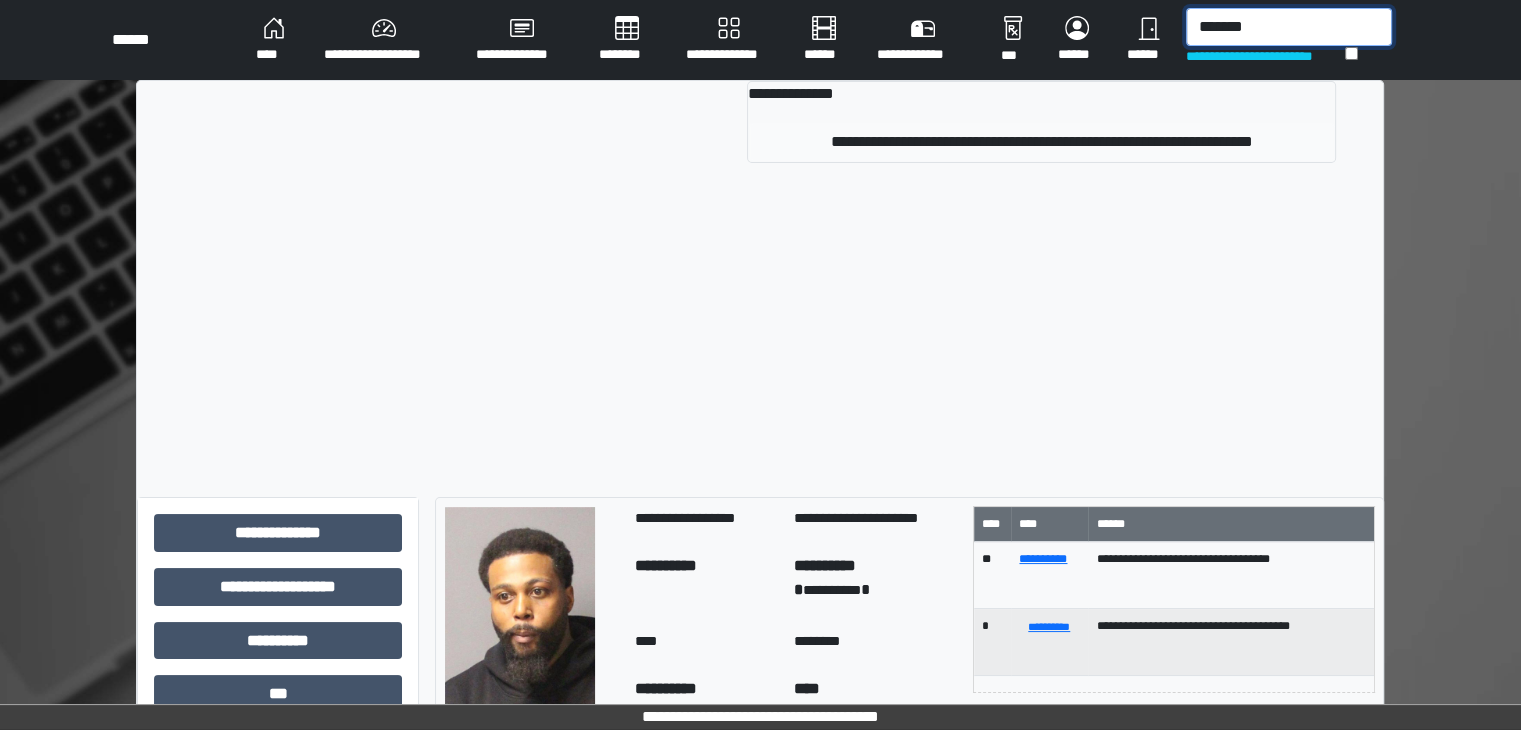 type on "*******" 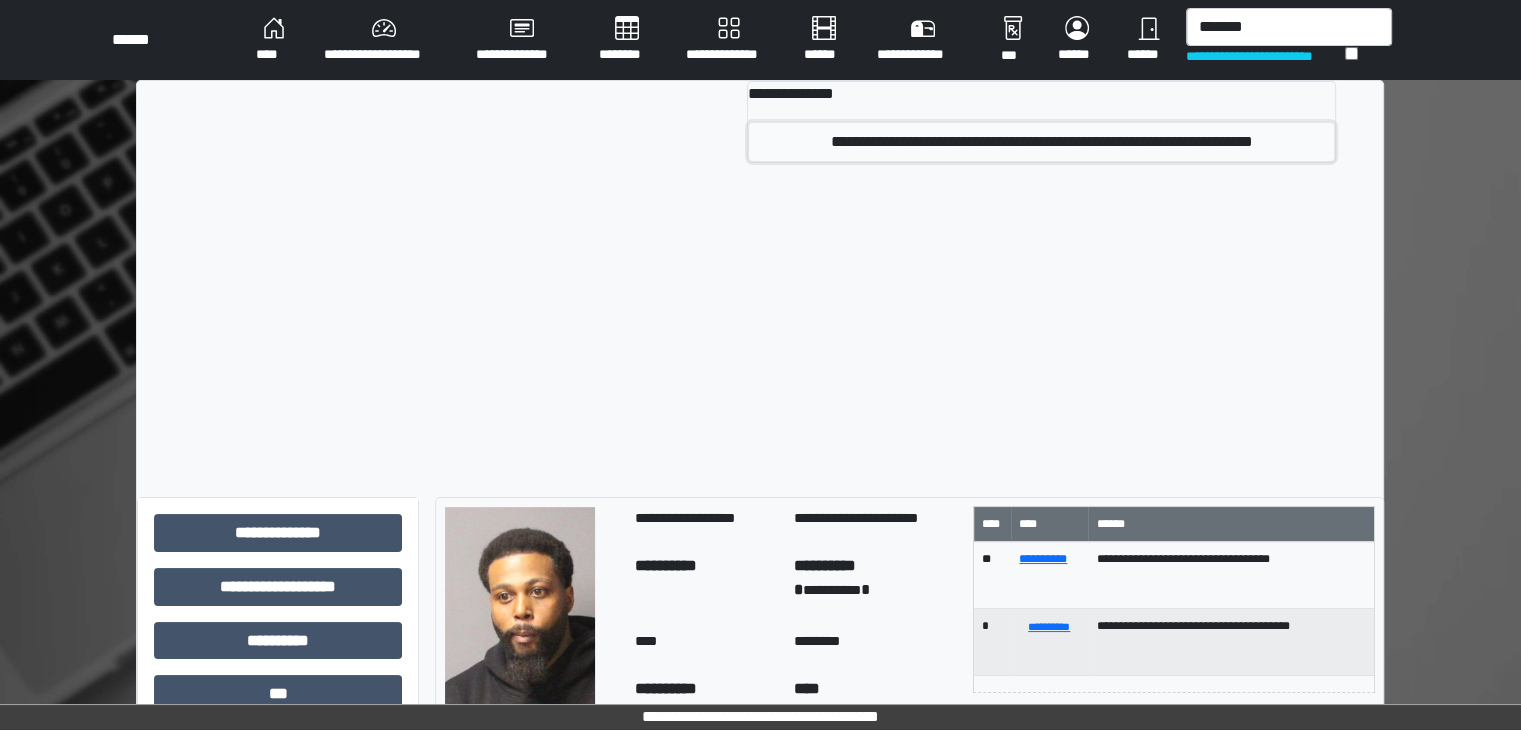 click on "**********" at bounding box center [1041, 142] 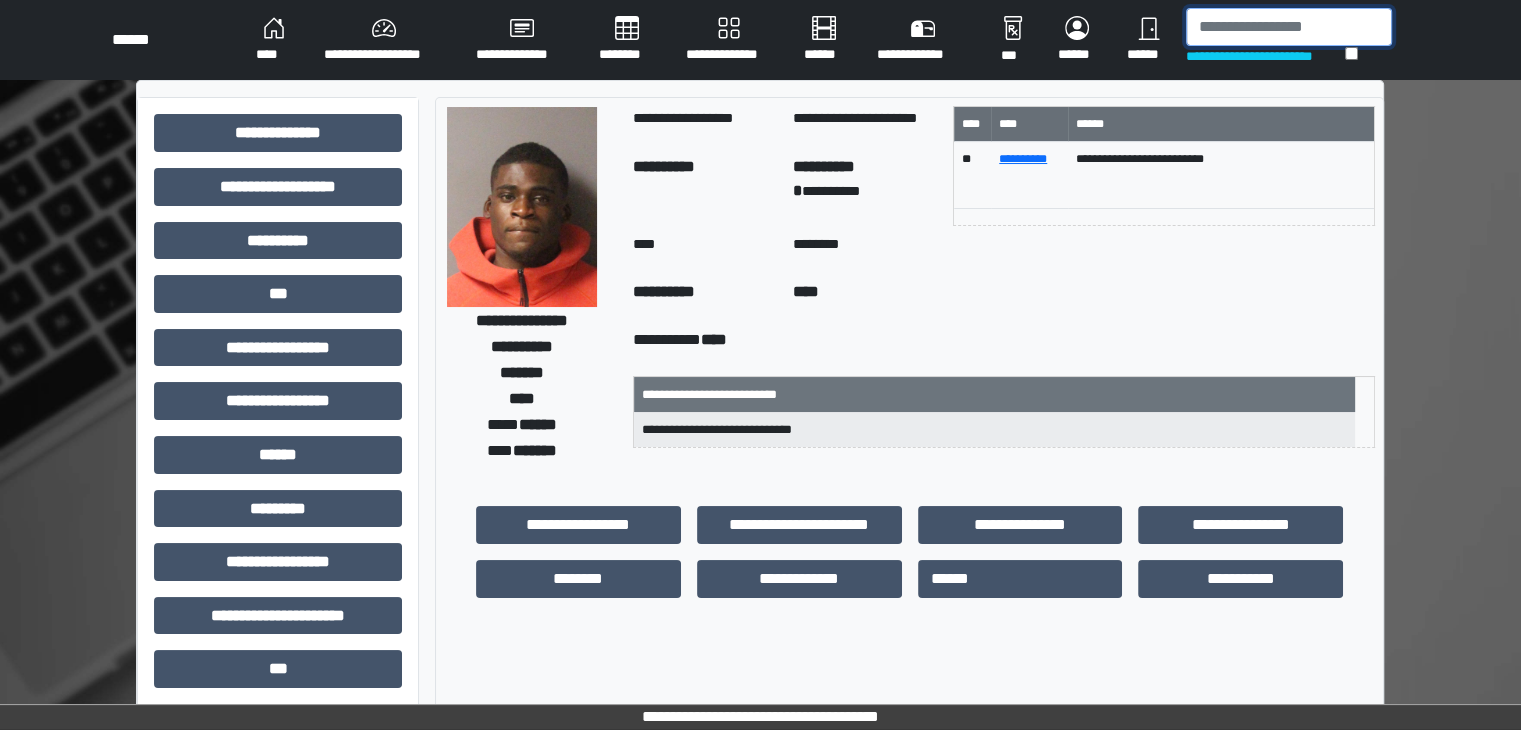 click at bounding box center (1289, 27) 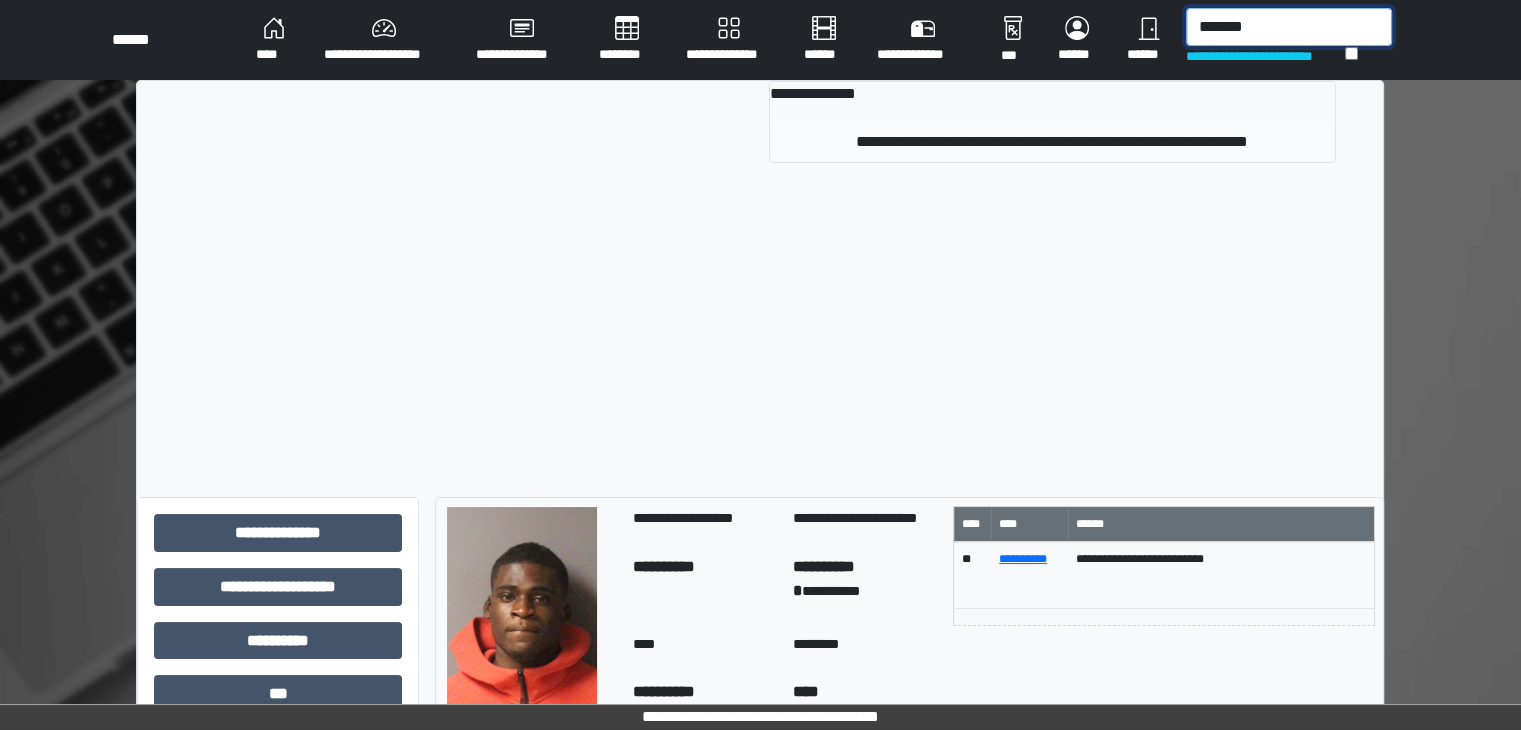 type on "*******" 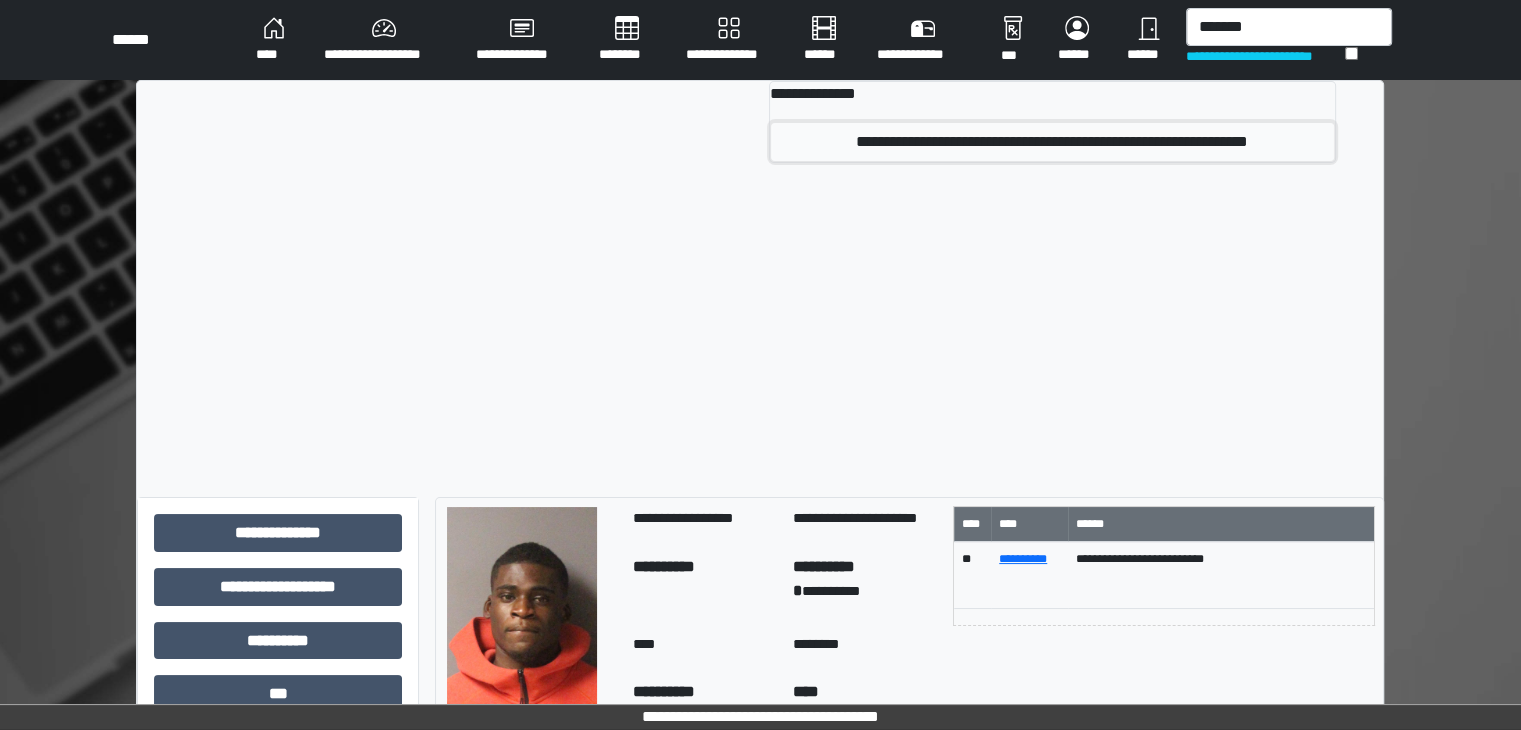click on "**********" at bounding box center (1052, 142) 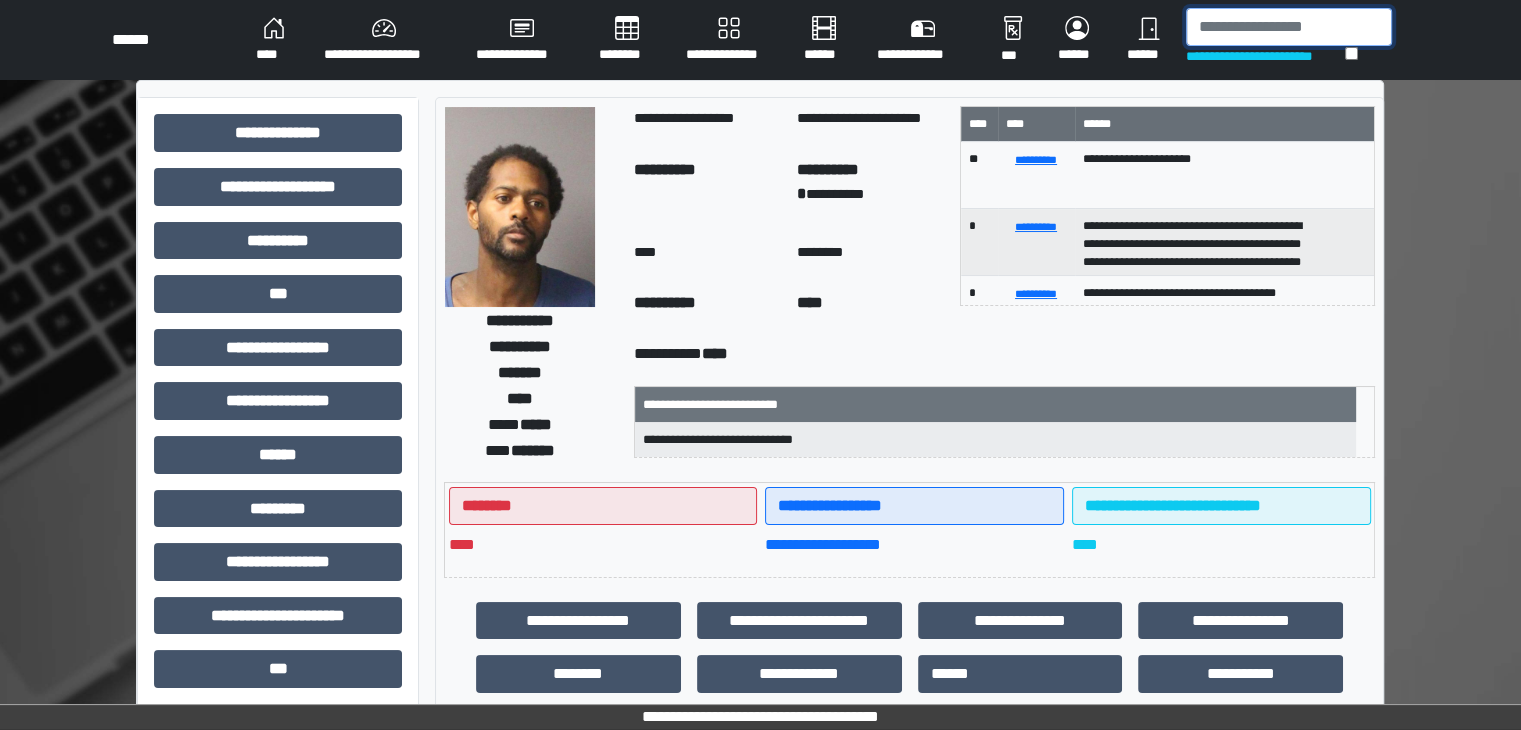click at bounding box center [1289, 27] 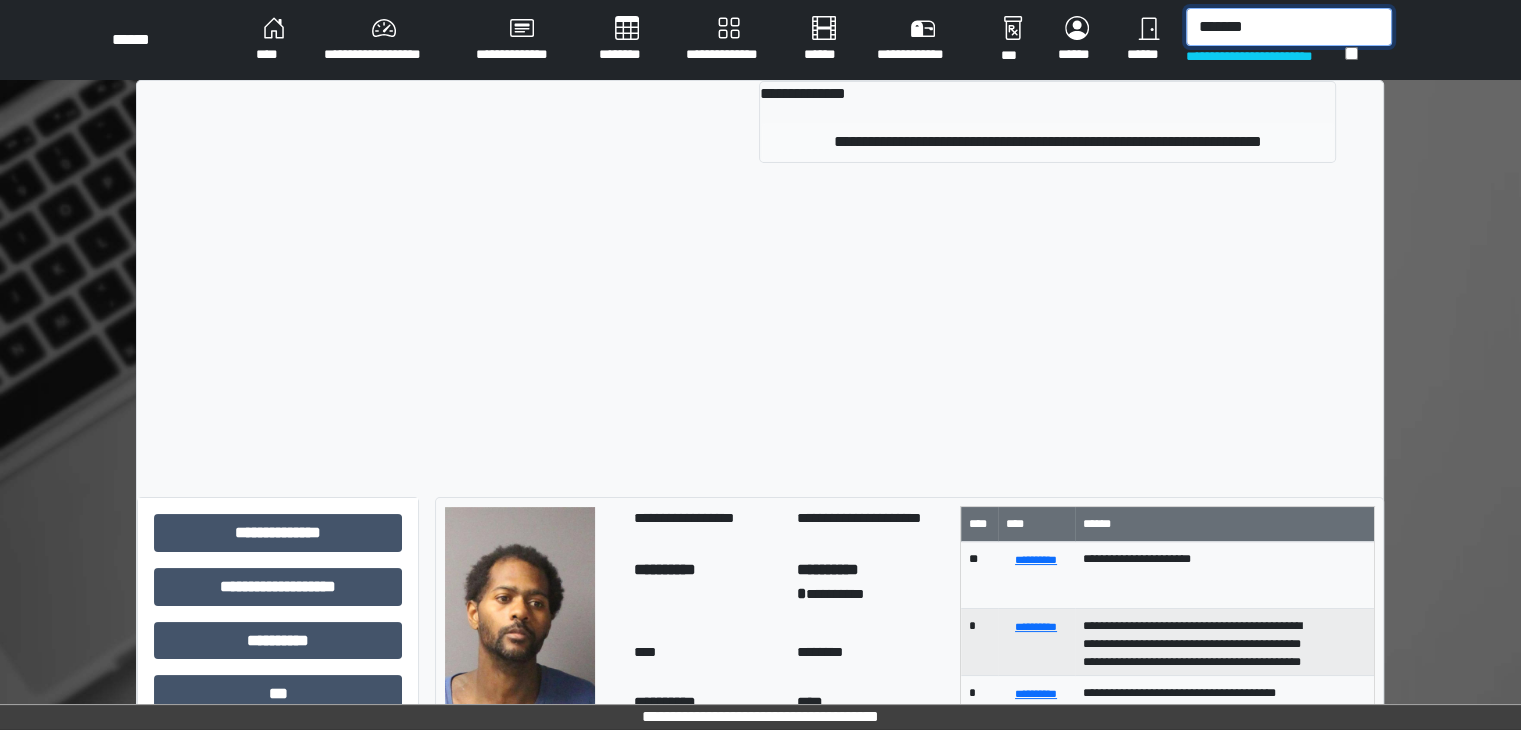 type on "*******" 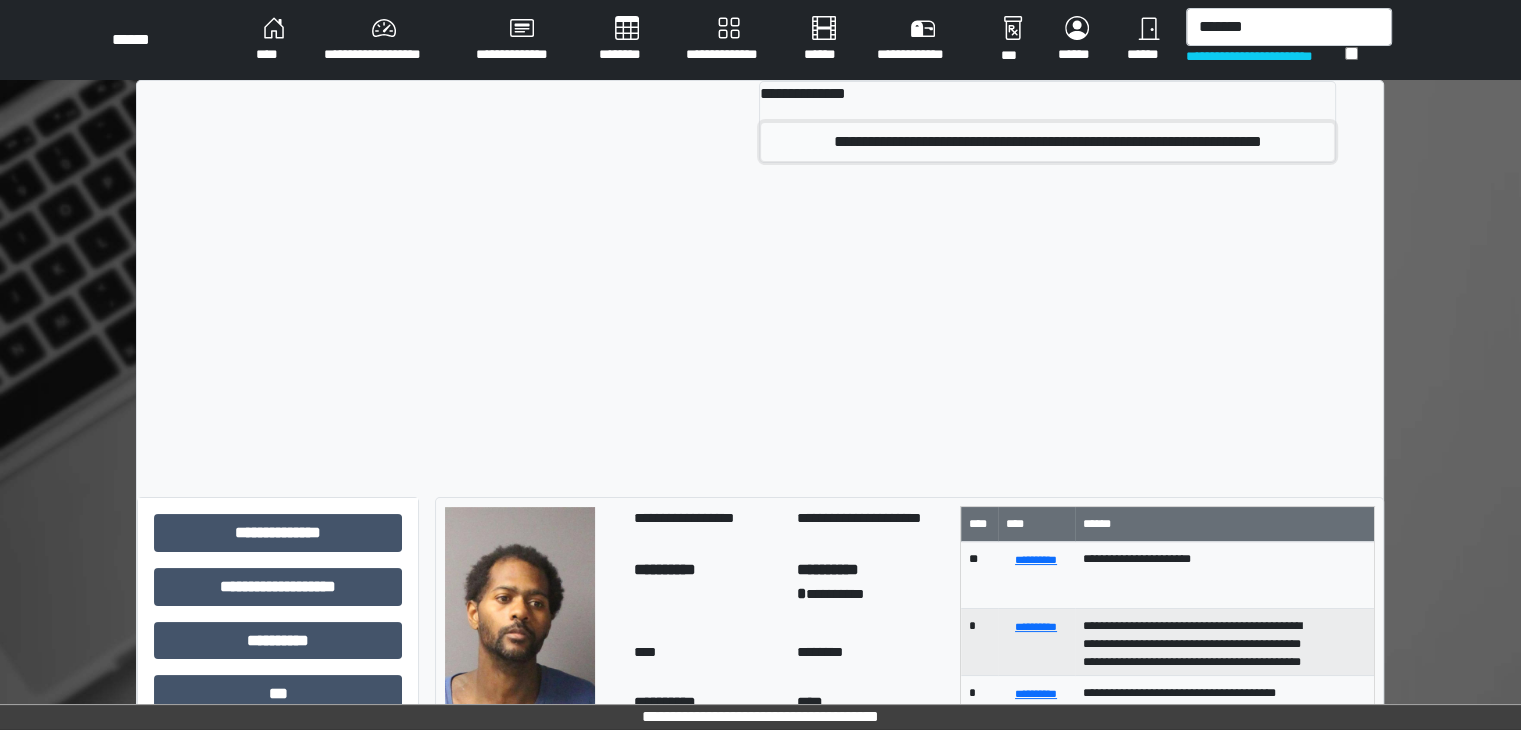 click on "**********" at bounding box center (1047, 142) 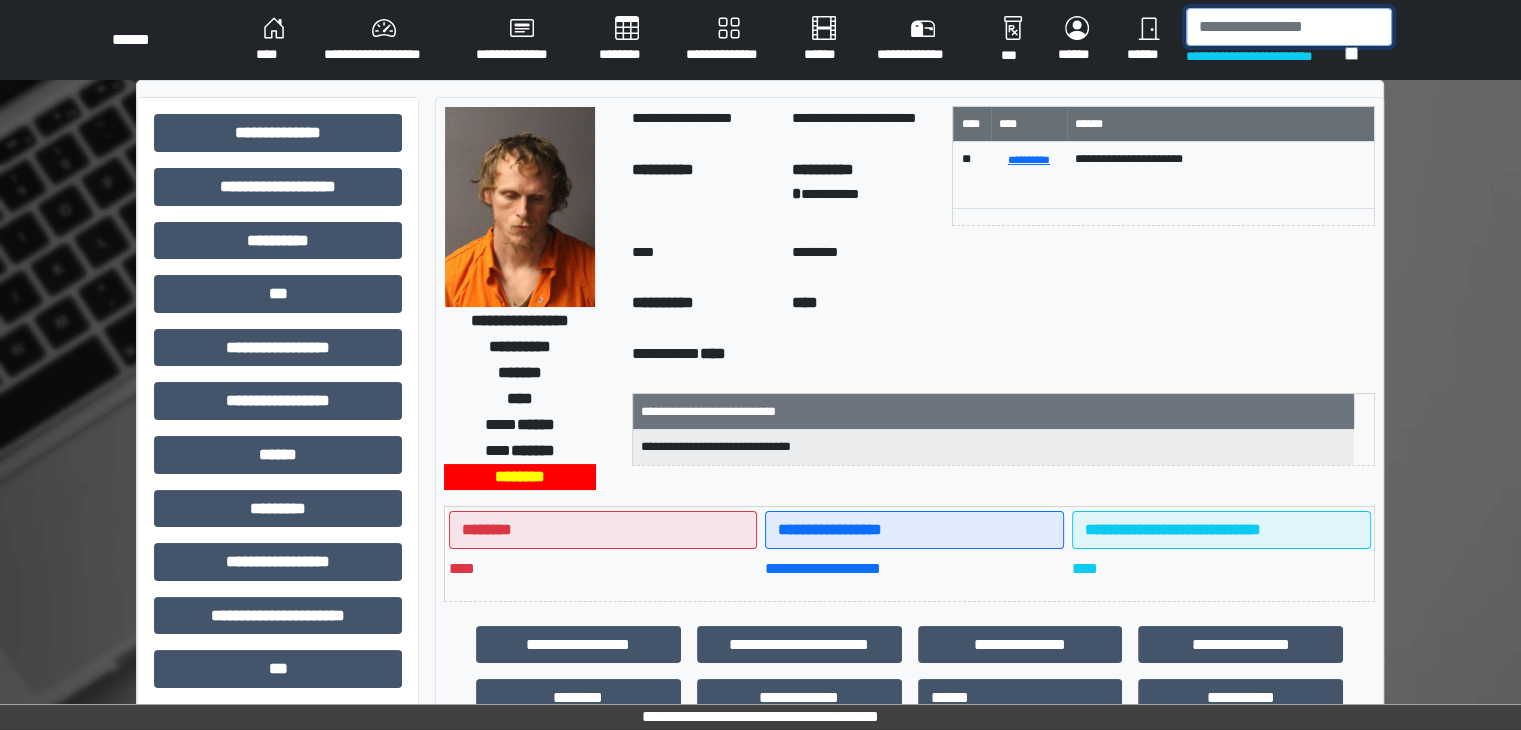 click at bounding box center (1289, 27) 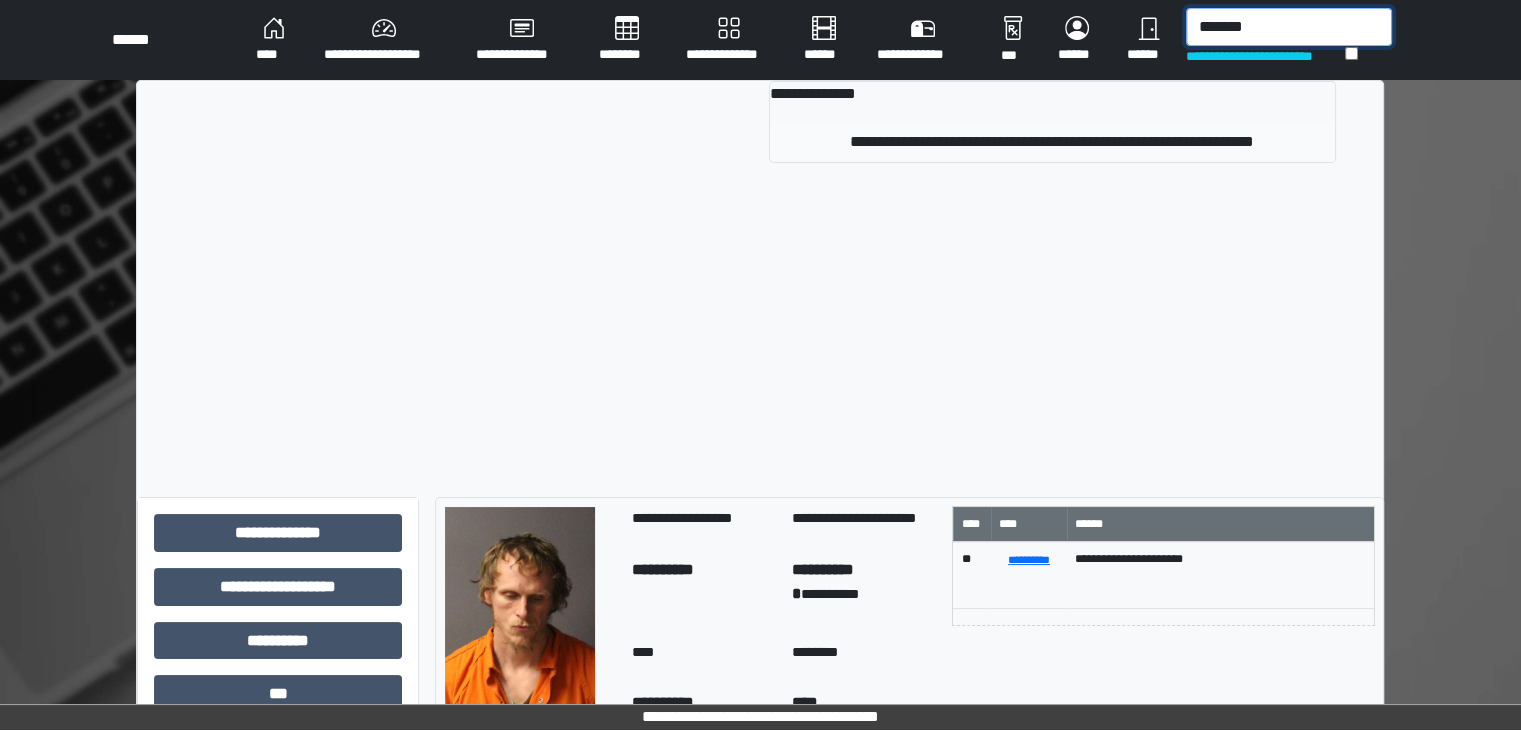 type on "*******" 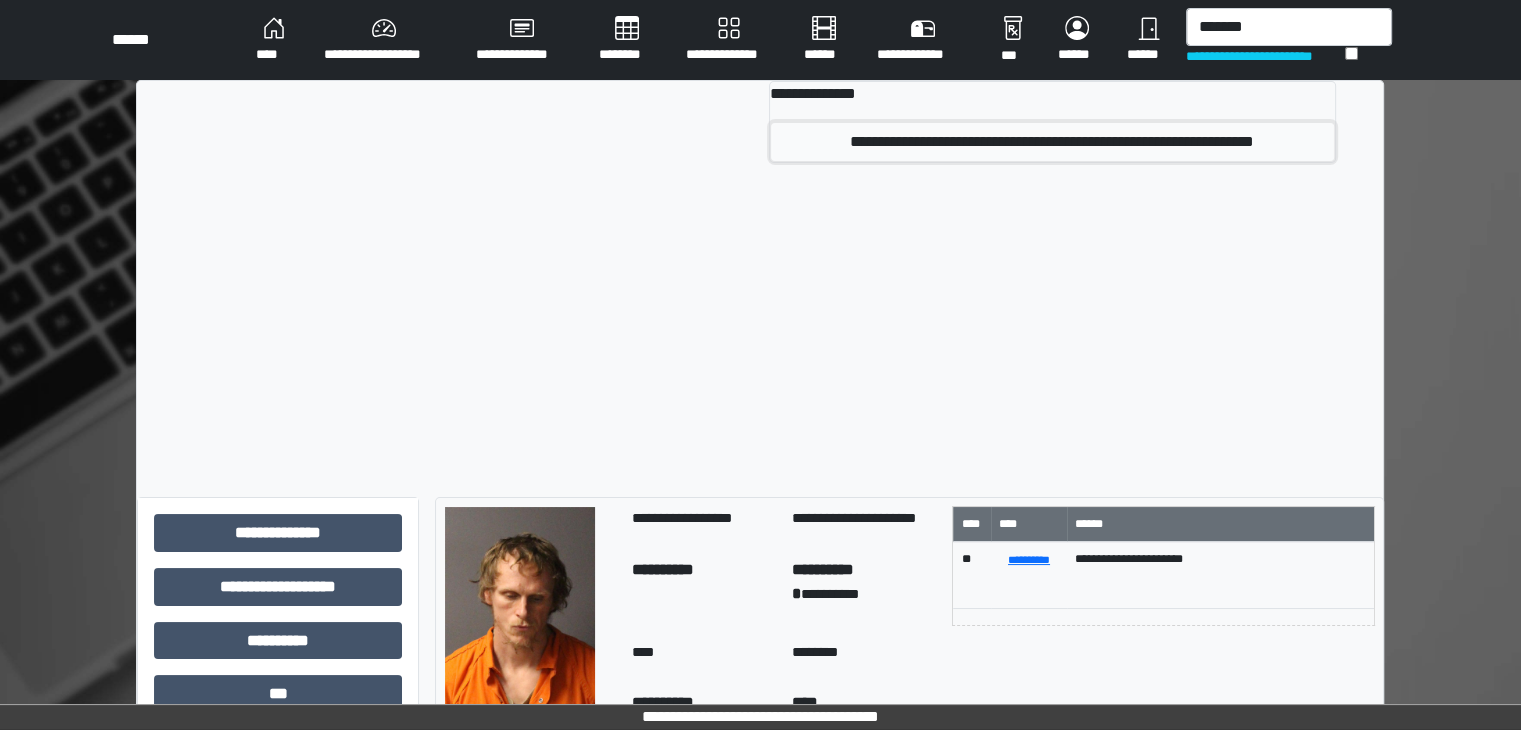 click on "**********" at bounding box center [1052, 142] 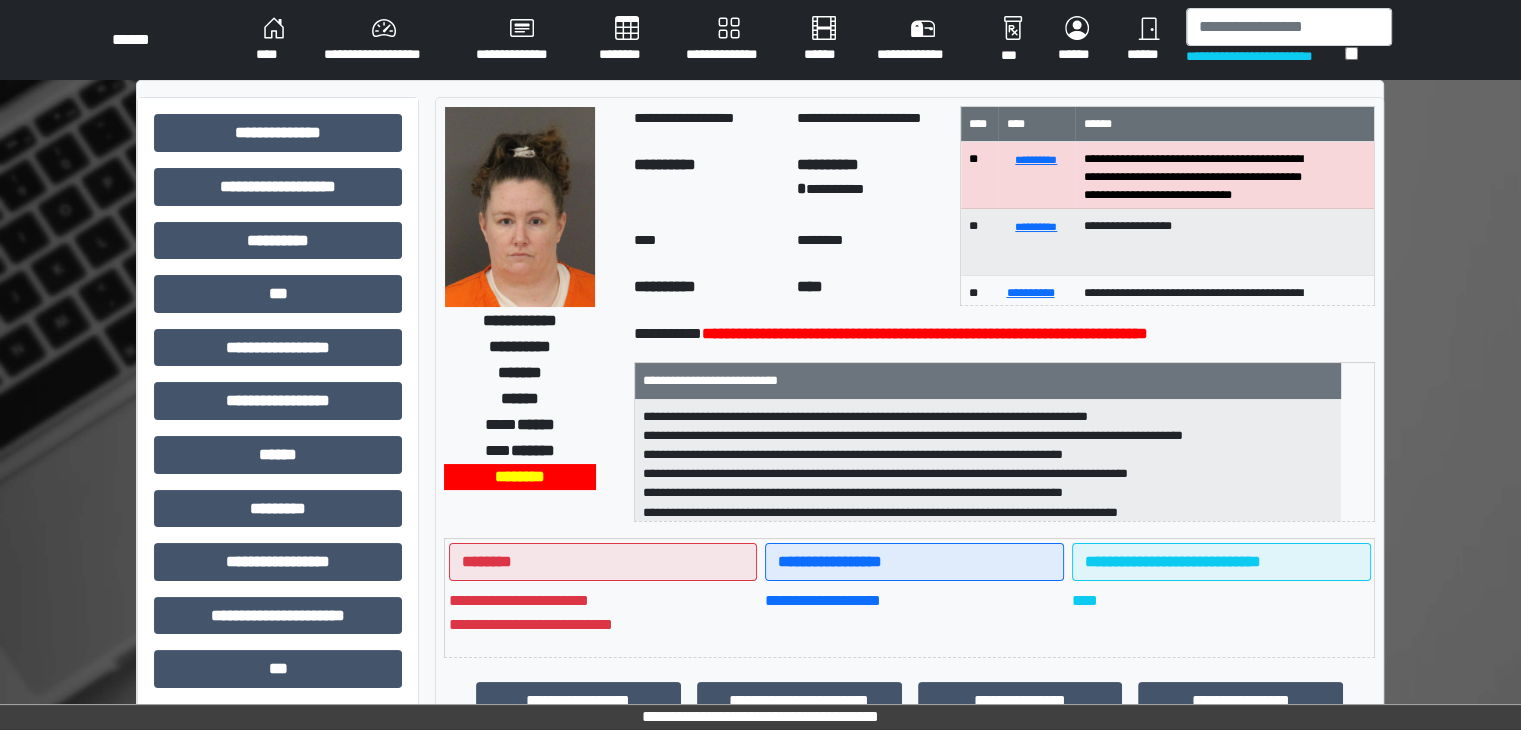 click at bounding box center [520, 207] 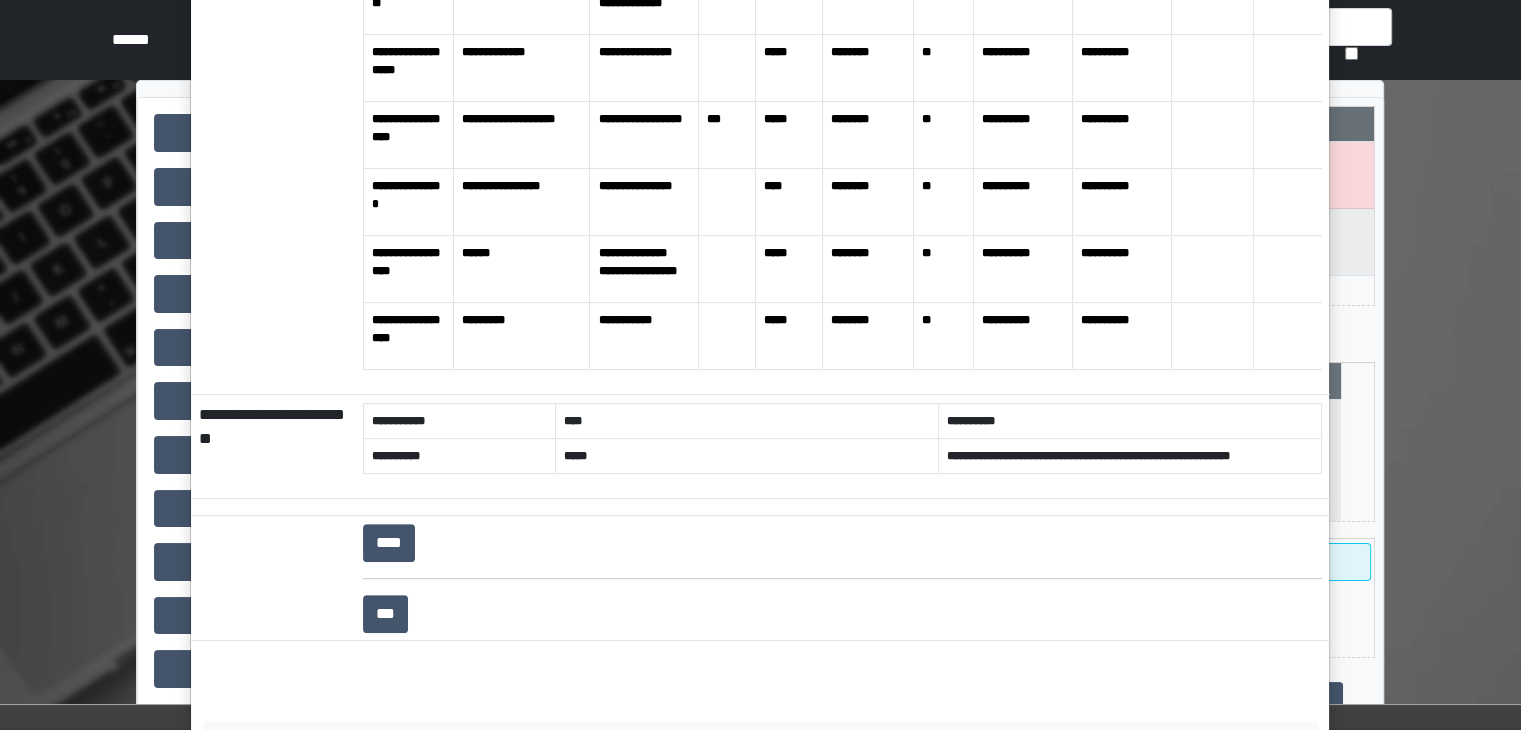 scroll, scrollTop: 647, scrollLeft: 0, axis: vertical 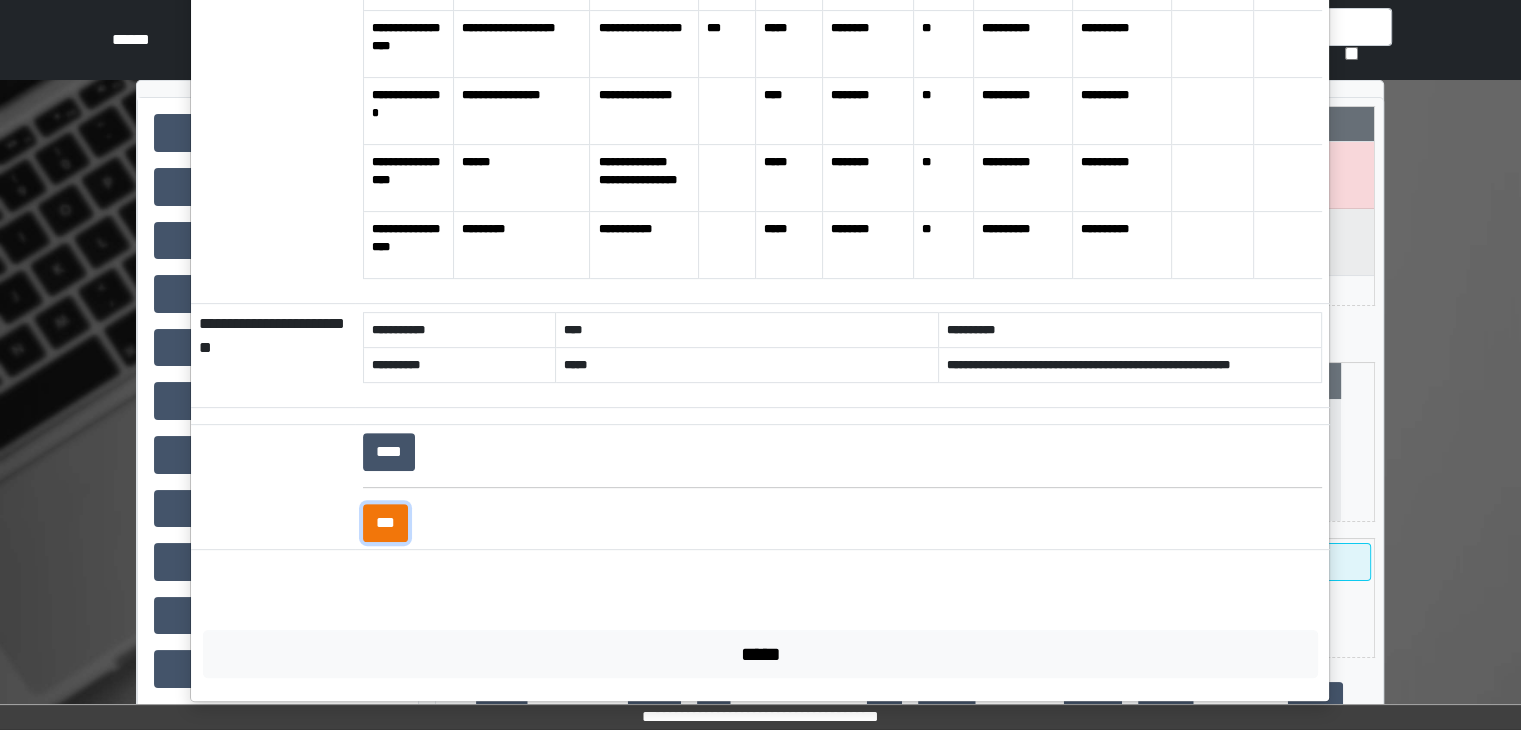 click on "***" at bounding box center [385, 523] 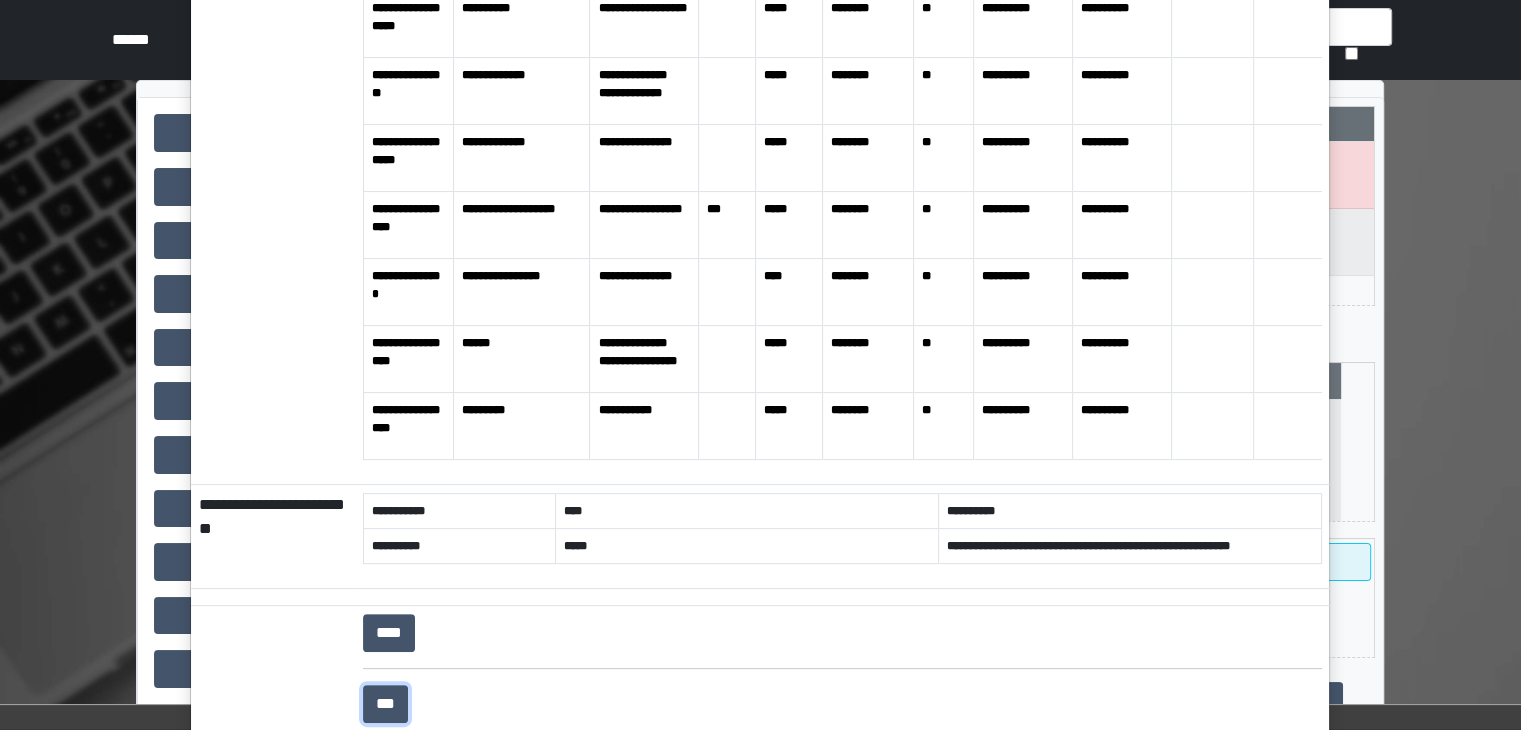 scroll, scrollTop: 0, scrollLeft: 0, axis: both 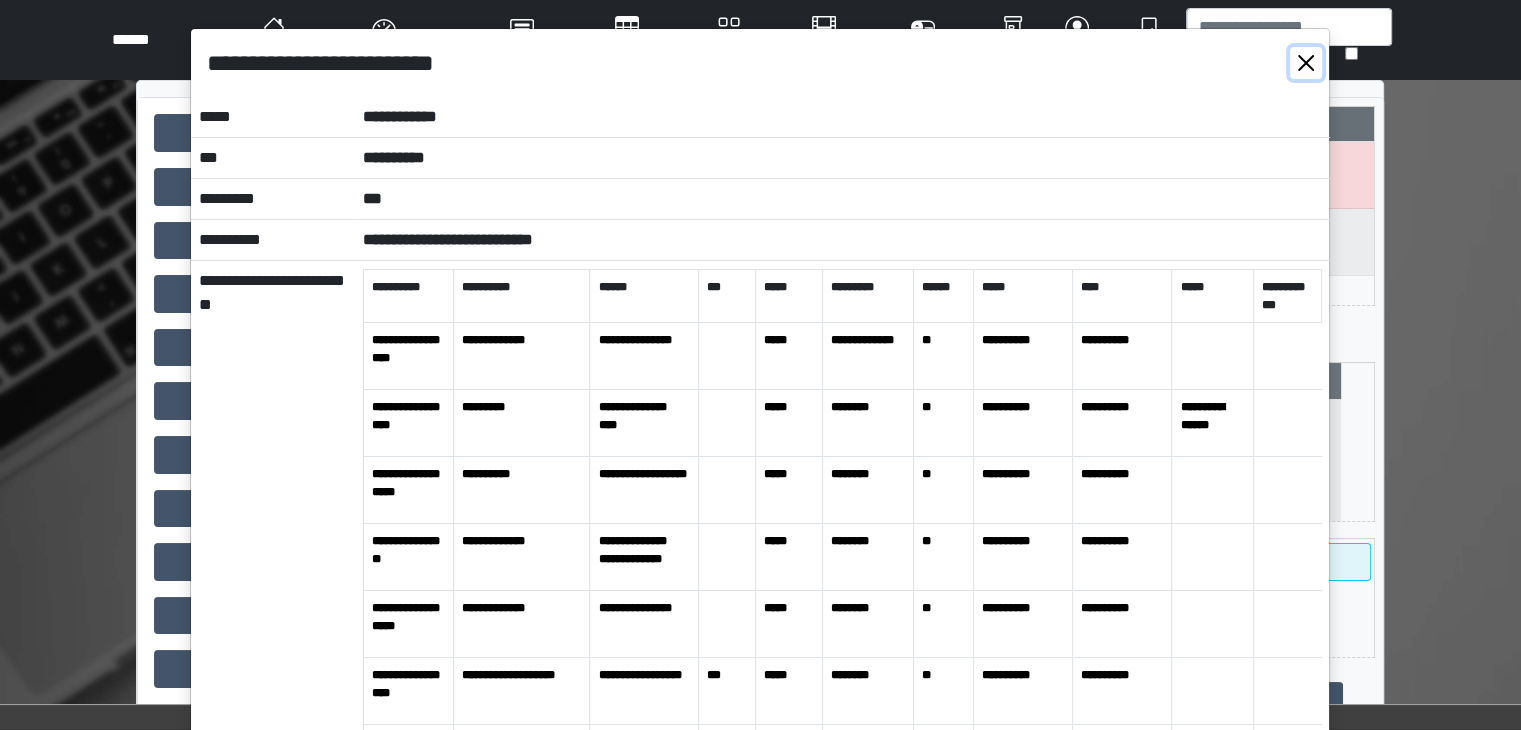 click at bounding box center [1306, 63] 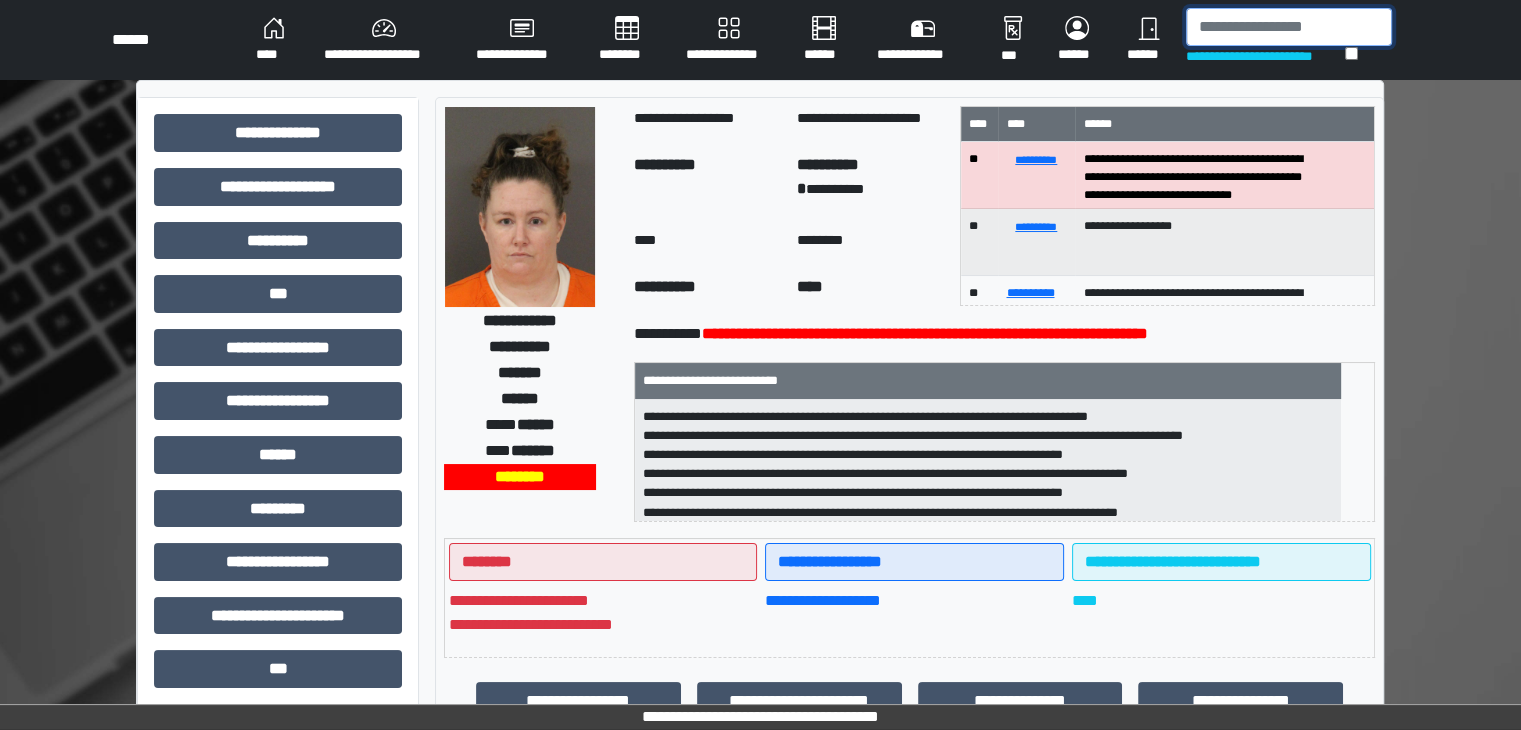 click at bounding box center [1289, 27] 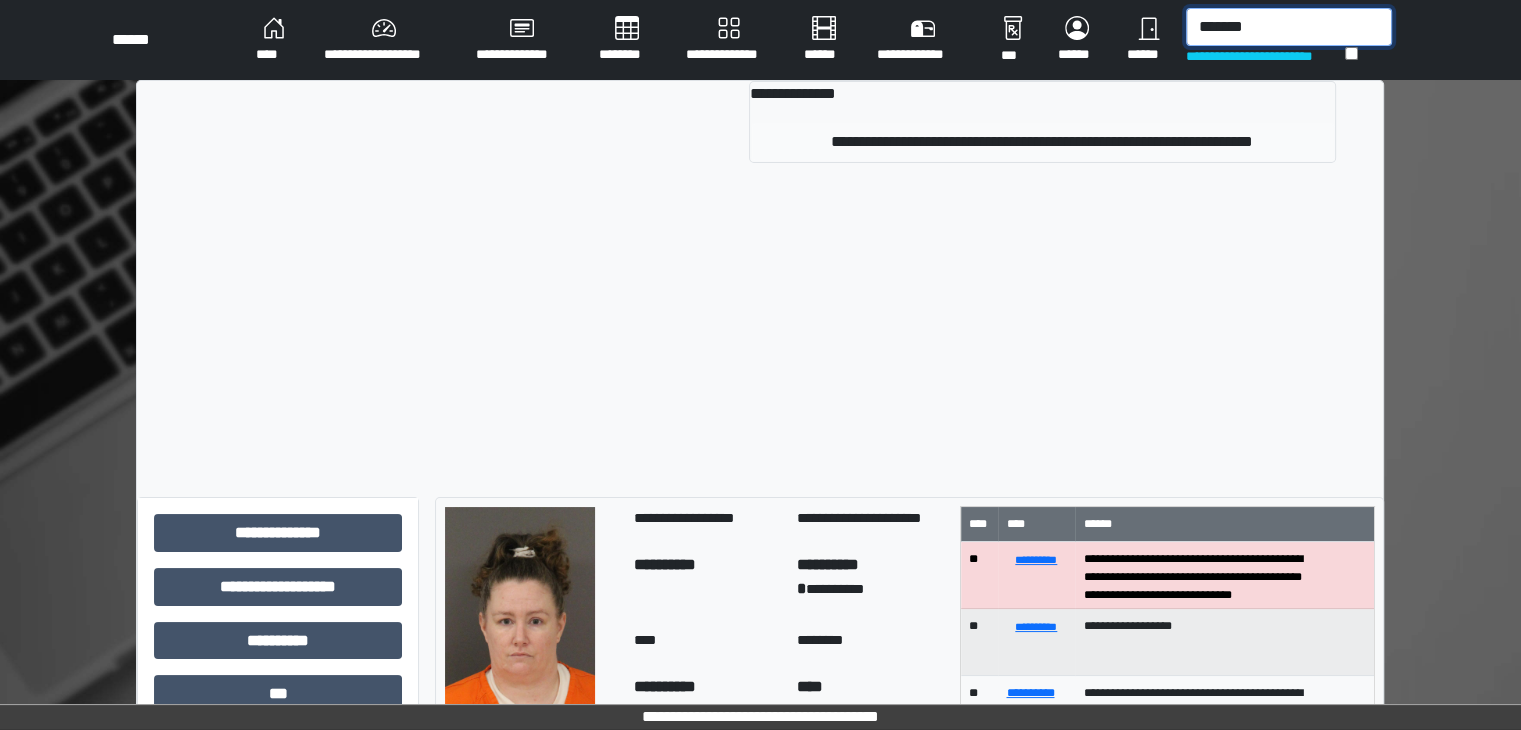 type on "*******" 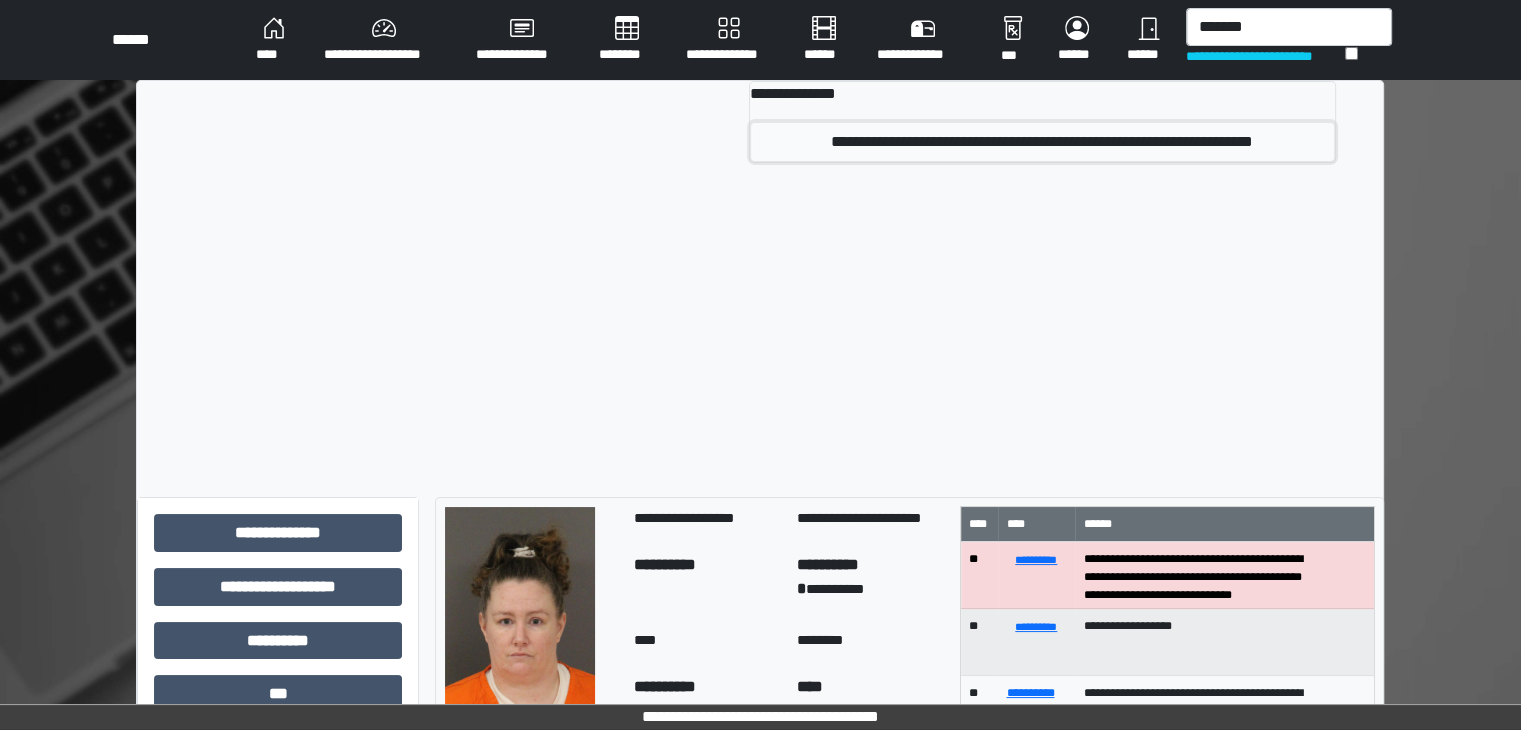 click on "**********" at bounding box center [1042, 142] 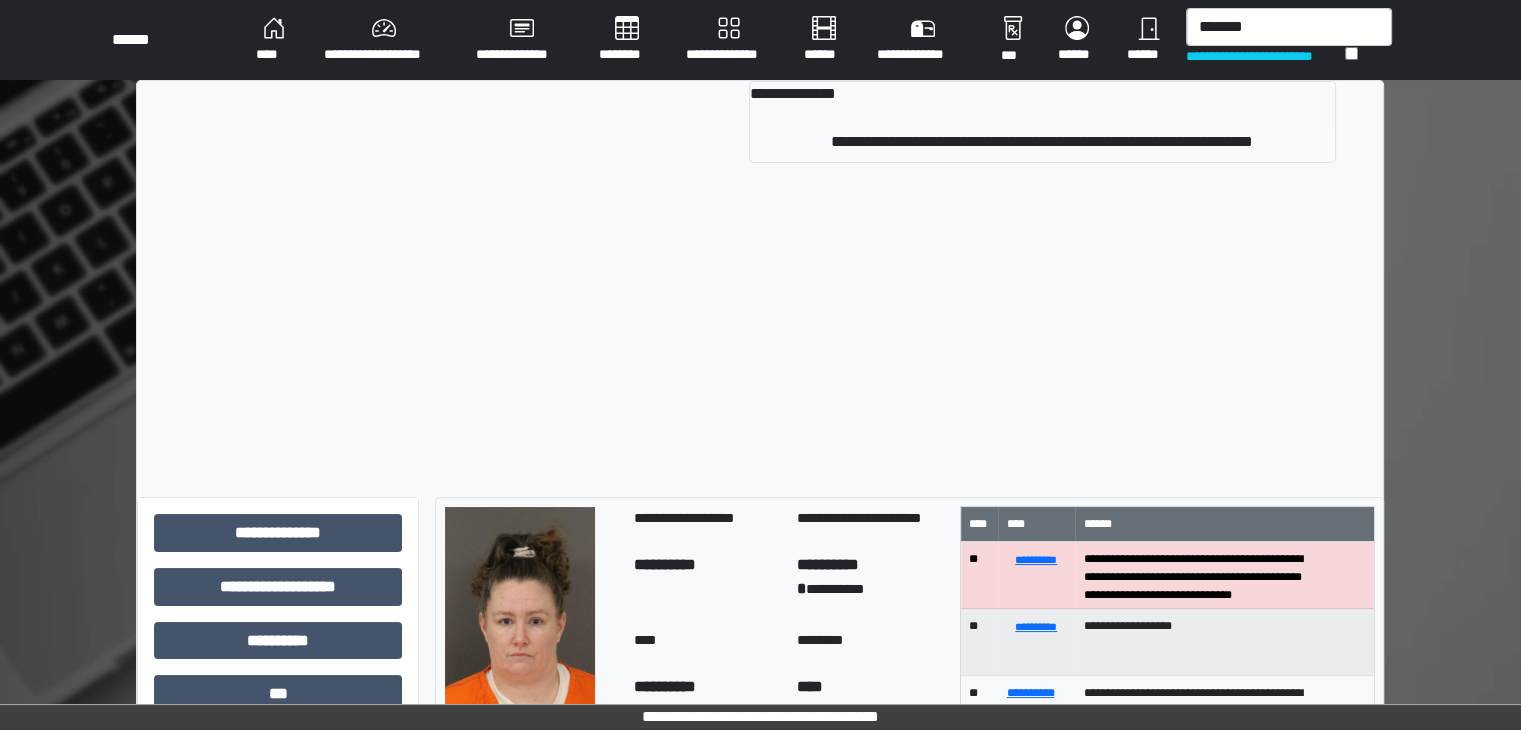 type 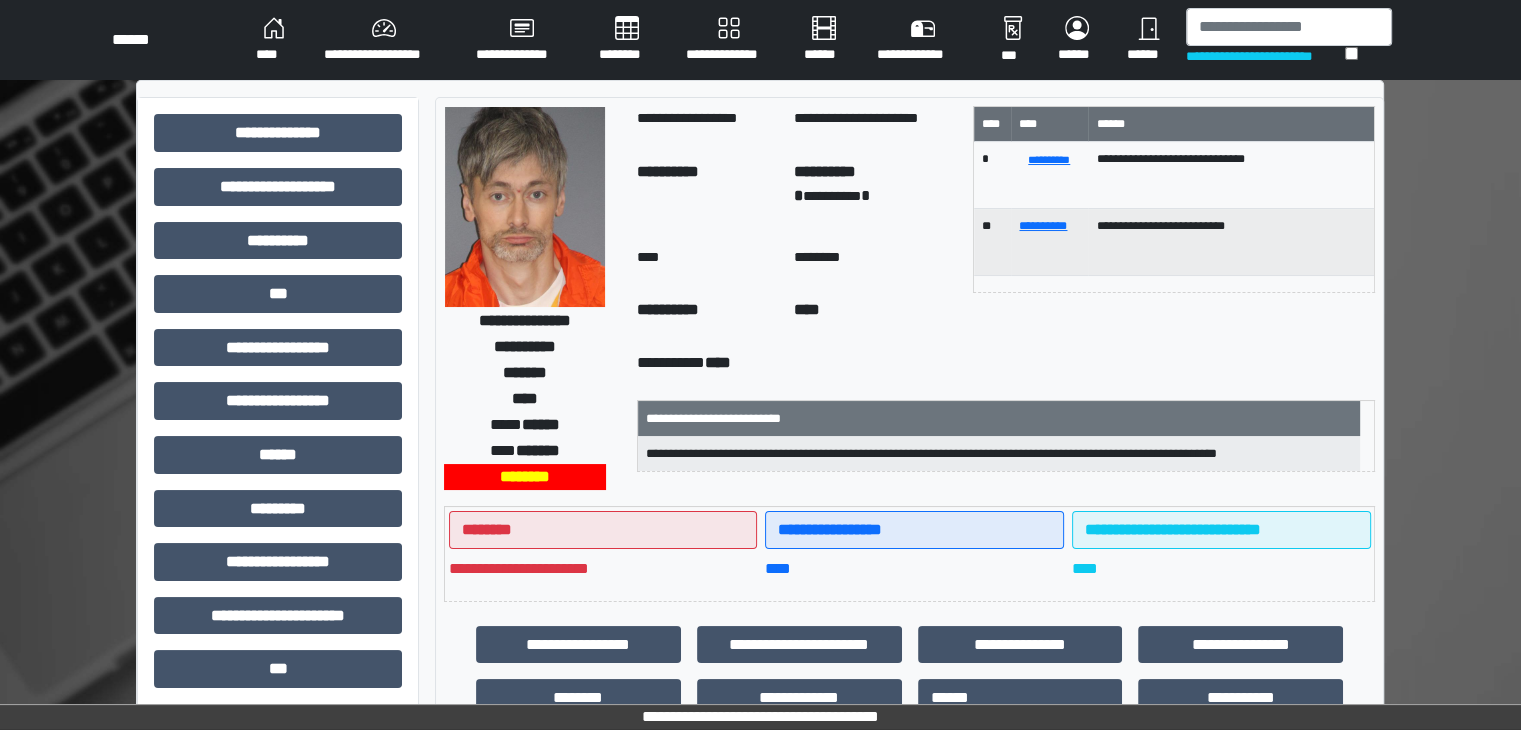 click at bounding box center [525, 207] 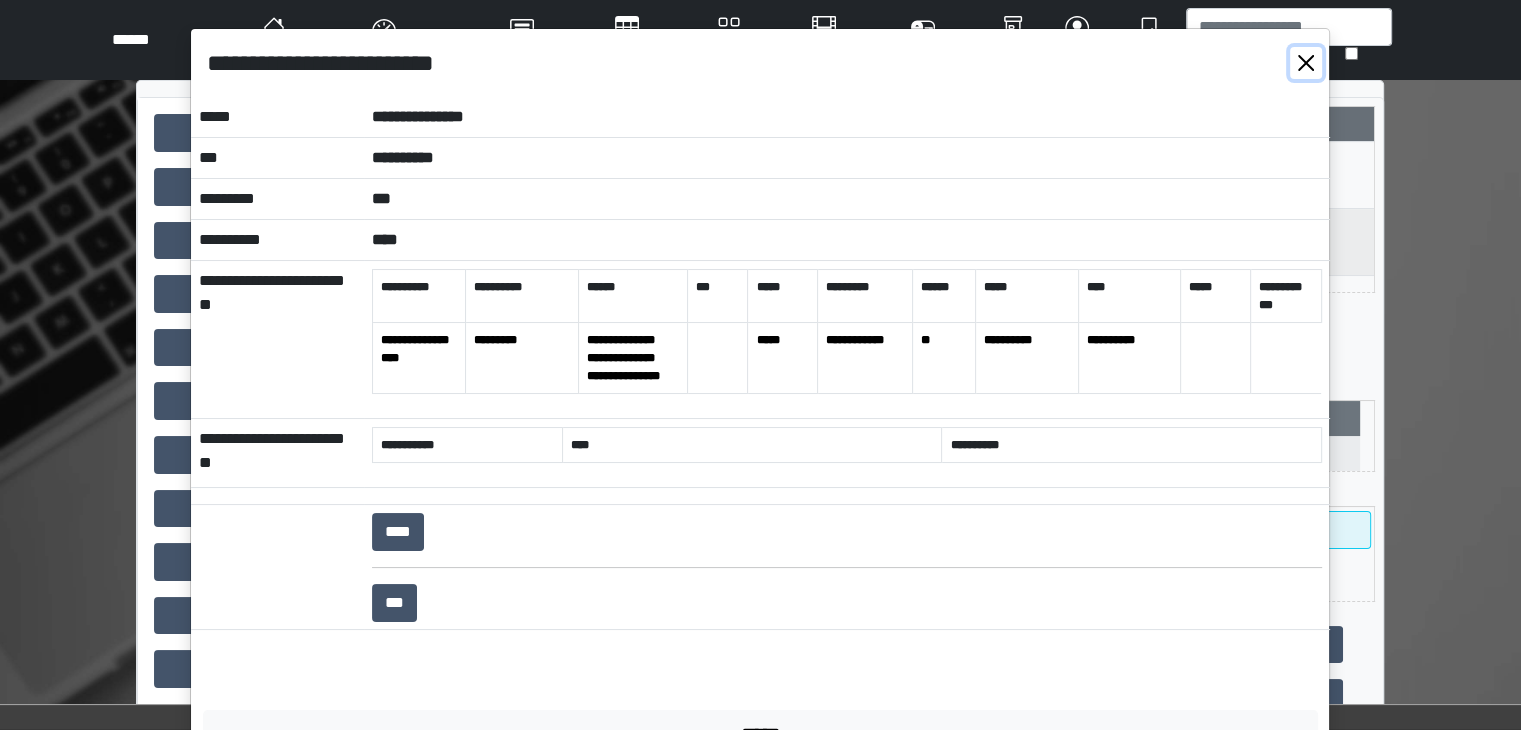 click at bounding box center (1306, 63) 